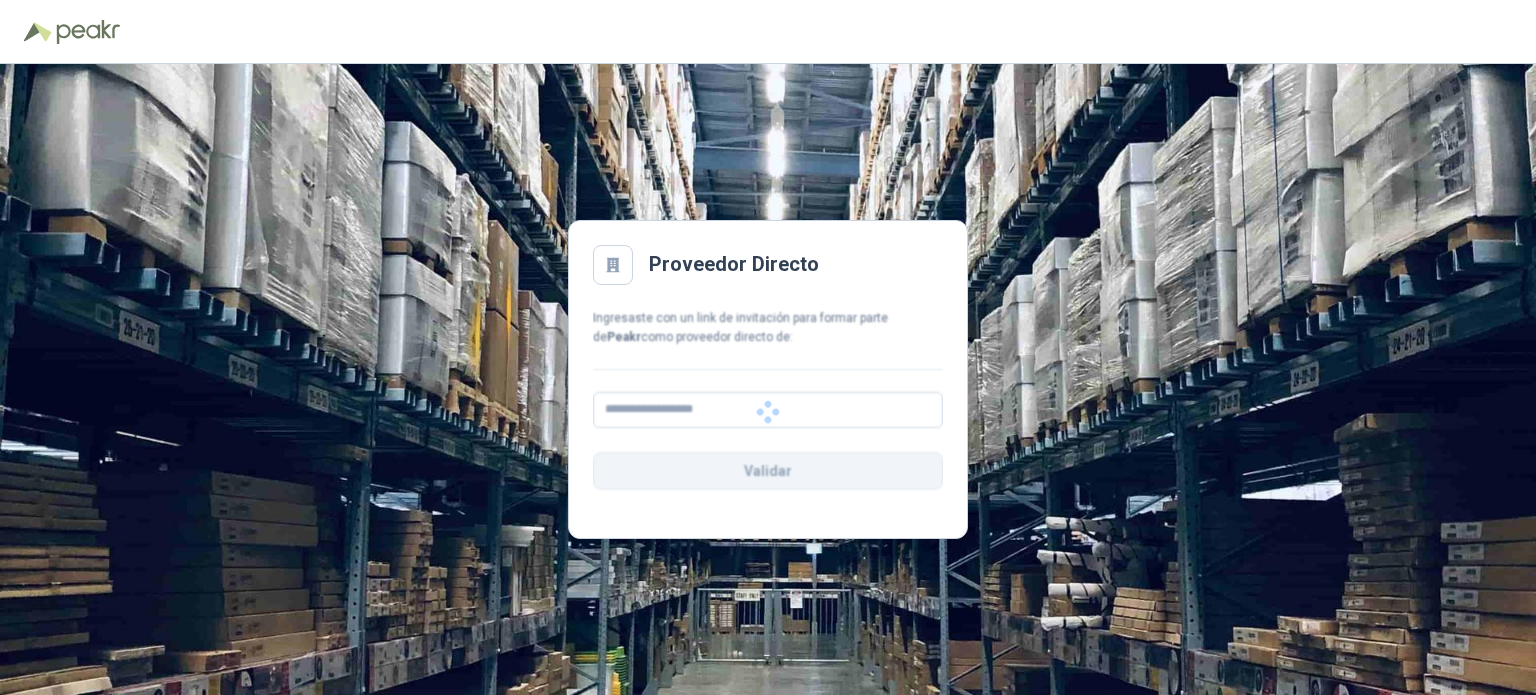 scroll, scrollTop: 0, scrollLeft: 0, axis: both 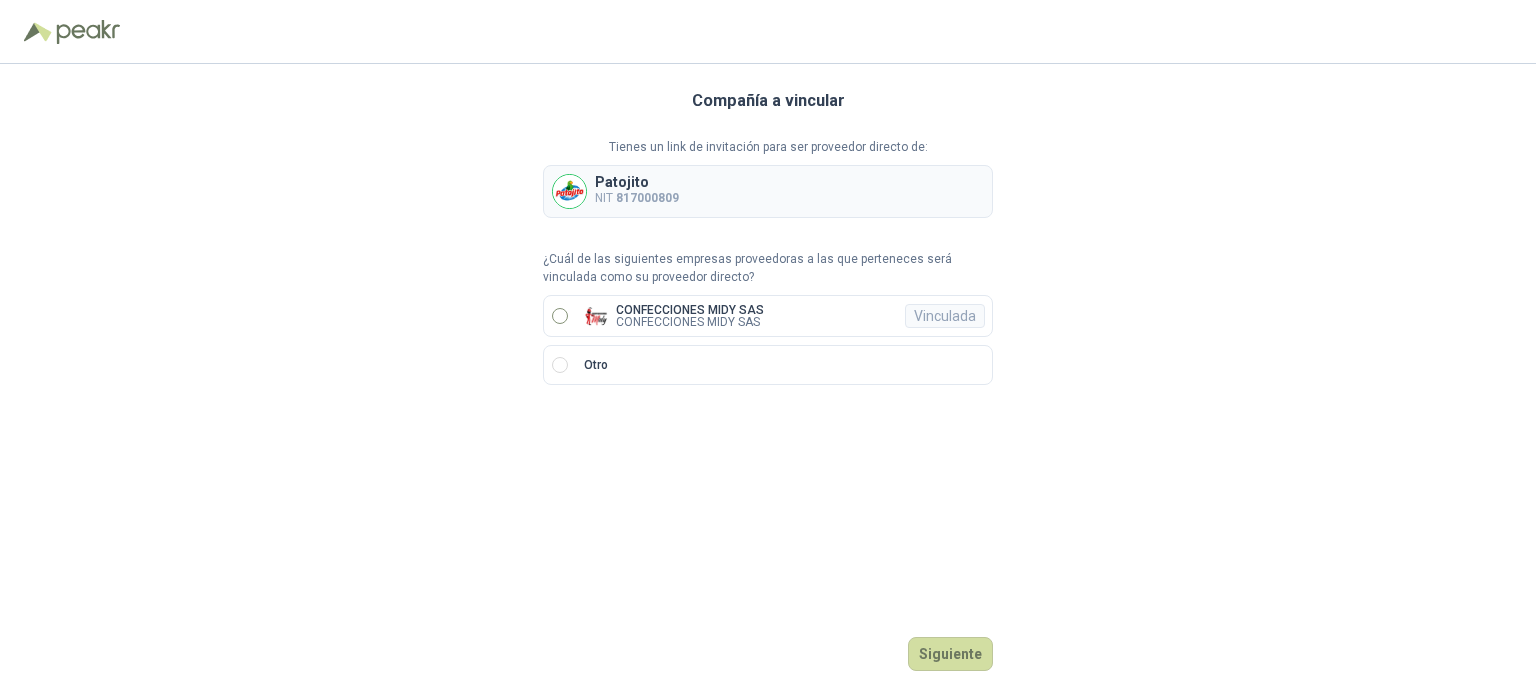 click on "CONFECCIONES MIDY SAS" at bounding box center [690, 310] 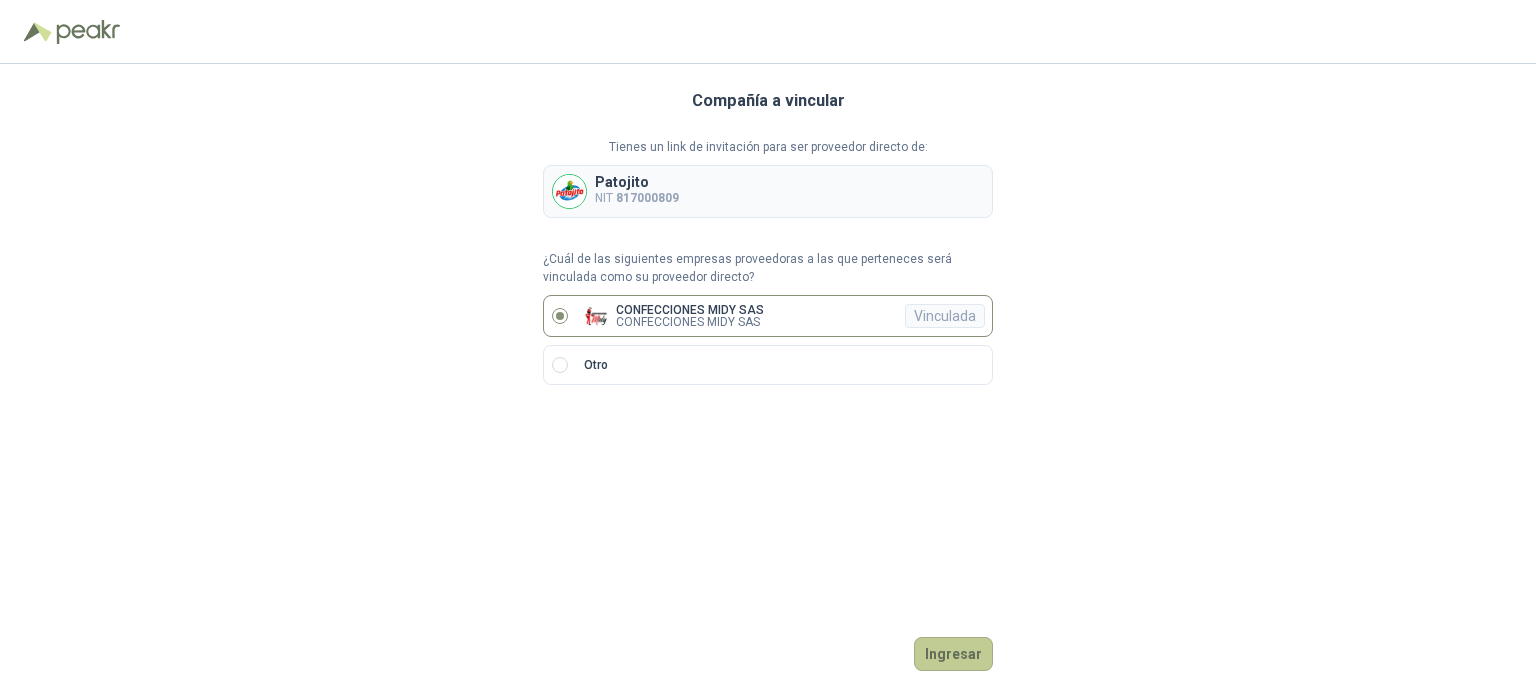 click on "Ingresar" at bounding box center (953, 654) 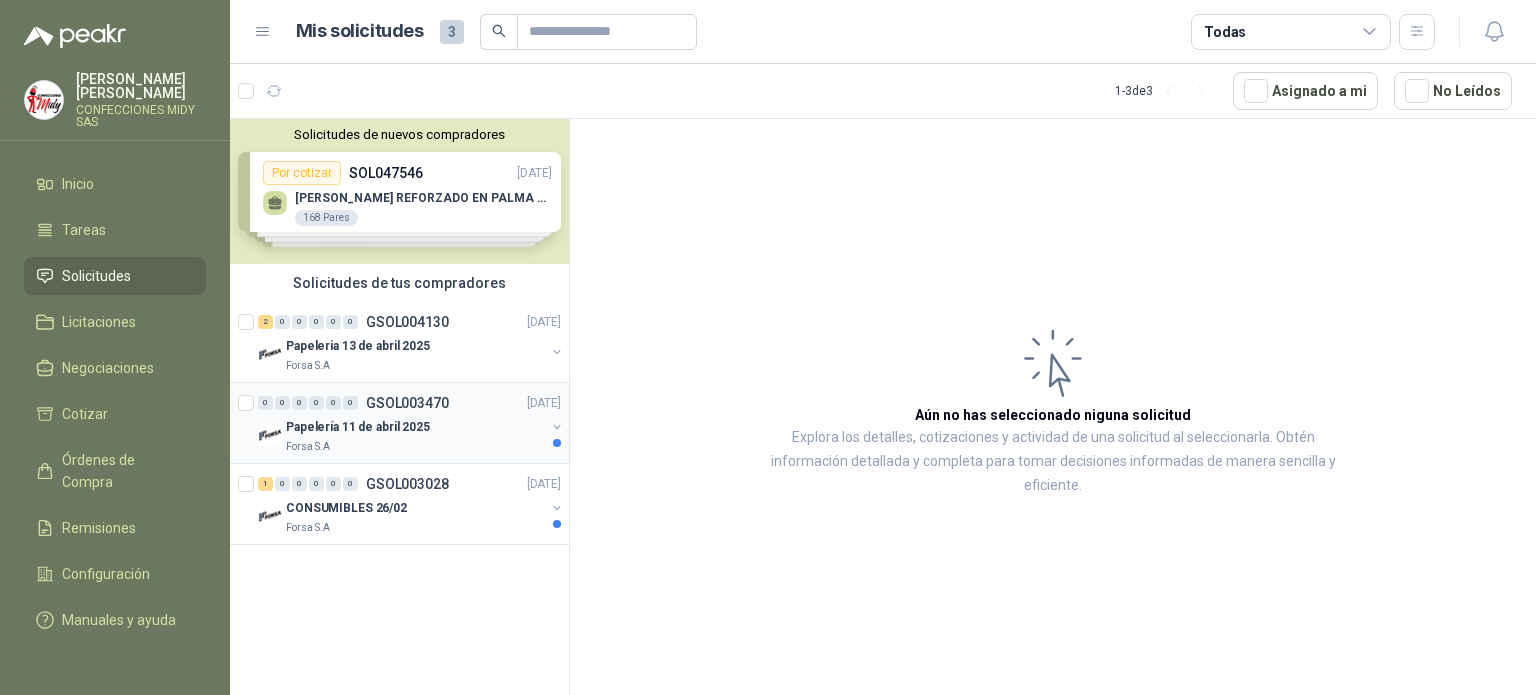 click on "Papelería 11 de abril 2025" at bounding box center (415, 427) 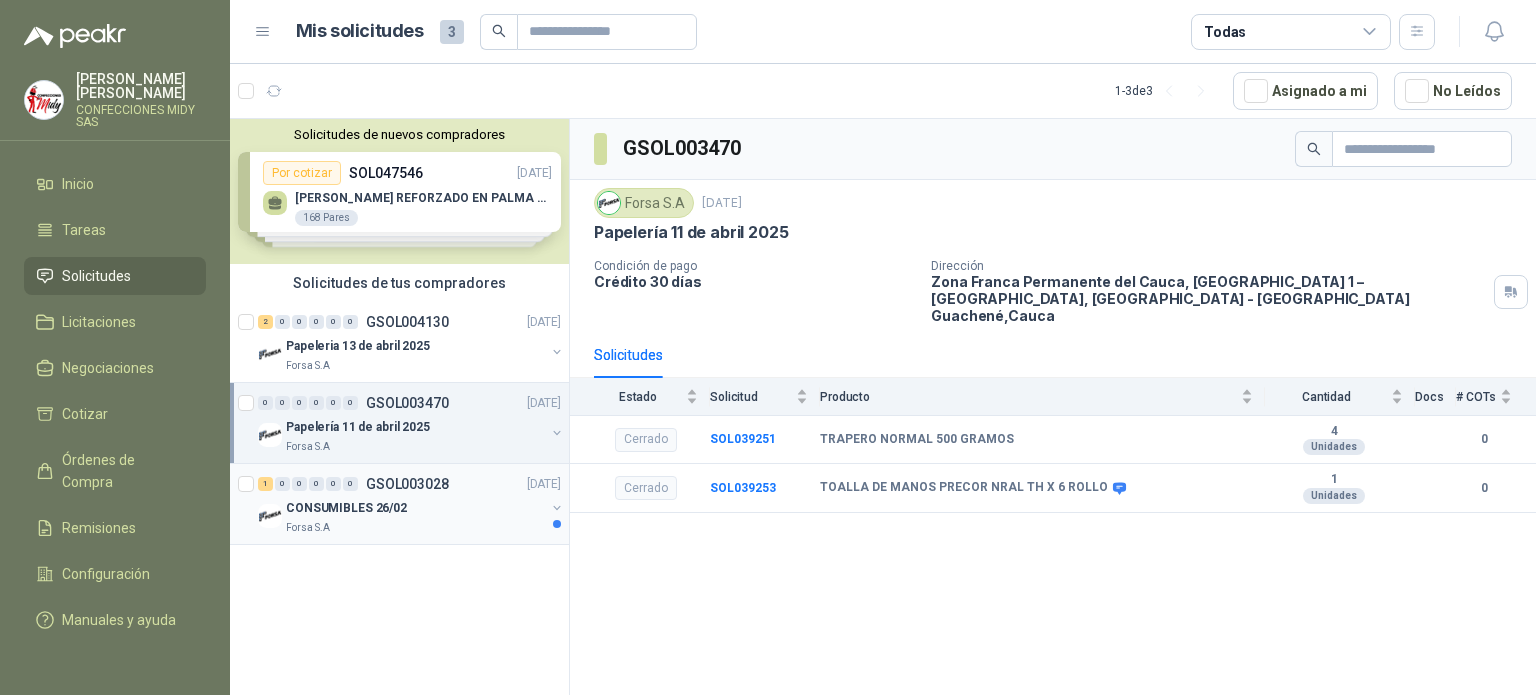 click on "CONSUMIBLES 26/02" at bounding box center [415, 508] 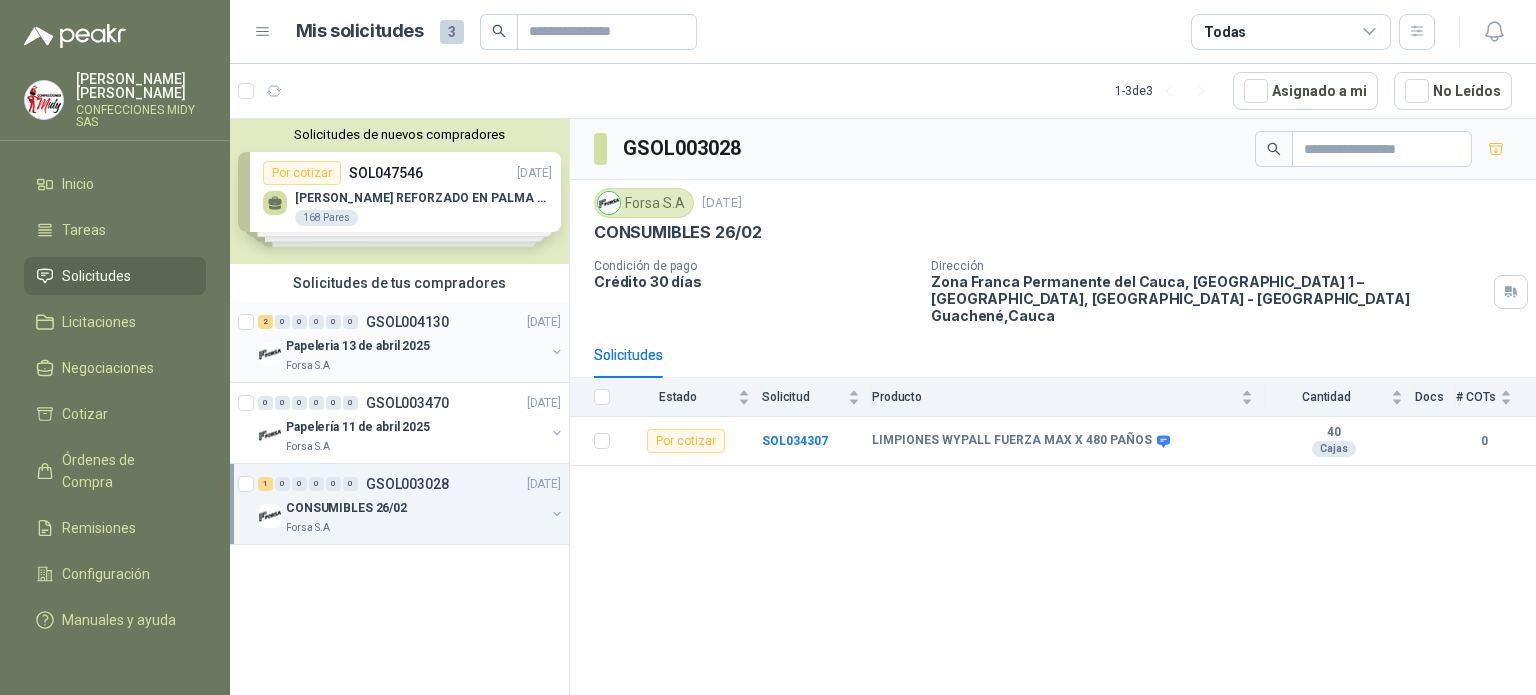 click on "2   0   0   0   0   0   GSOL004130 [DATE]" at bounding box center (411, 322) 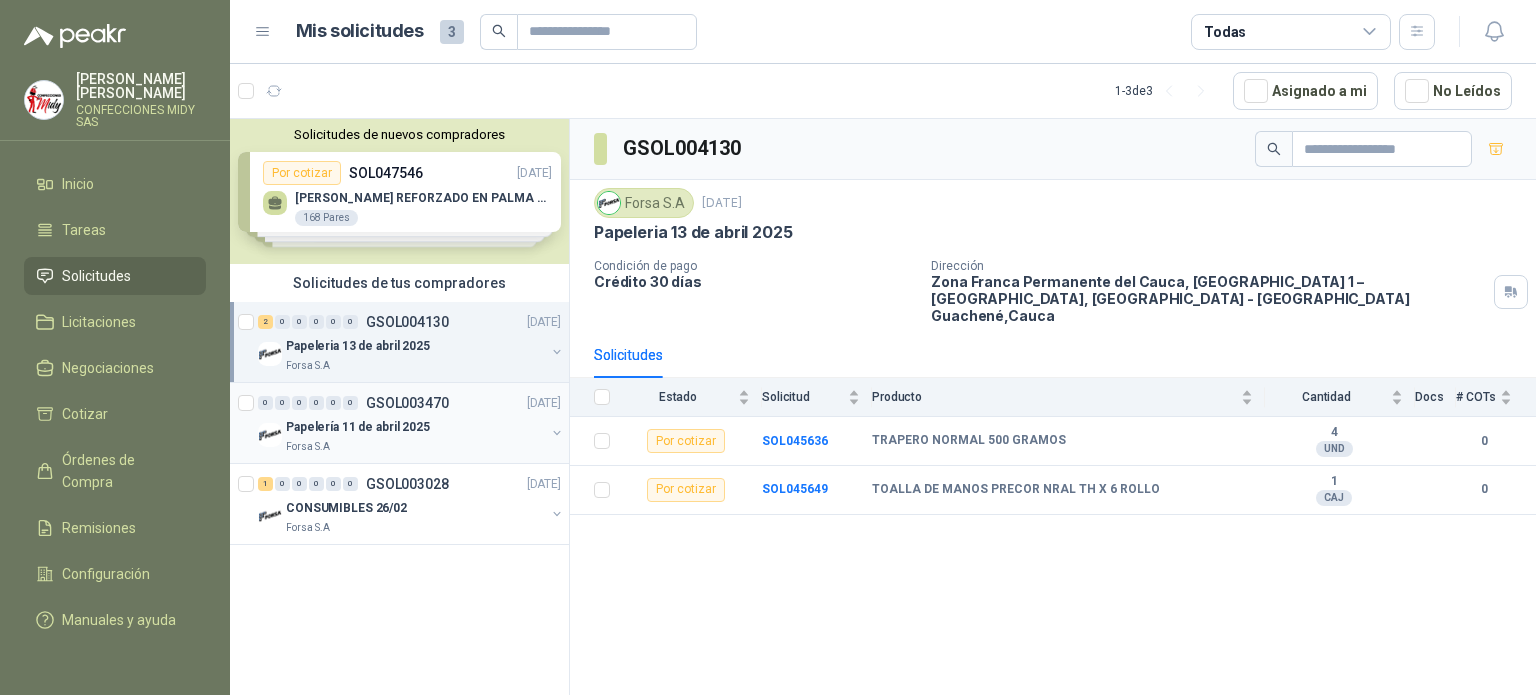 click on "GSOL003470" at bounding box center (407, 403) 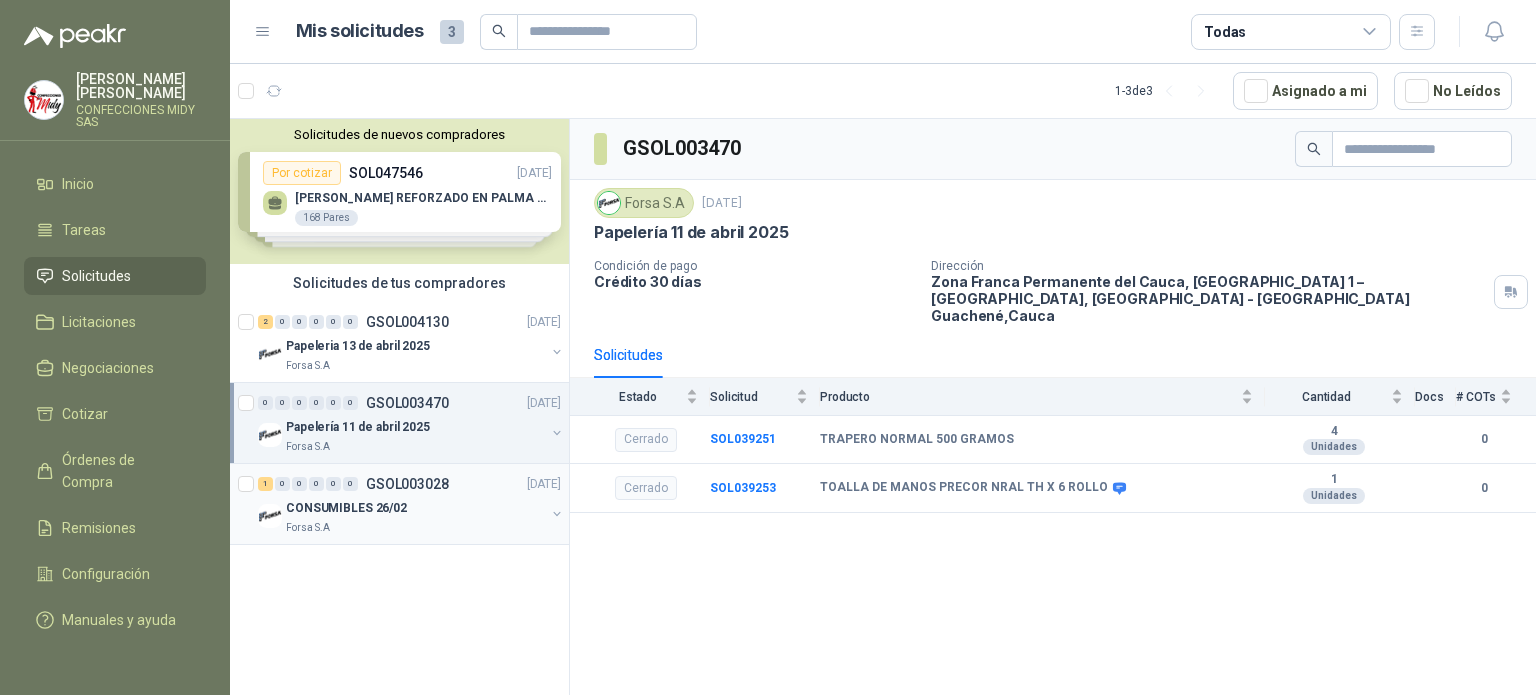 click on "CONSUMIBLES 26/02" at bounding box center (415, 508) 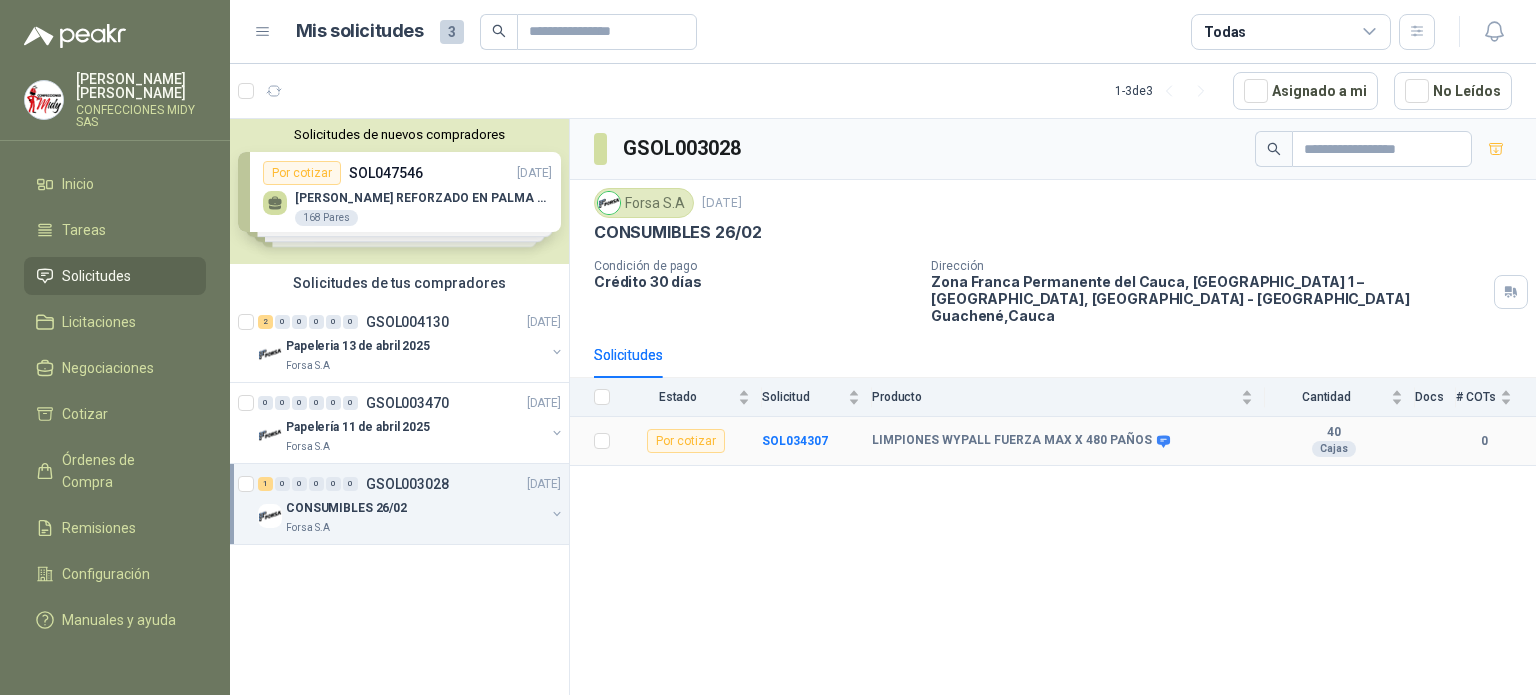 click on "Cajas" at bounding box center (1334, 449) 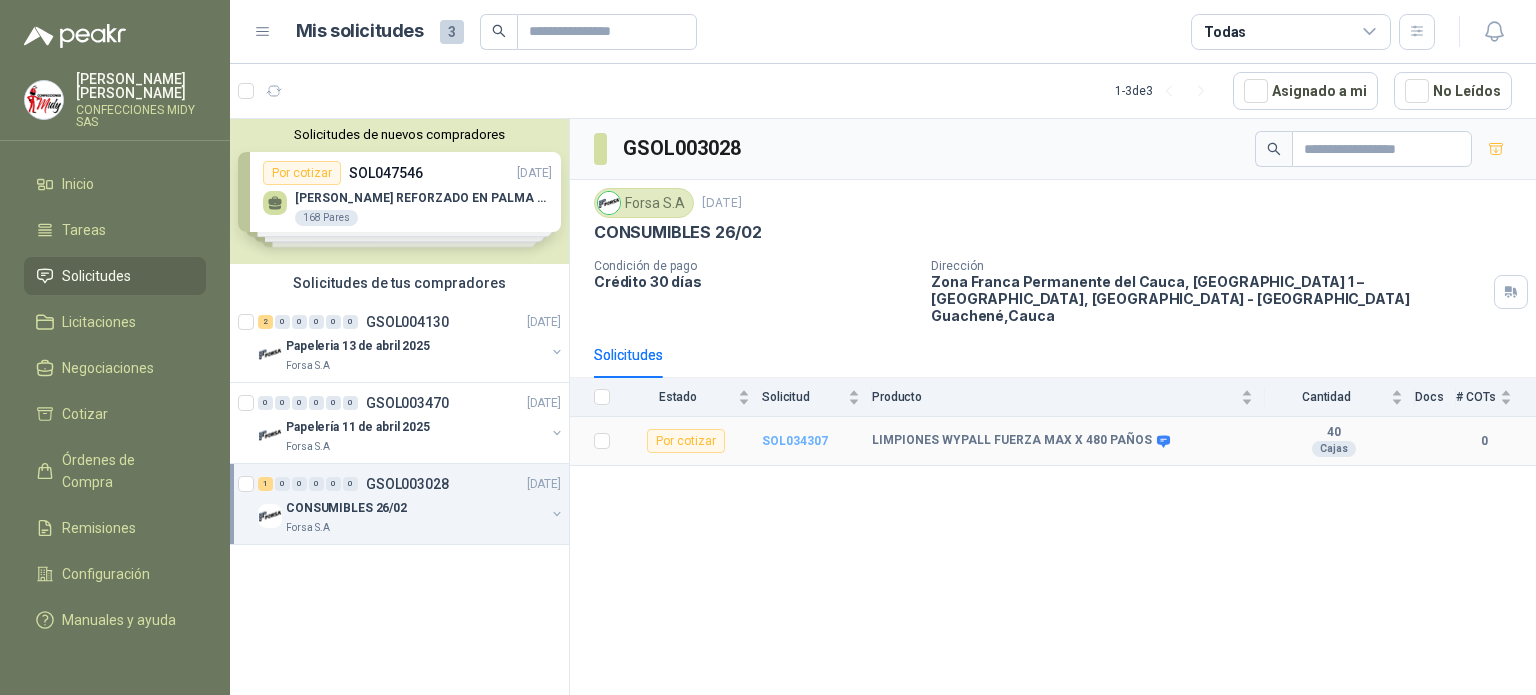click on "SOL034307" at bounding box center (795, 441) 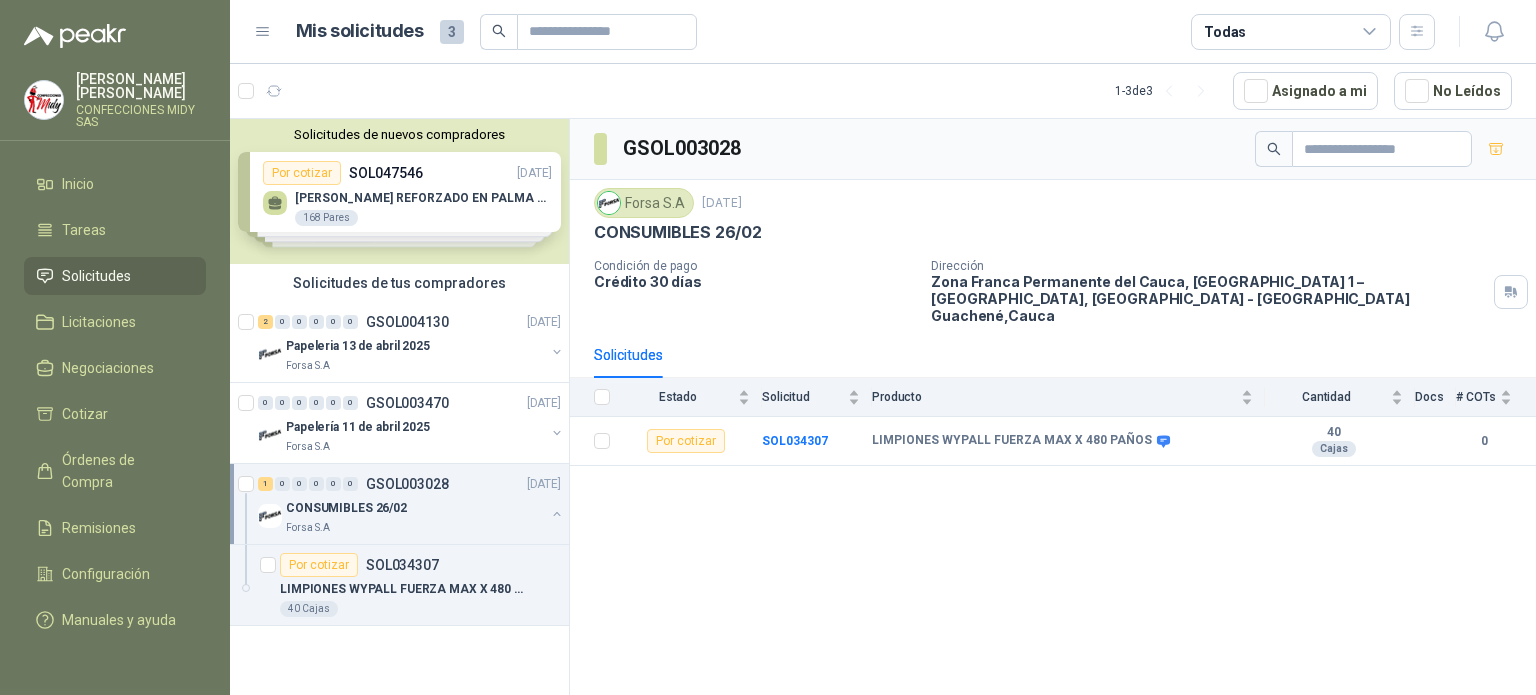 click on "Solicitudes de nuevos compradores Por cotizar SOL047546 [DATE]   GUANTE VAQUETA REFORZADO EN PALMA MANGA LARGA 168   Pares Por cotizar SOL047099 [DATE]   IMPERMEABLE (CONJUNTO) 22   Unidades Por cotizar SOL047156 [DATE]   JABON DERSA BOLSA X 500 GRAMOS 220   Unidades Por cotizar SOL046889 [DATE]   DELANTAL PVC 25 CAL GRANDE 18   Unidades ¿Quieres recibir  cientos de solicitudes de compra  como estas todos los días? Agenda una reunión" at bounding box center (399, 191) 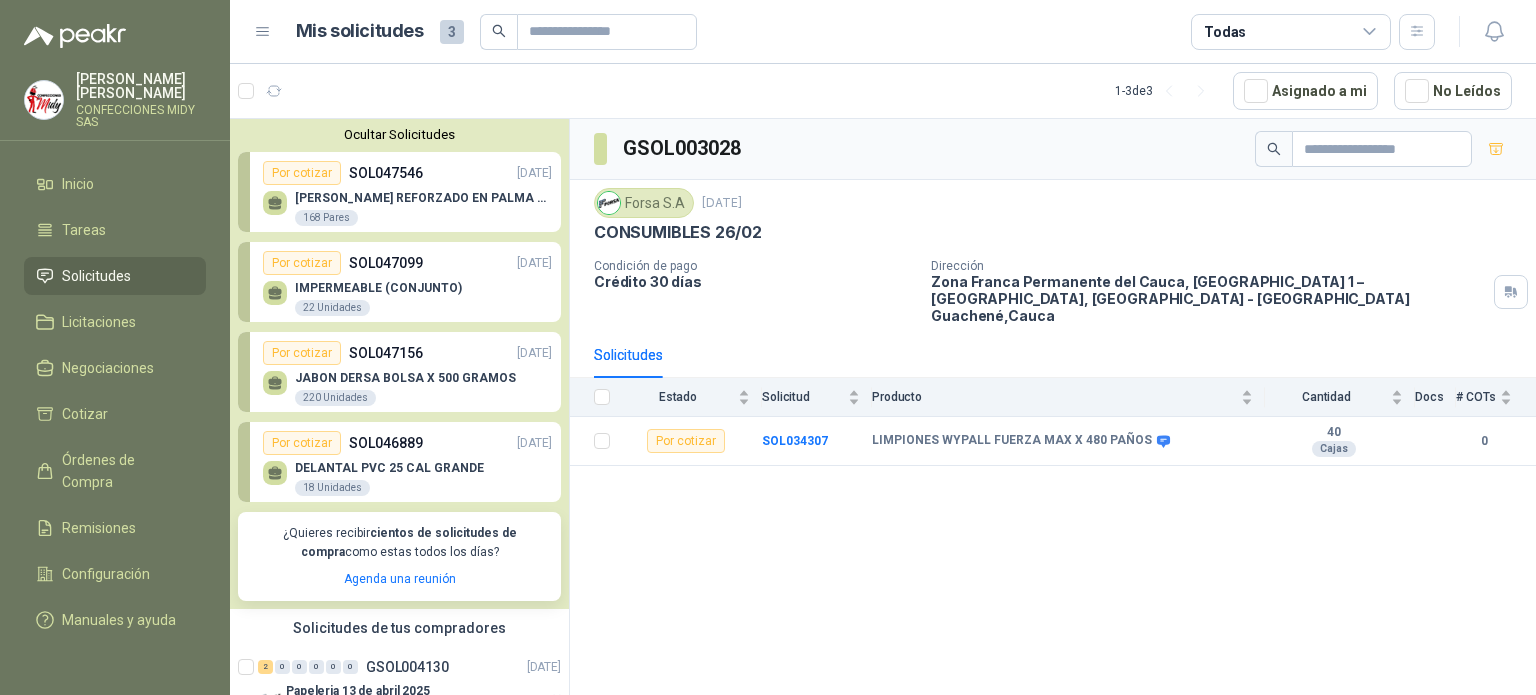 click on "IMPERMEABLE (CONJUNTO) 22   Unidades" at bounding box center (407, 296) 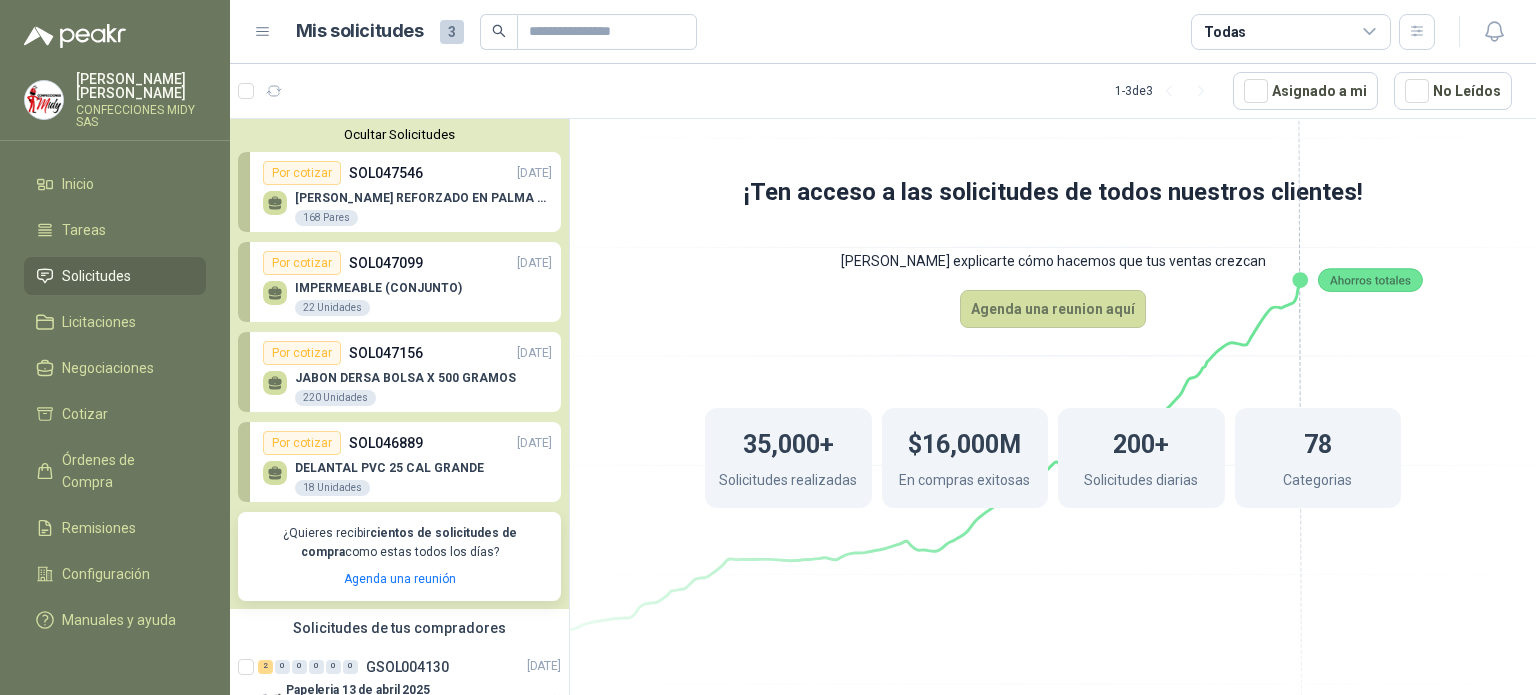 click on "22   Unidades" at bounding box center (332, 308) 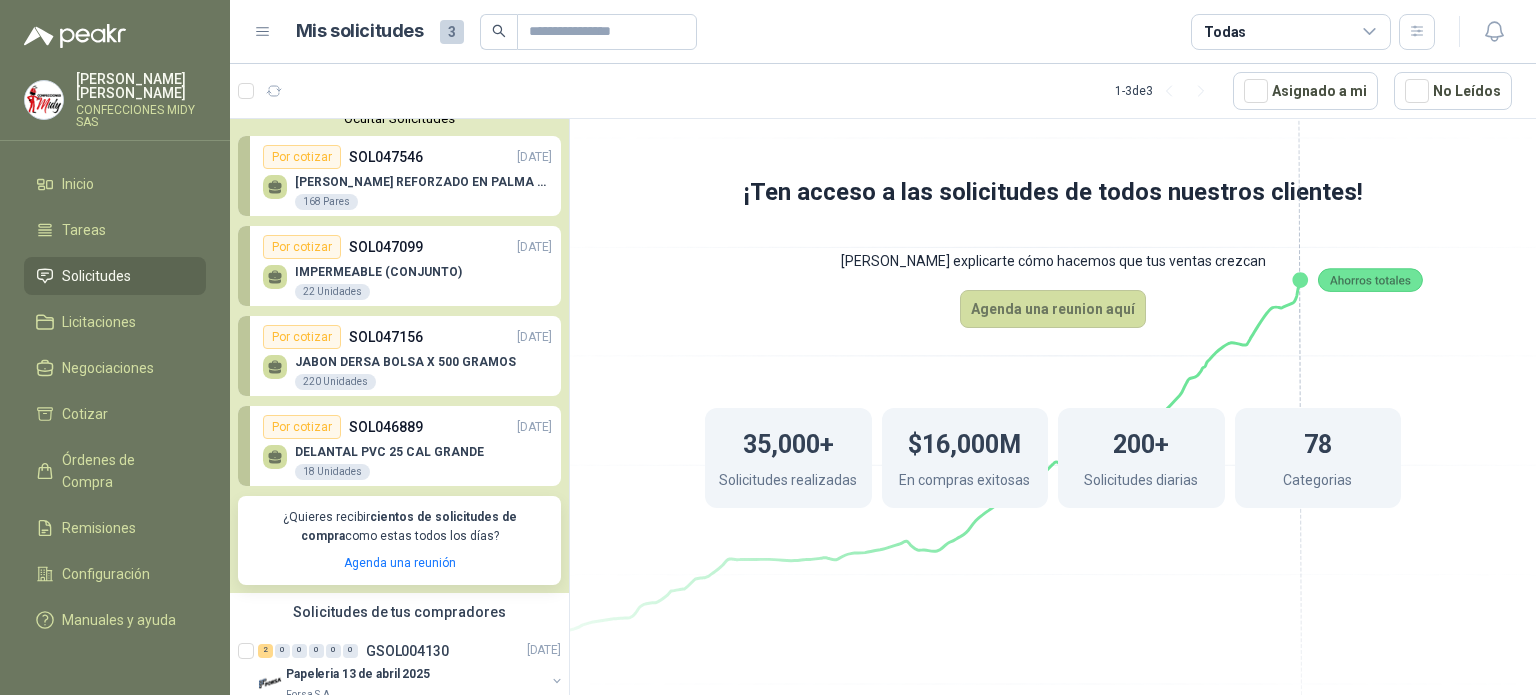 scroll, scrollTop: 0, scrollLeft: 0, axis: both 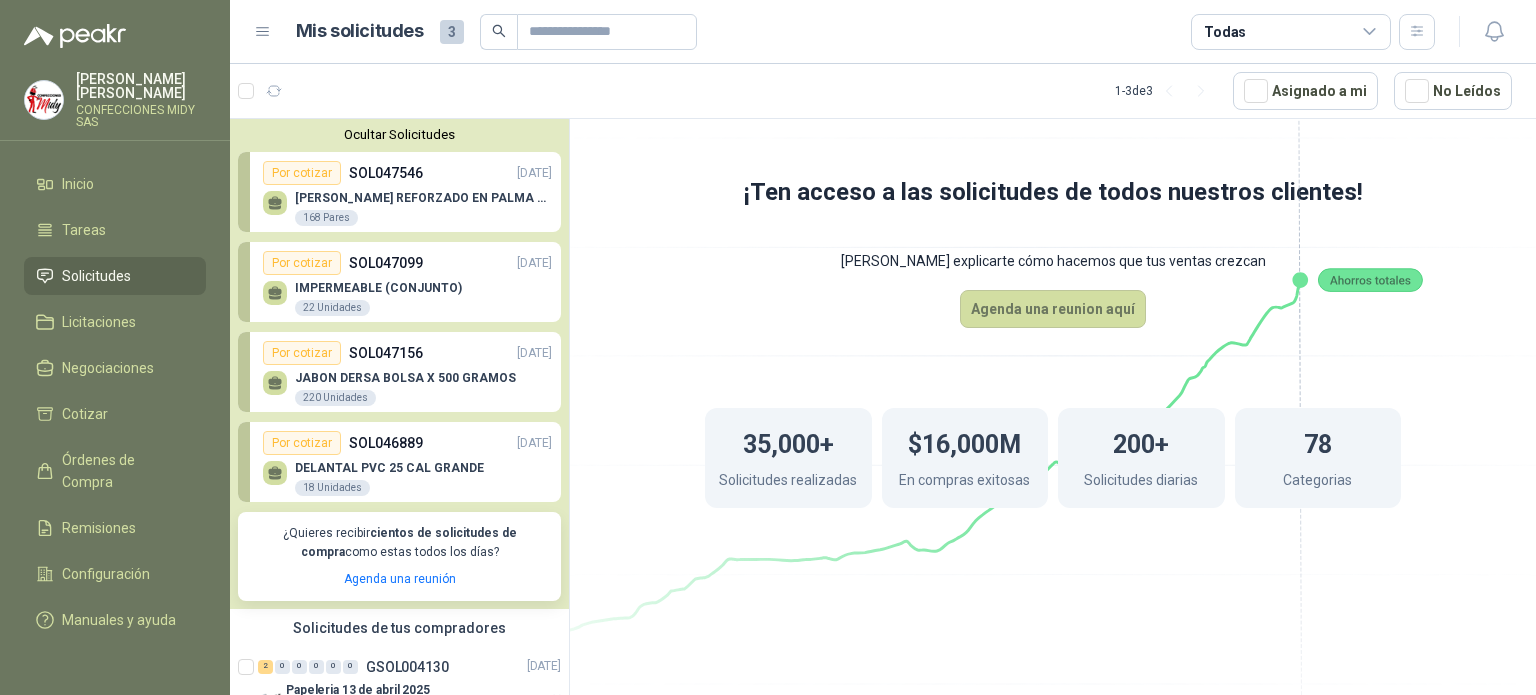 click on "Por cotizar" at bounding box center (302, 353) 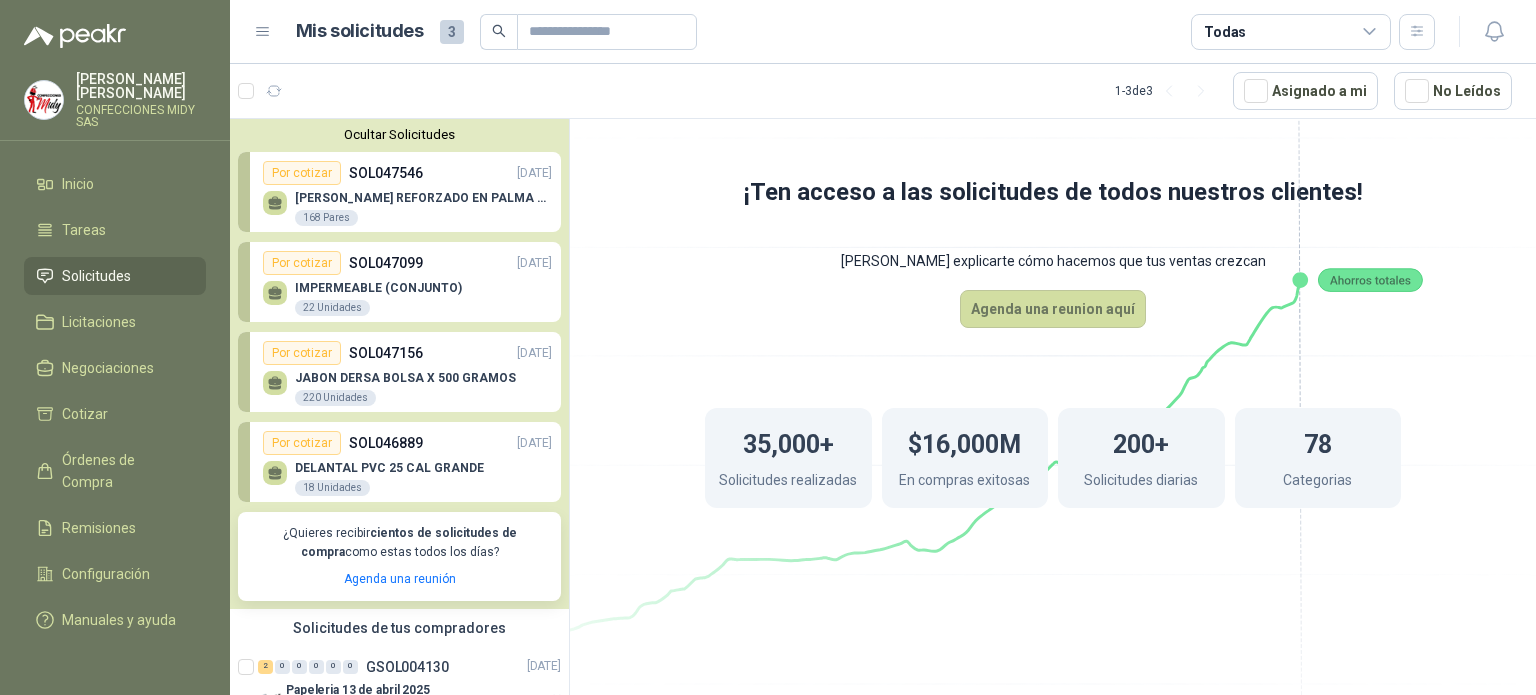 click on "Por cotizar" at bounding box center [302, 173] 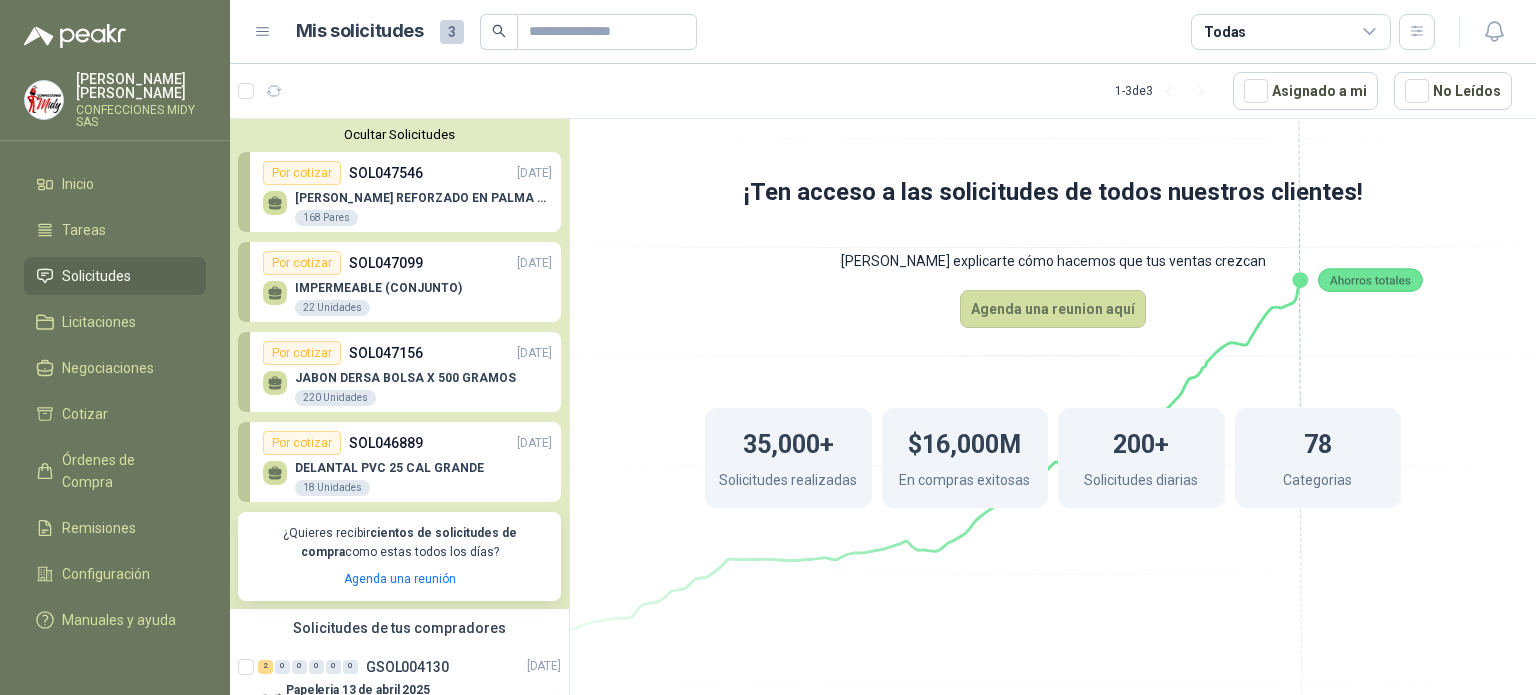 click 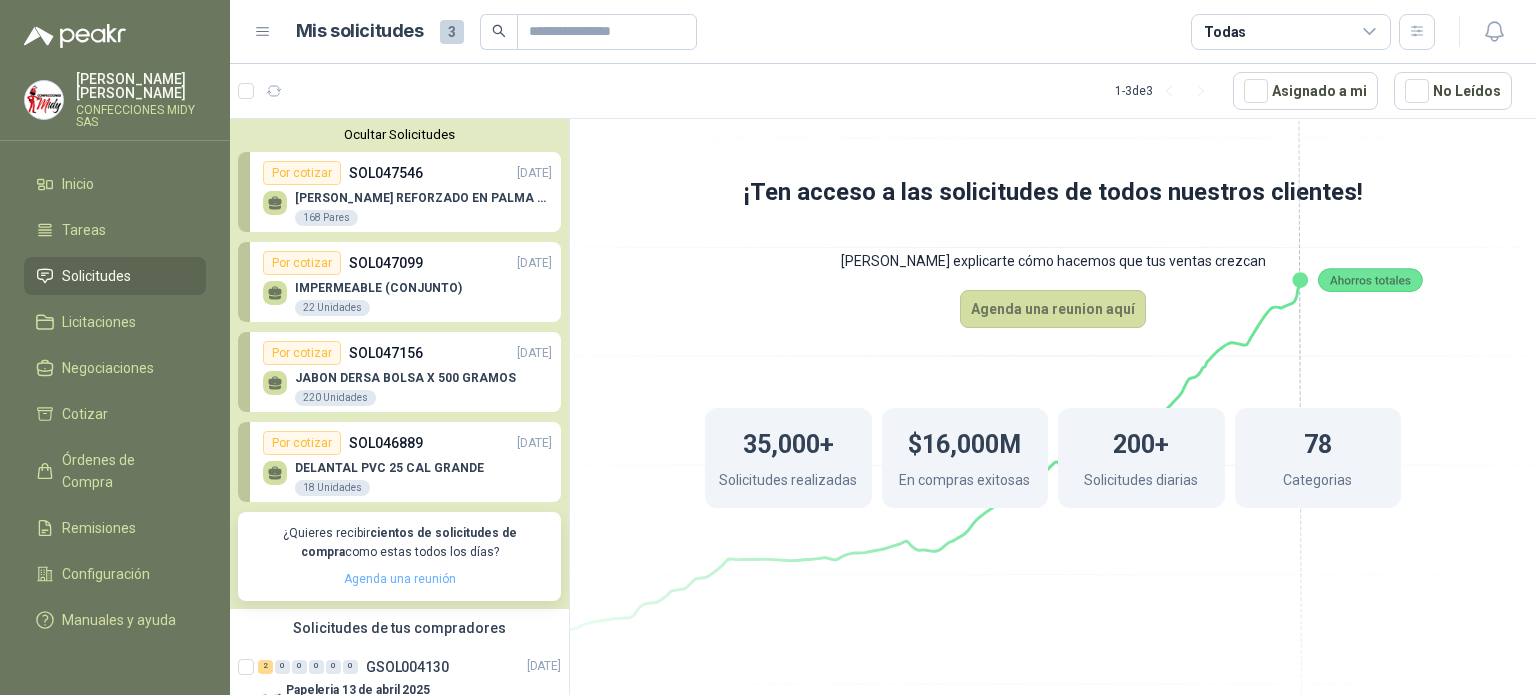 click on "Agenda una reunión" at bounding box center [400, 579] 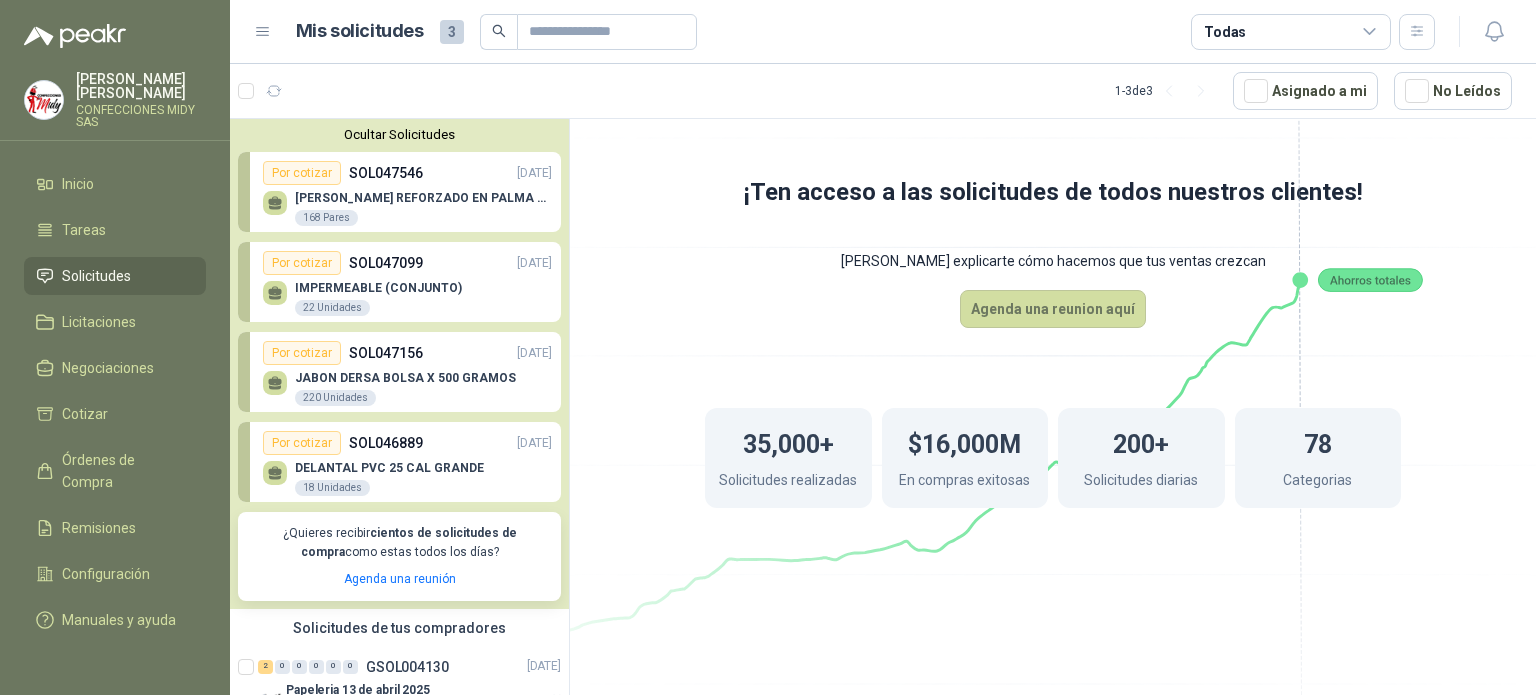click on "Ocultar Solicitudes" at bounding box center (399, 134) 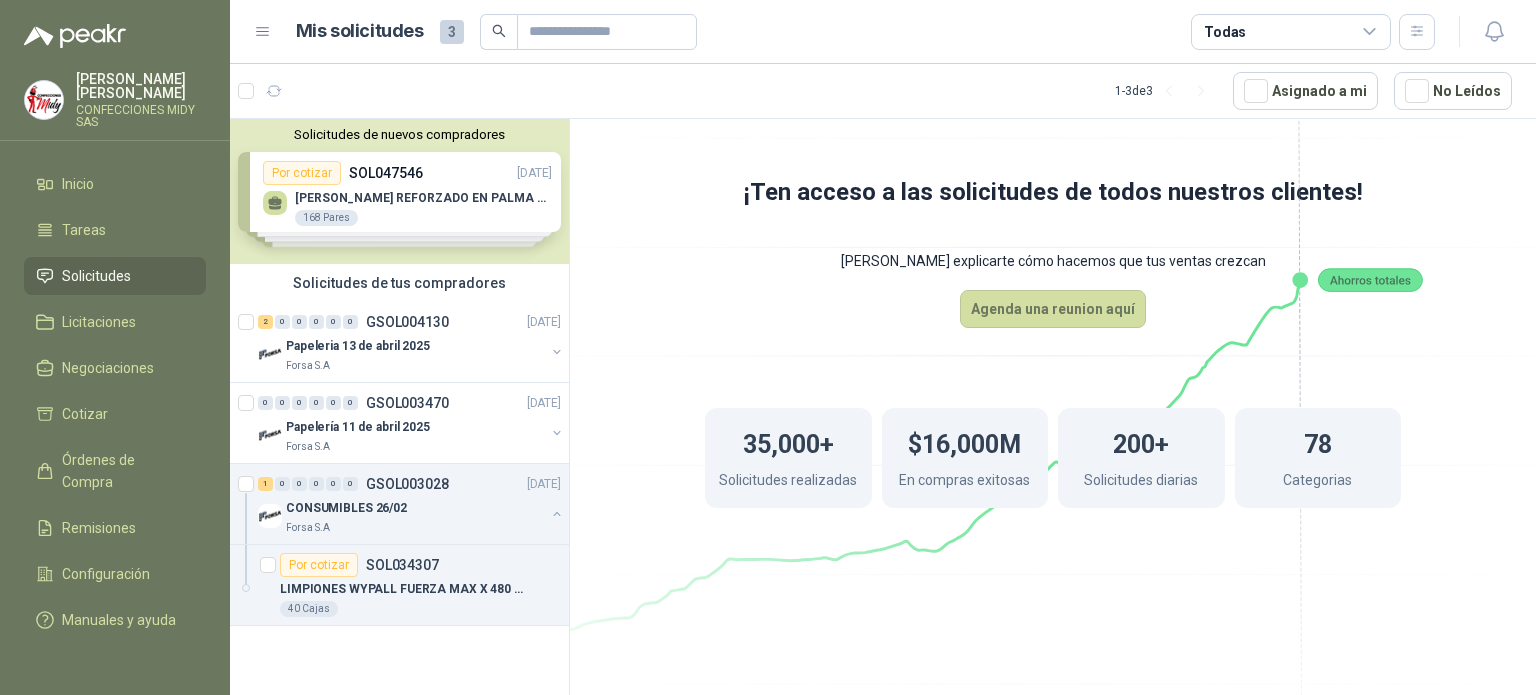 click on "Solicitudes de nuevos compradores Por cotizar SOL047546 [DATE]   GUANTE VAQUETA REFORZADO EN PALMA MANGA LARGA 168   Pares Por cotizar SOL047099 [DATE]   IMPERMEABLE (CONJUNTO) 22   Unidades Por cotizar SOL047156 [DATE]   JABON DERSA BOLSA X 500 GRAMOS 220   Unidades Por cotizar SOL046889 [DATE]   DELANTAL PVC 25 CAL GRANDE 18   Unidades ¿Quieres recibir  cientos de solicitudes de compra  como estas todos los días? Agenda una reunión" at bounding box center [399, 191] 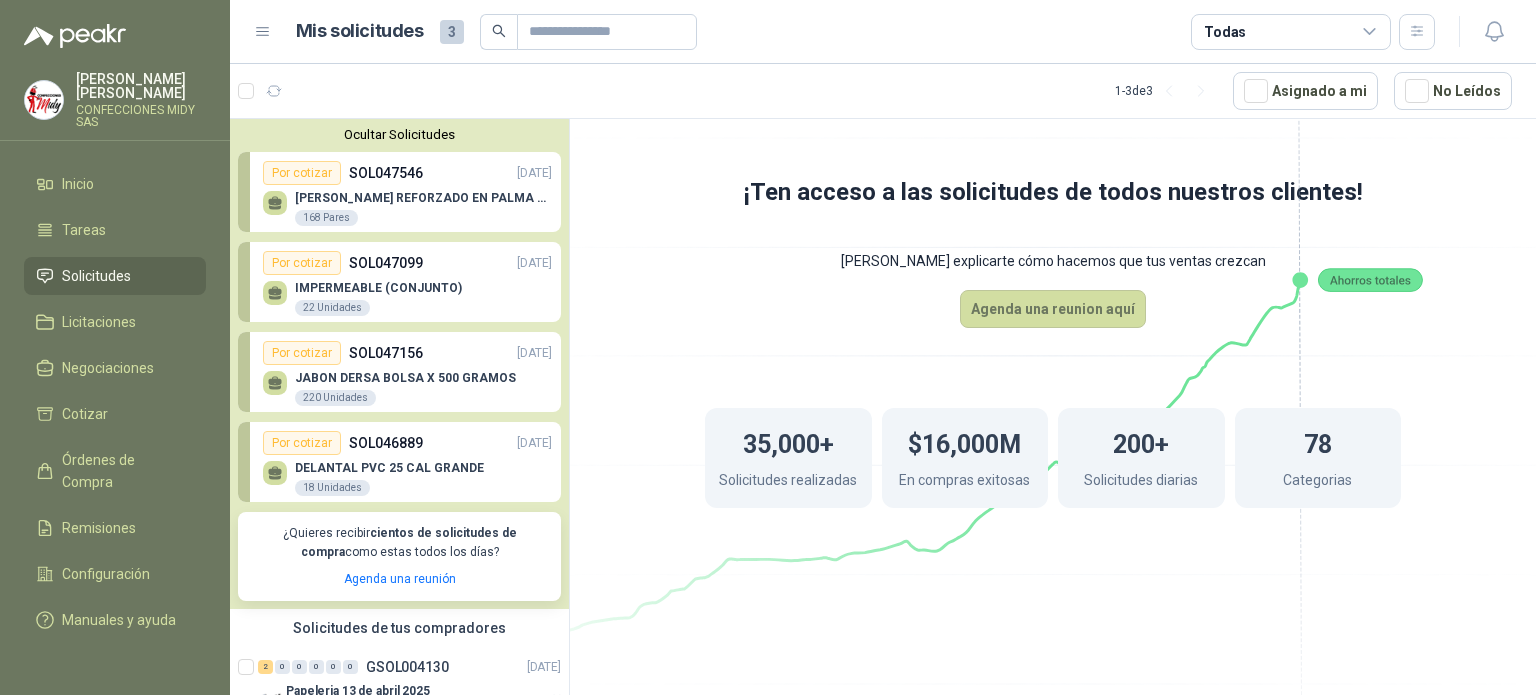 click on "DELANTAL PVC 25 CAL GRANDE 18   Unidades" at bounding box center (389, 479) 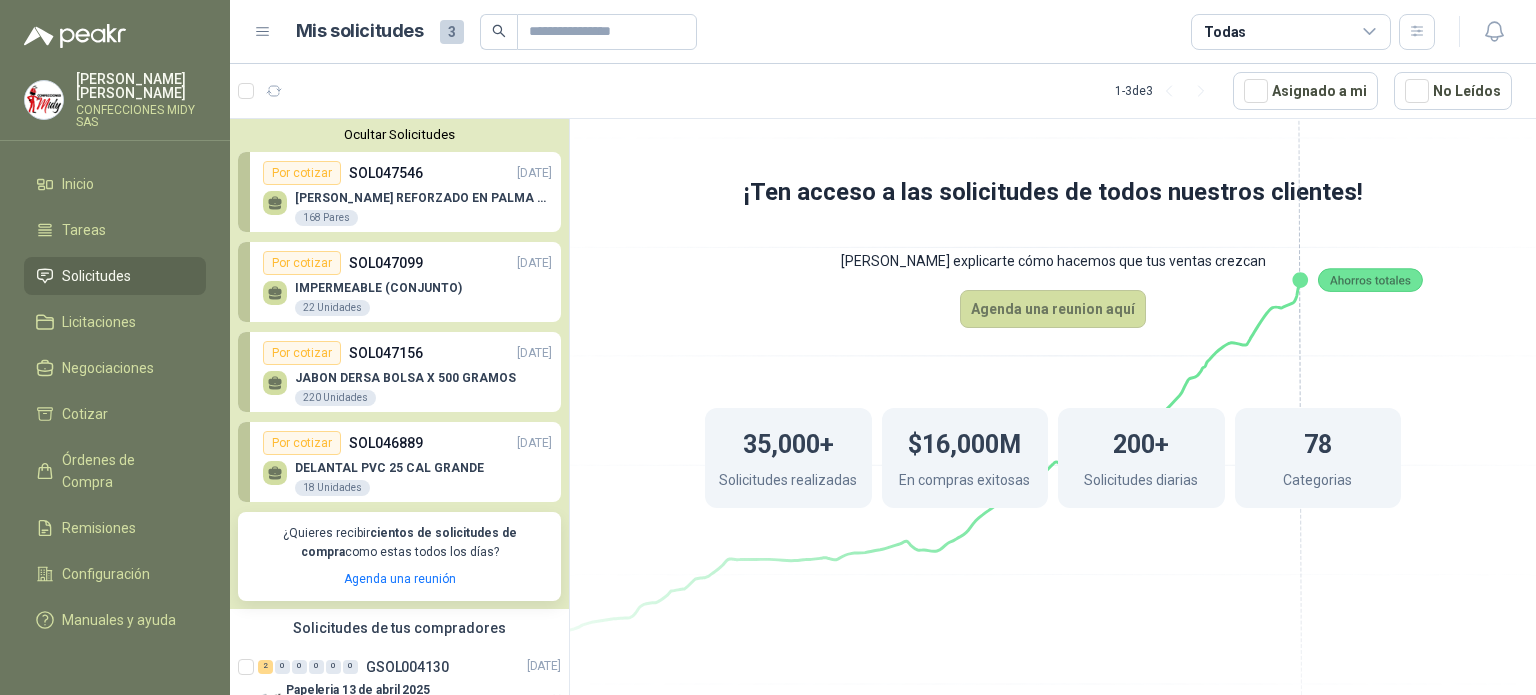 drag, startPoint x: 328, startPoint y: 477, endPoint x: 300, endPoint y: 457, distance: 34.4093 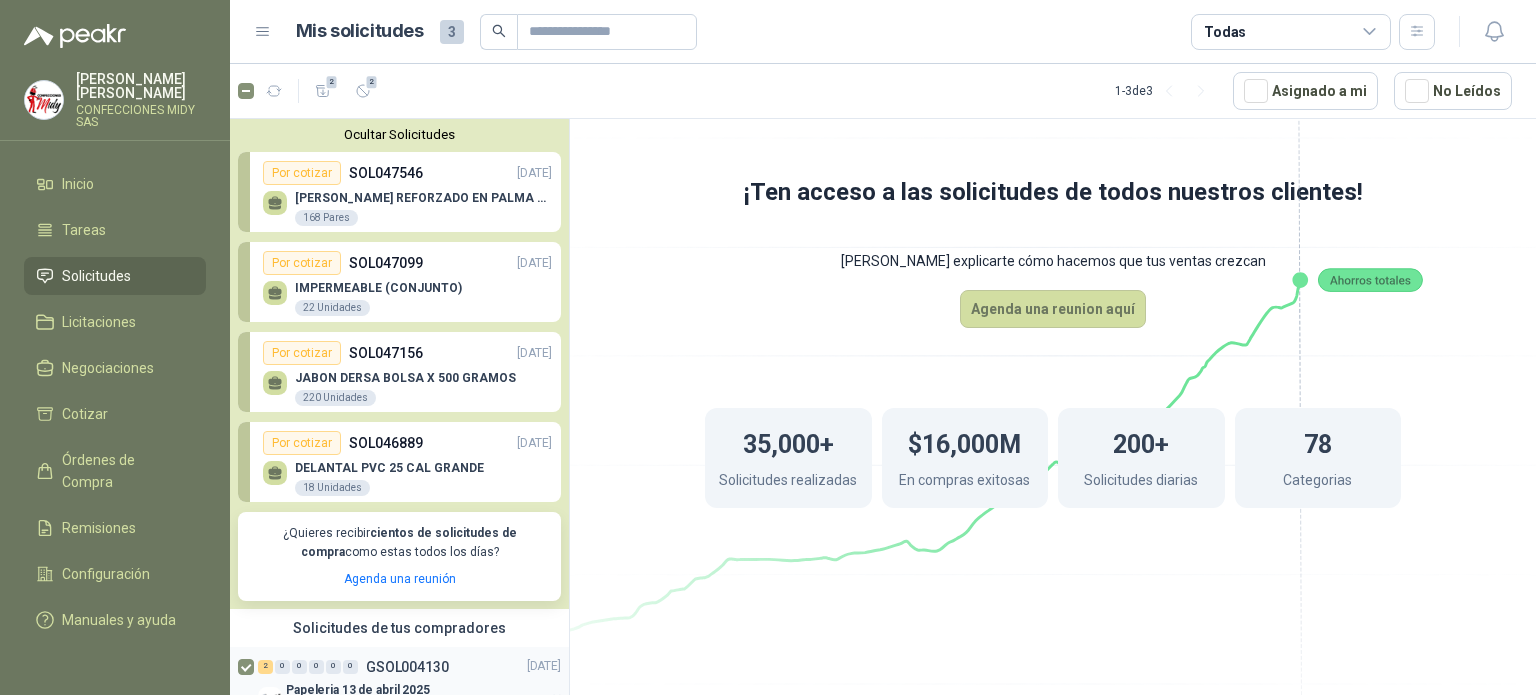 click on "2   0   0   0   0   0   GSOL004130 [DATE]   Papeleria [DATE][PERSON_NAME] Forsa S.A" at bounding box center (399, 687) 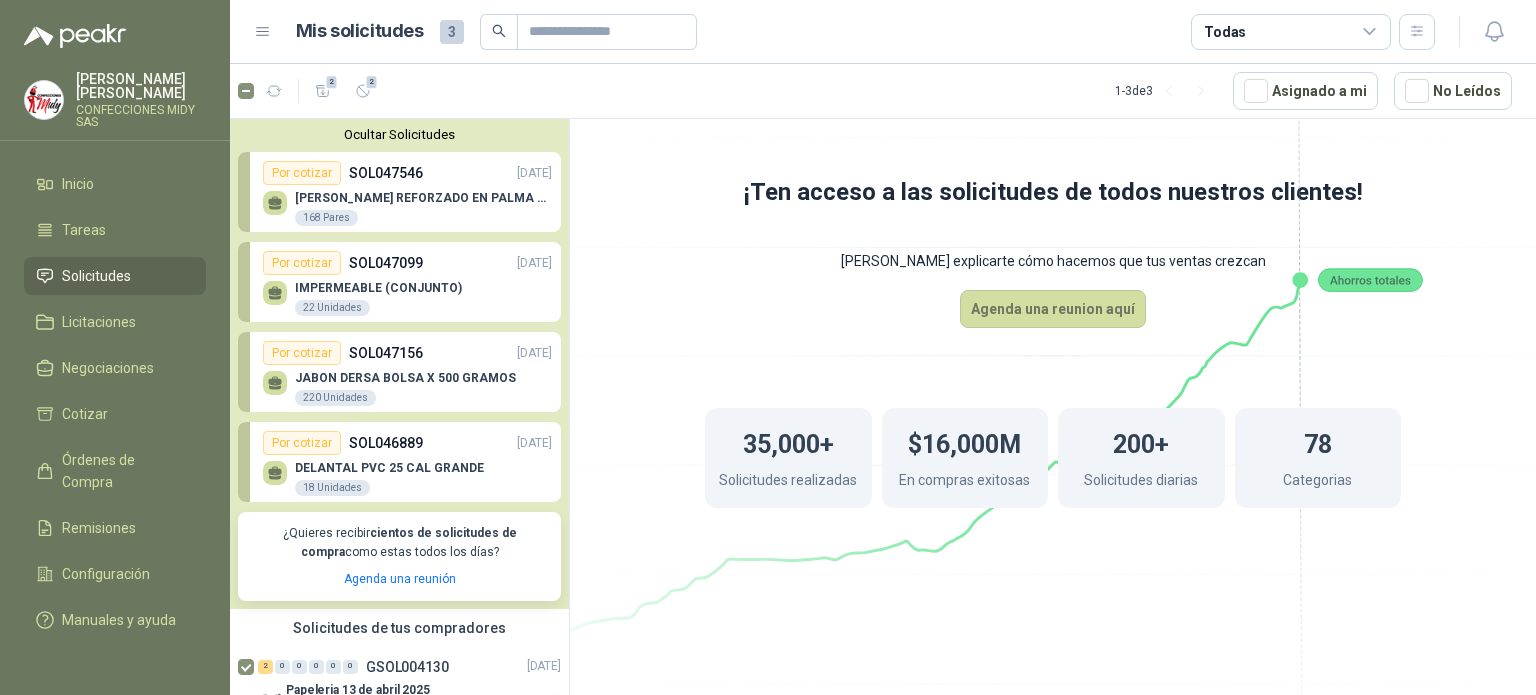 click on "2 2 1 - 3  de  3 Asignado a mi No Leídos" at bounding box center [883, 91] 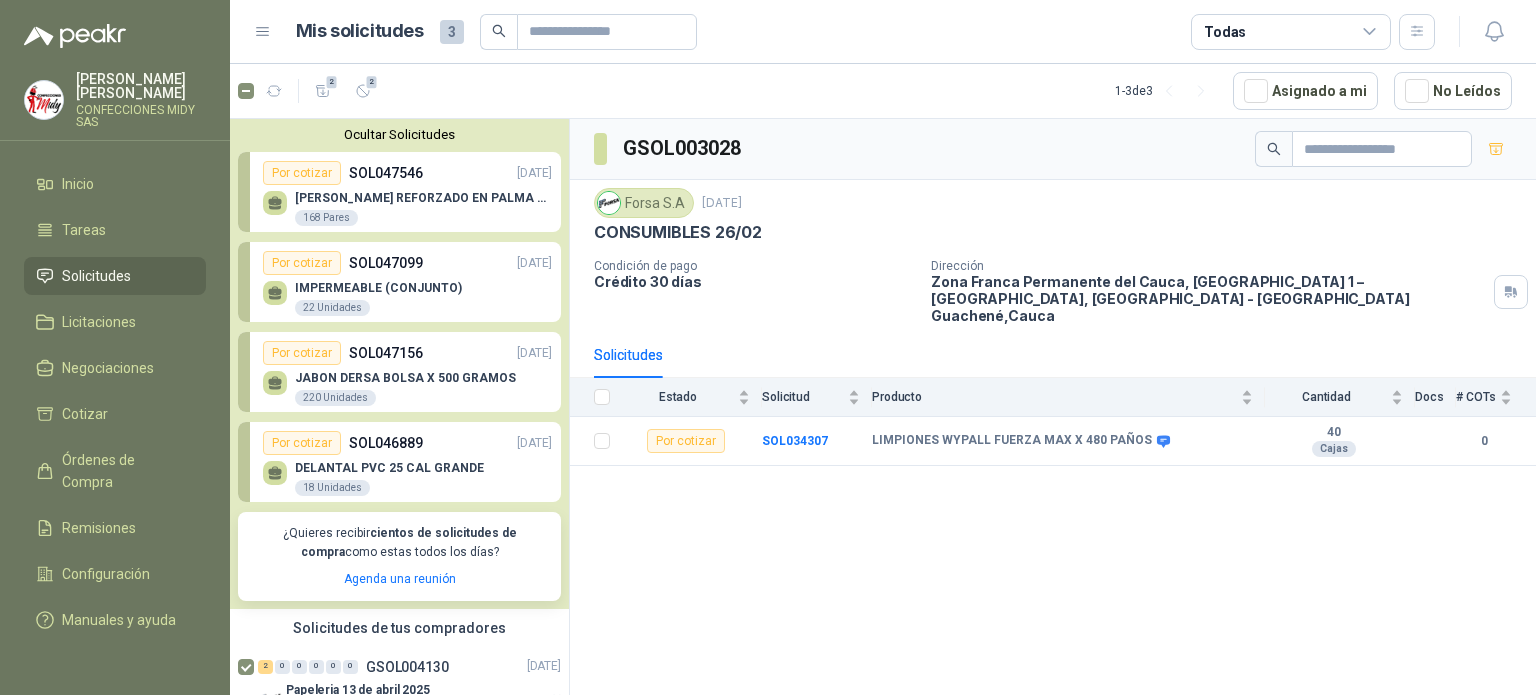 click on "2 2 1 - 3  de  3 Asignado a mi No Leídos" at bounding box center [883, 91] 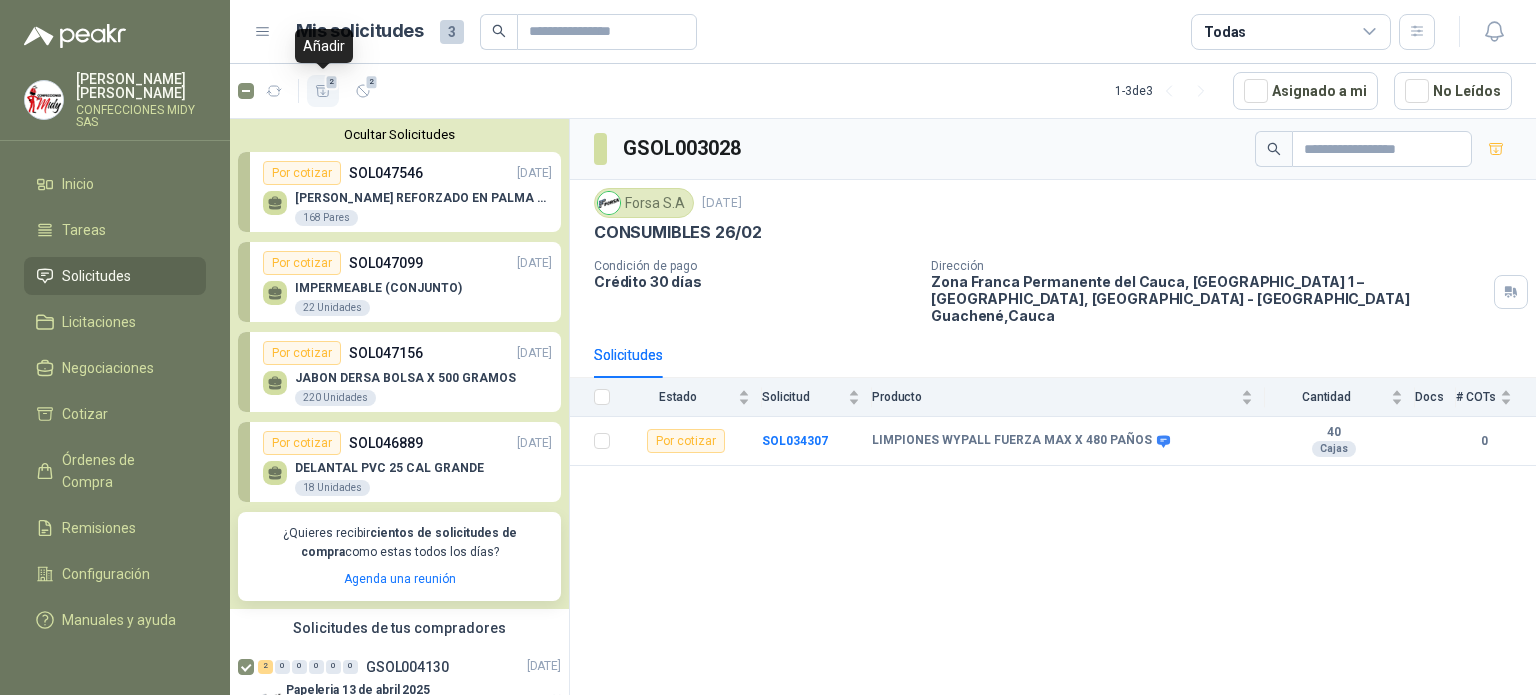 click 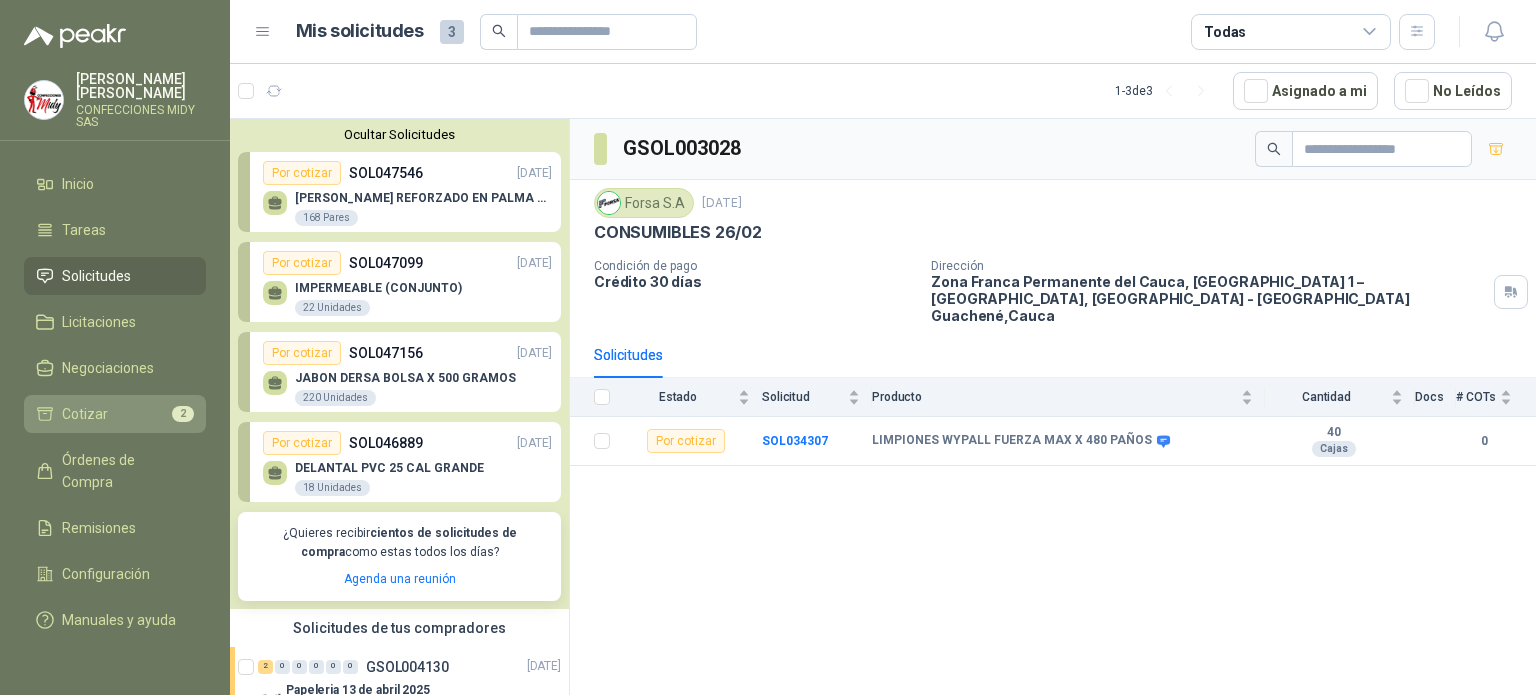 click on "Cotizar 2" at bounding box center [115, 414] 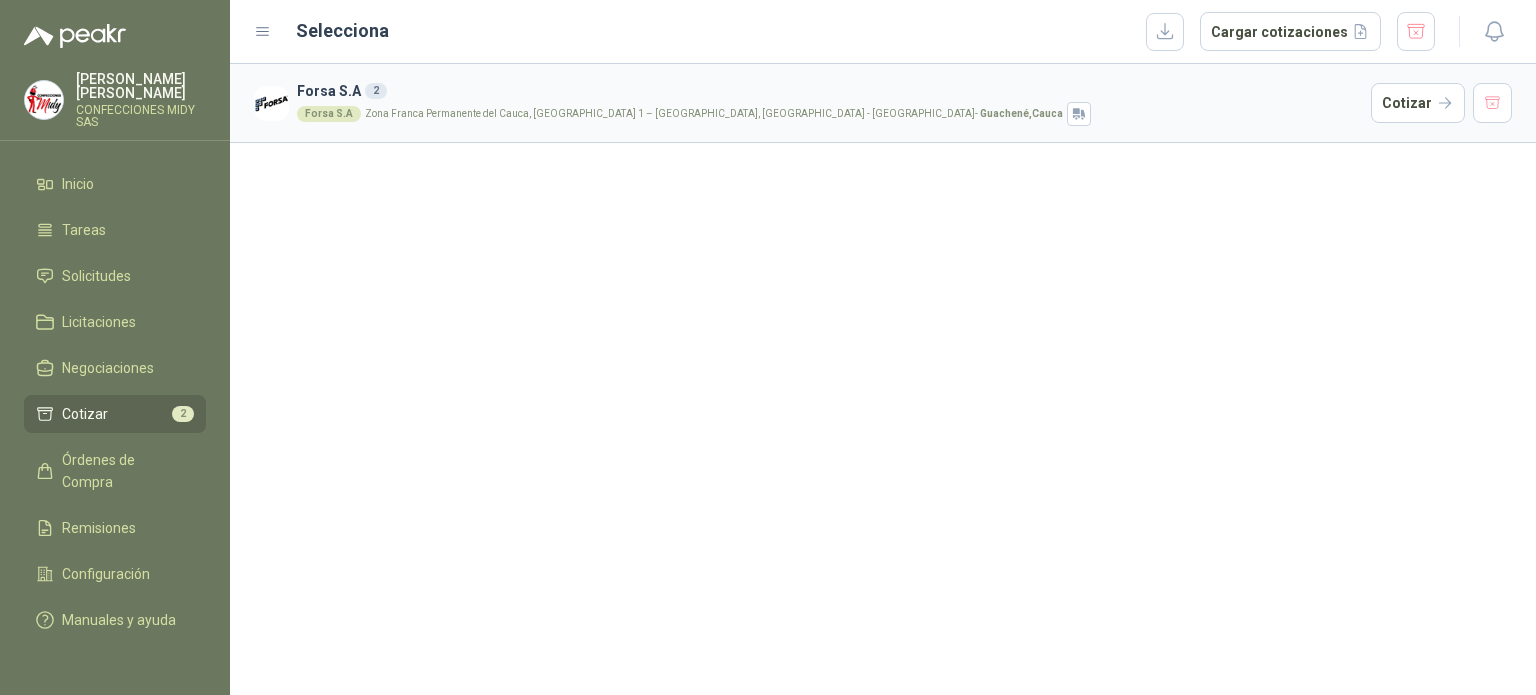click on "Forsa S.A" at bounding box center (329, 114) 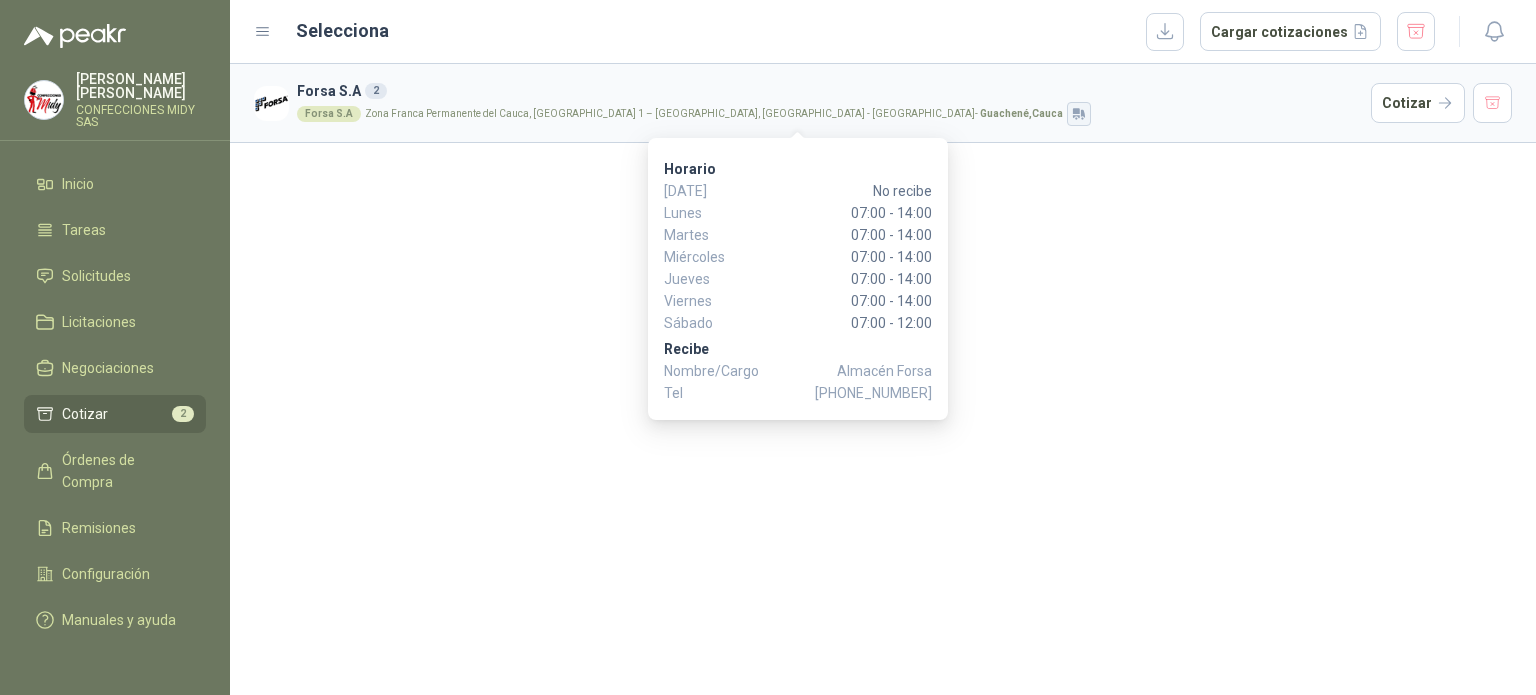 click at bounding box center [1079, 114] 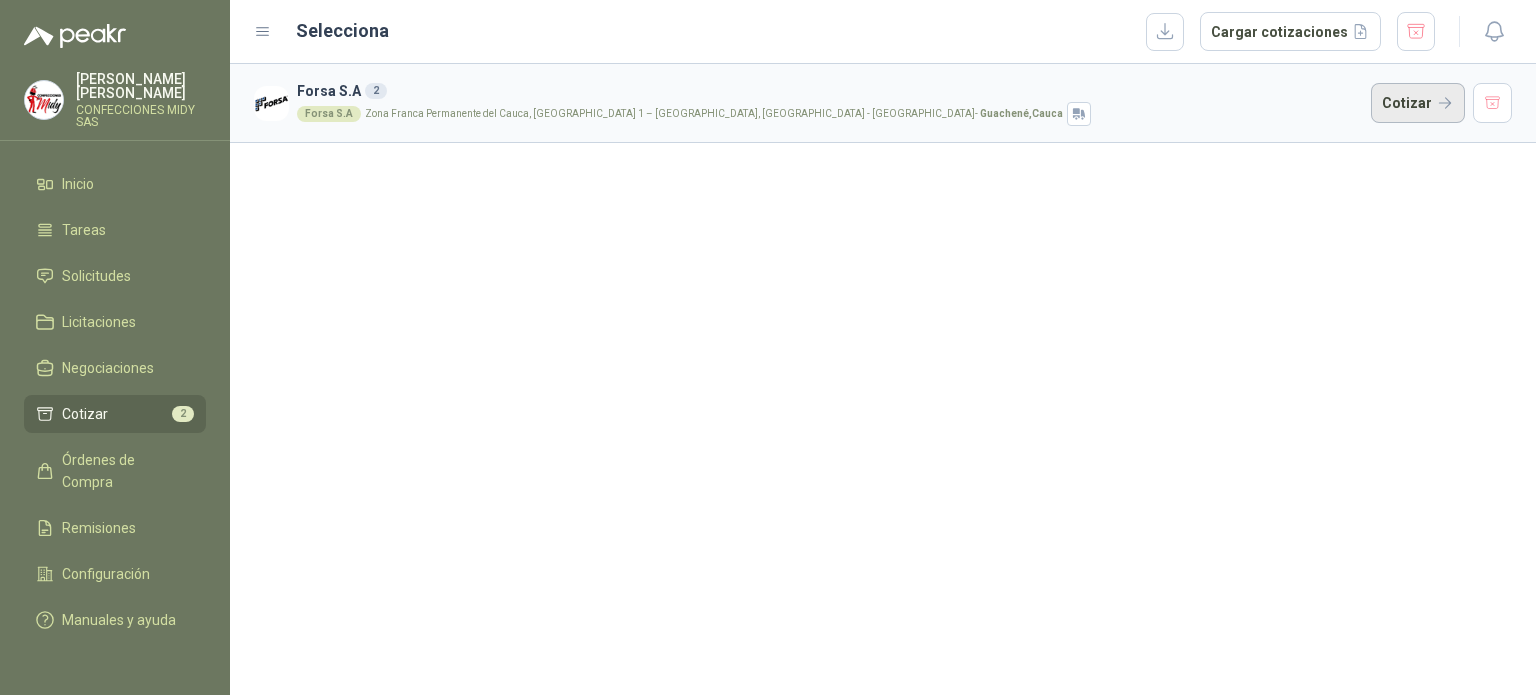 click on "Cotizar" at bounding box center [1418, 103] 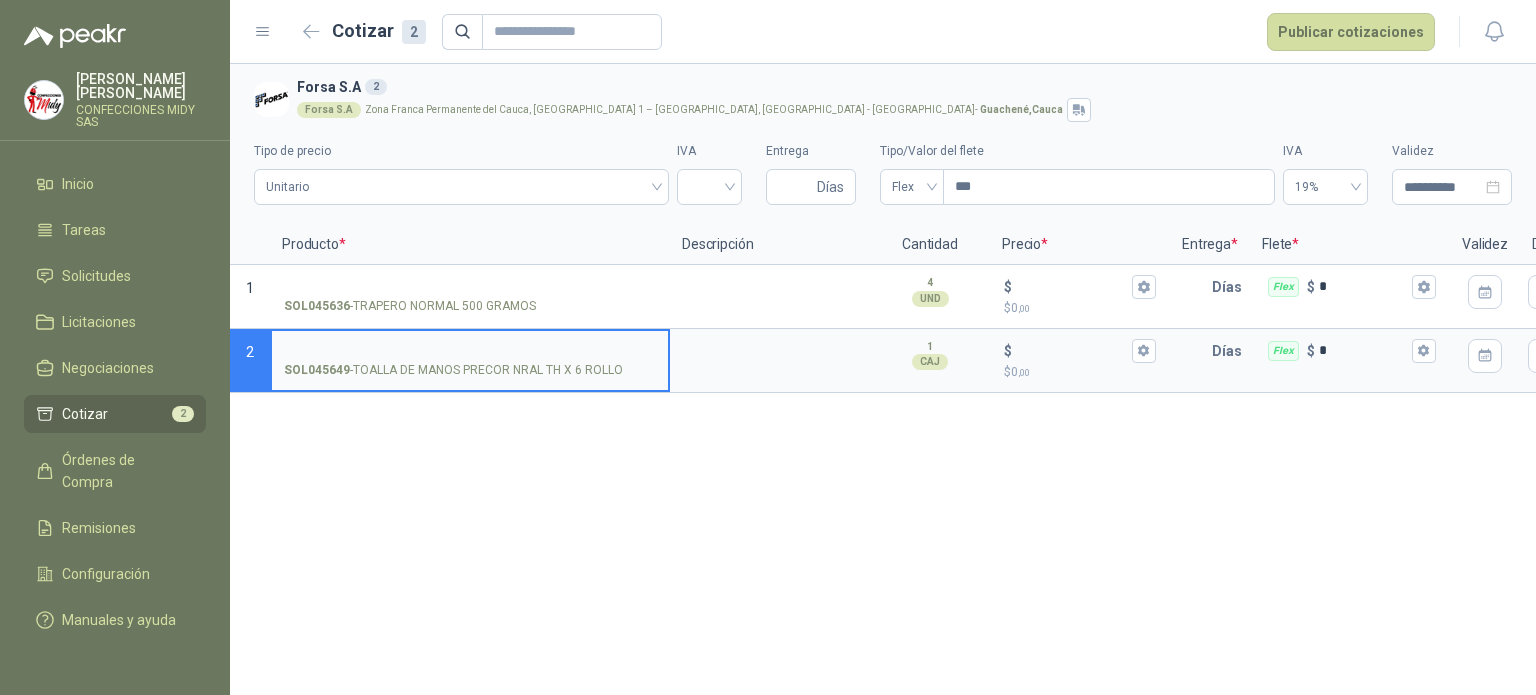 type 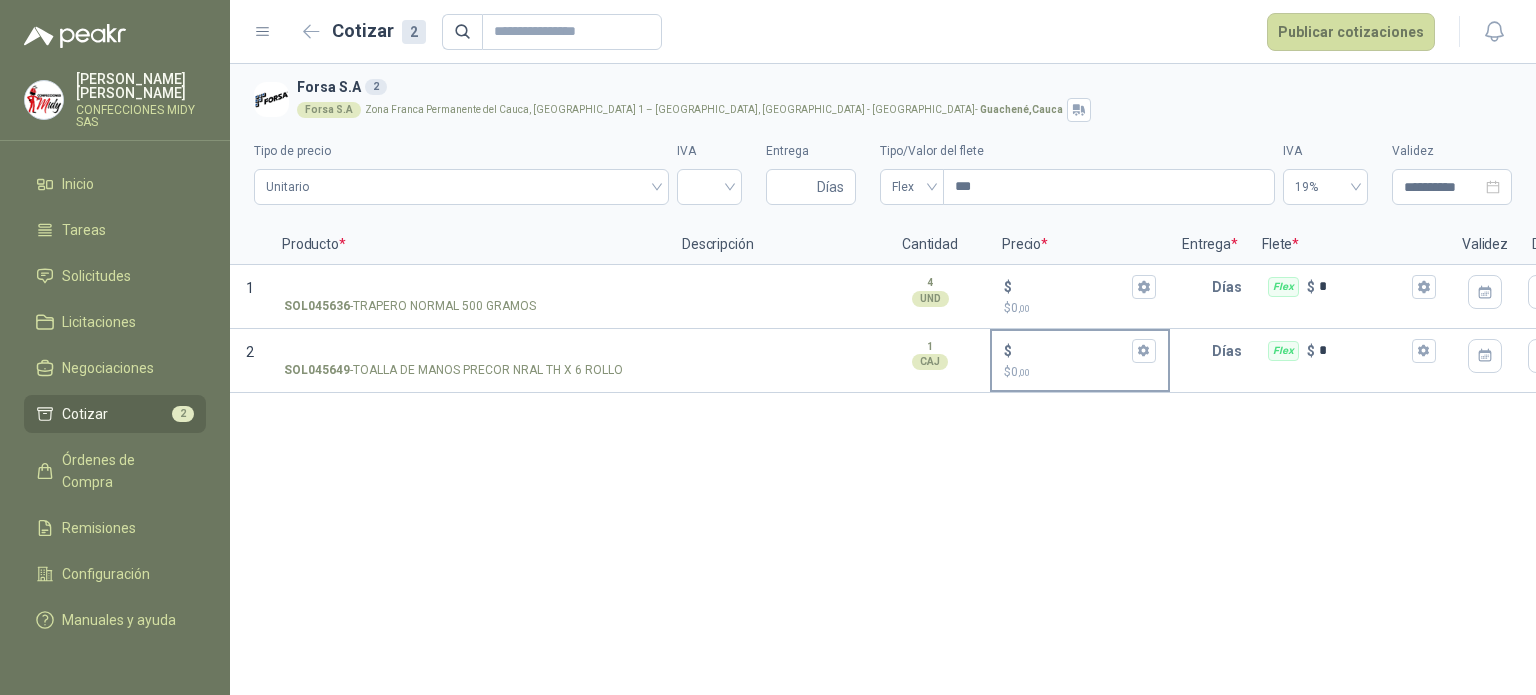 click on "$ $  0 ,00" at bounding box center [1080, 360] 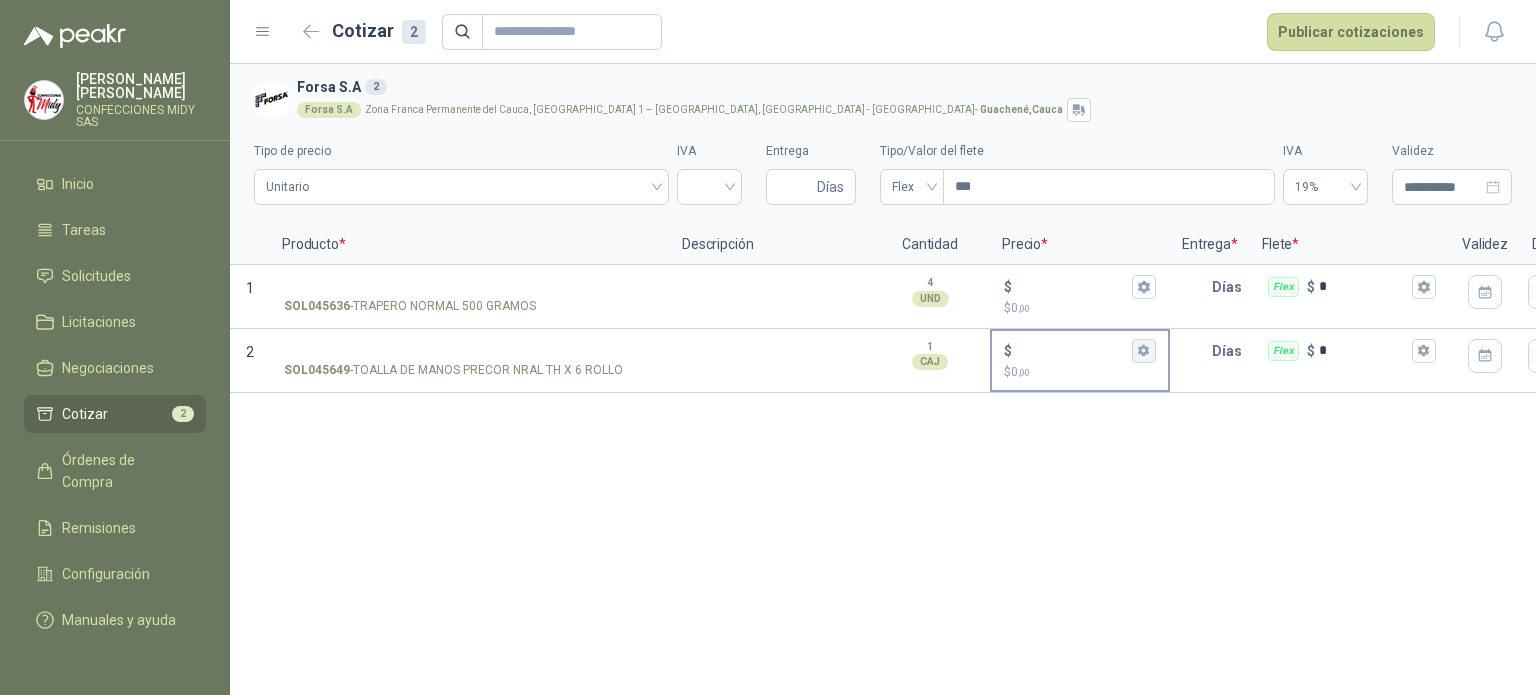 click on "$ $  0 ,00" at bounding box center (1144, 351) 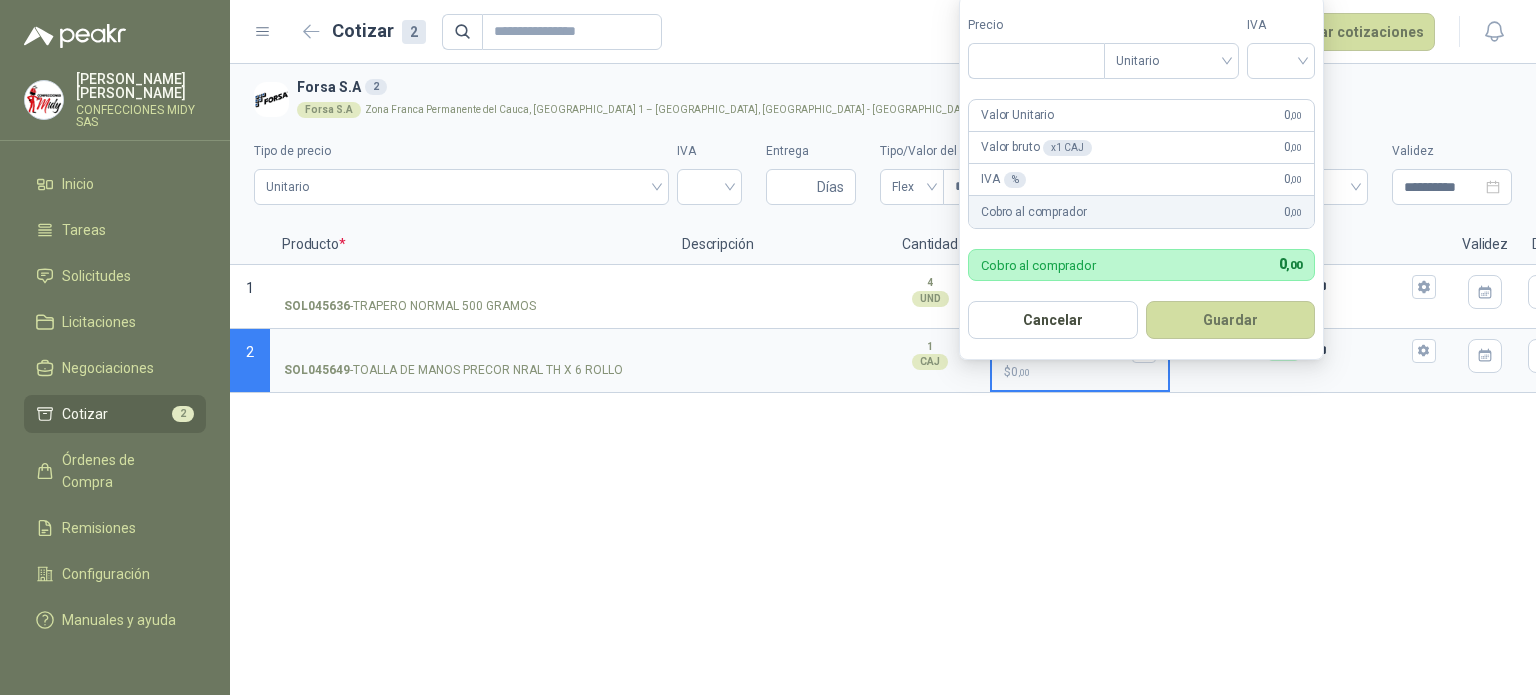 type on "***" 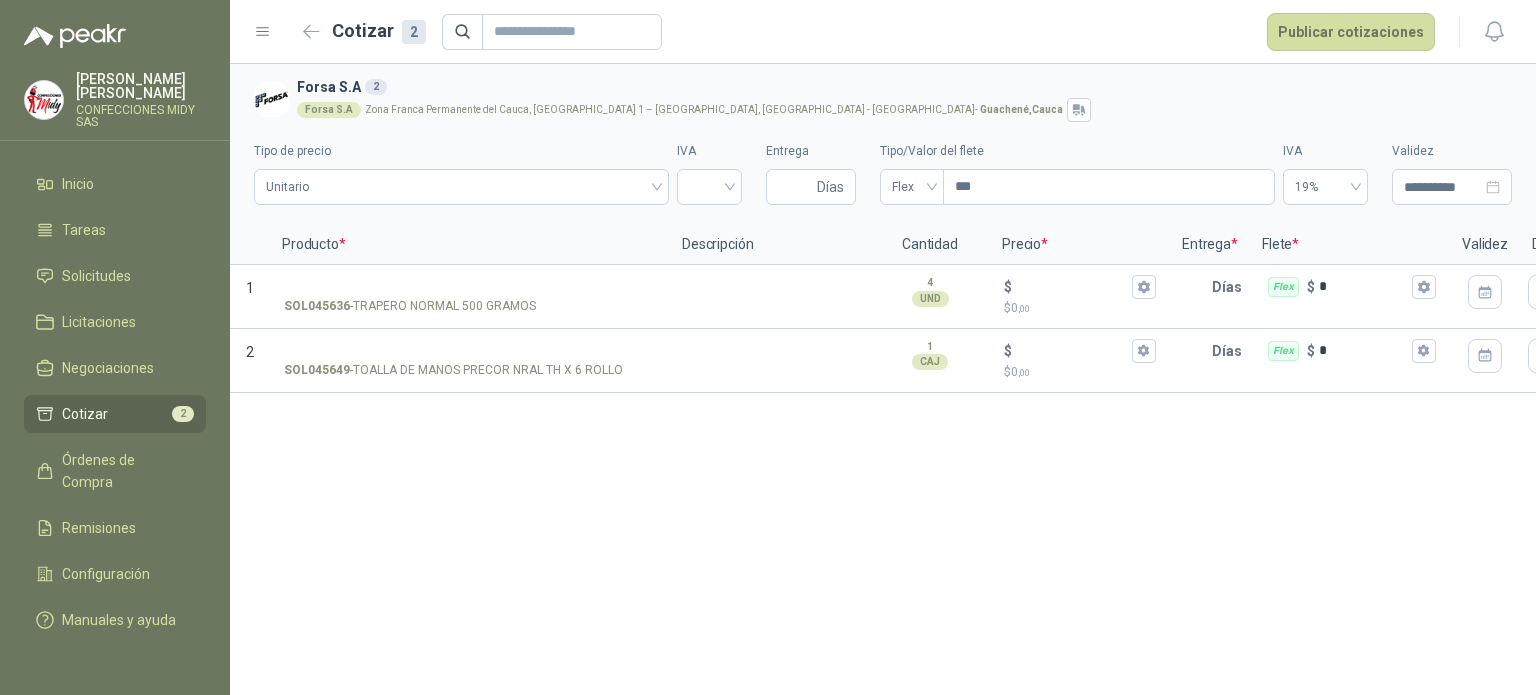 click on "**********" at bounding box center [883, 379] 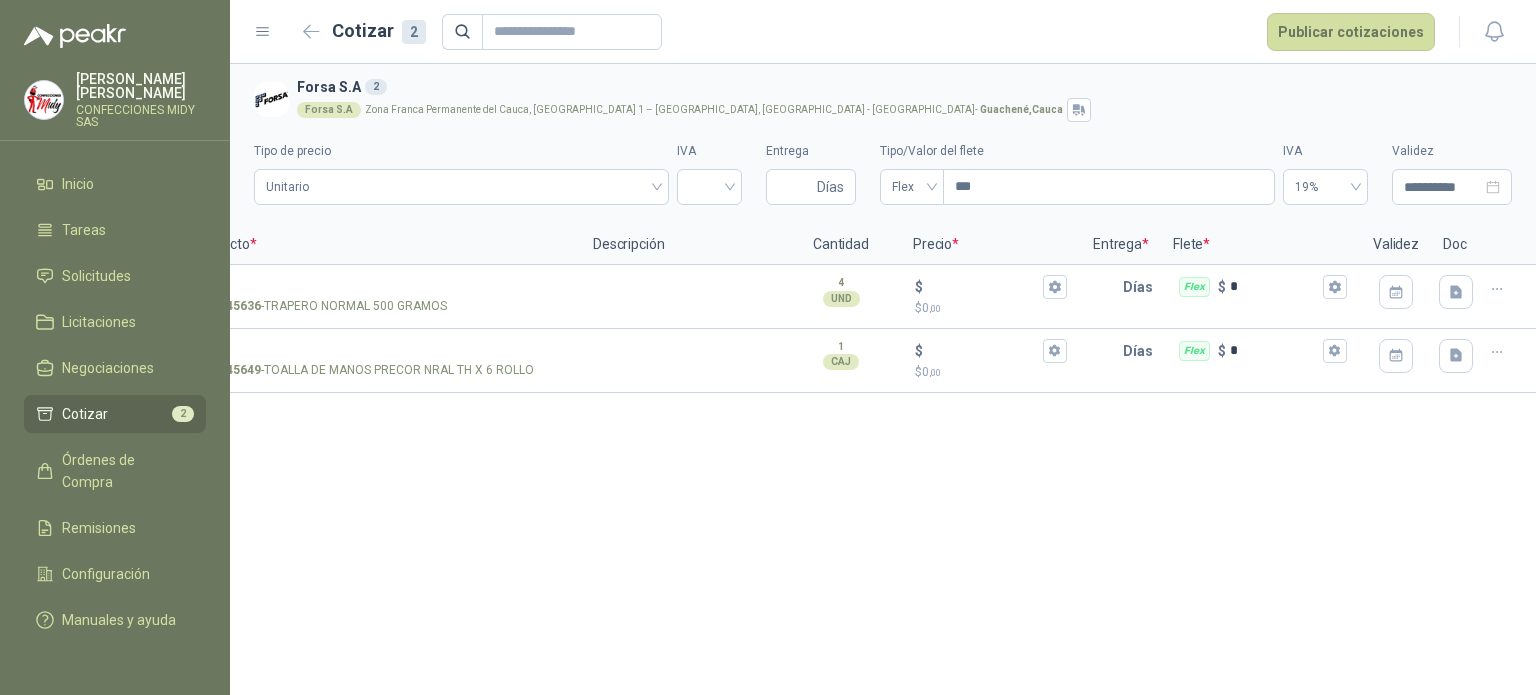 scroll, scrollTop: 0, scrollLeft: 0, axis: both 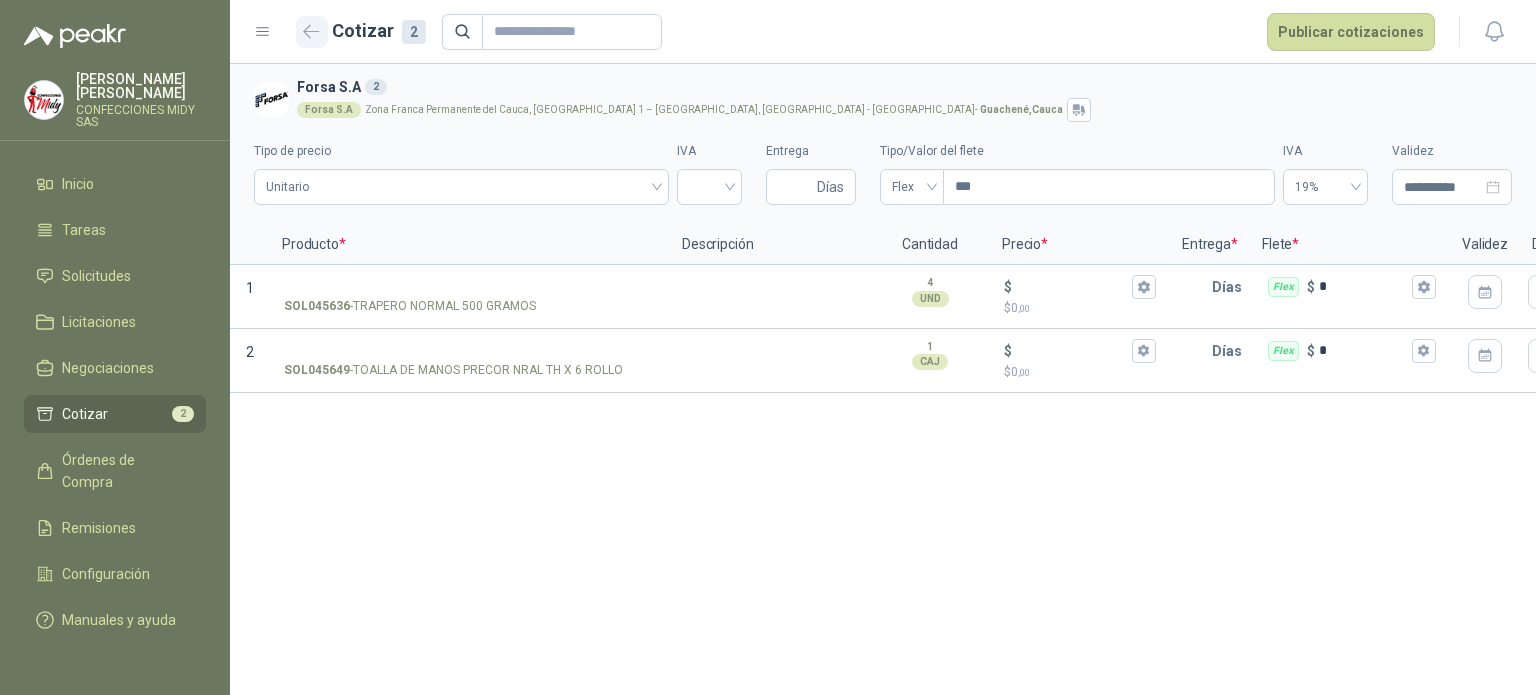 click 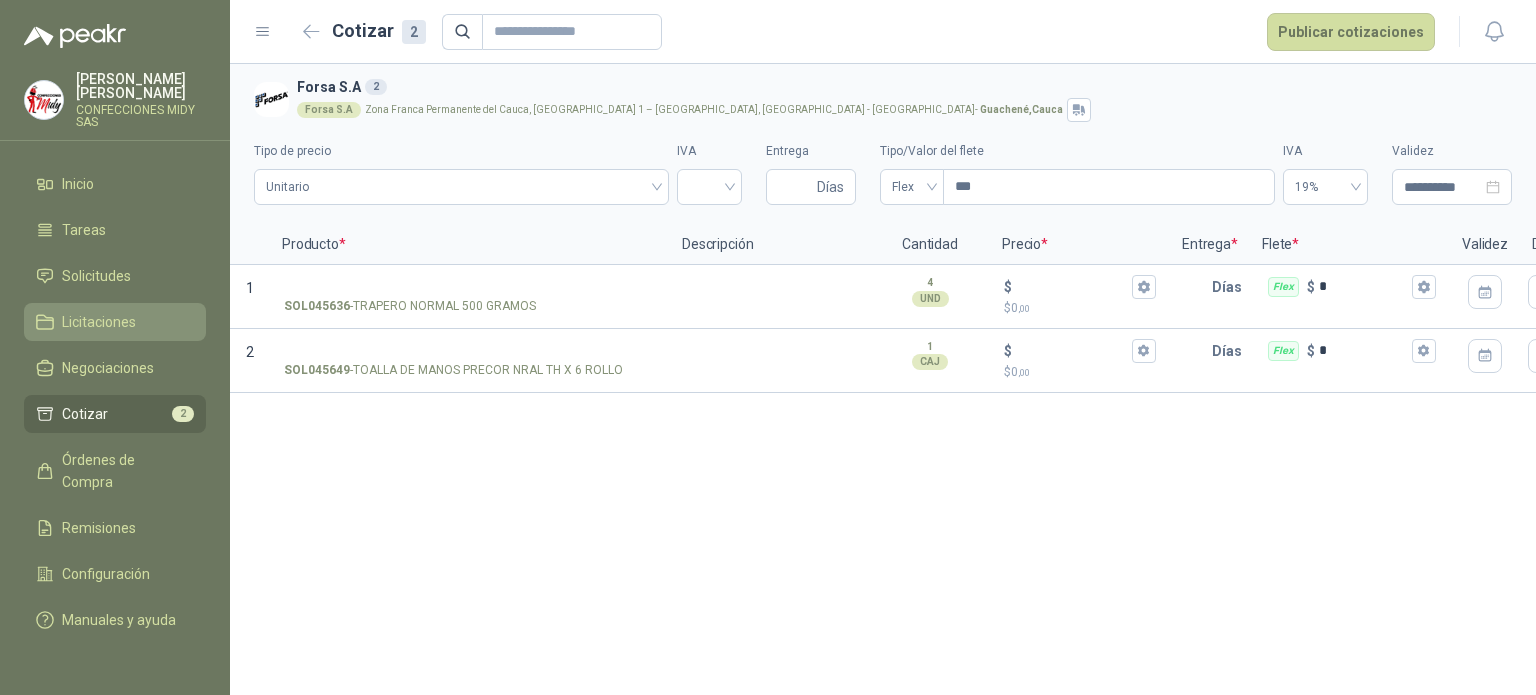 click on "Licitaciones" at bounding box center [115, 322] 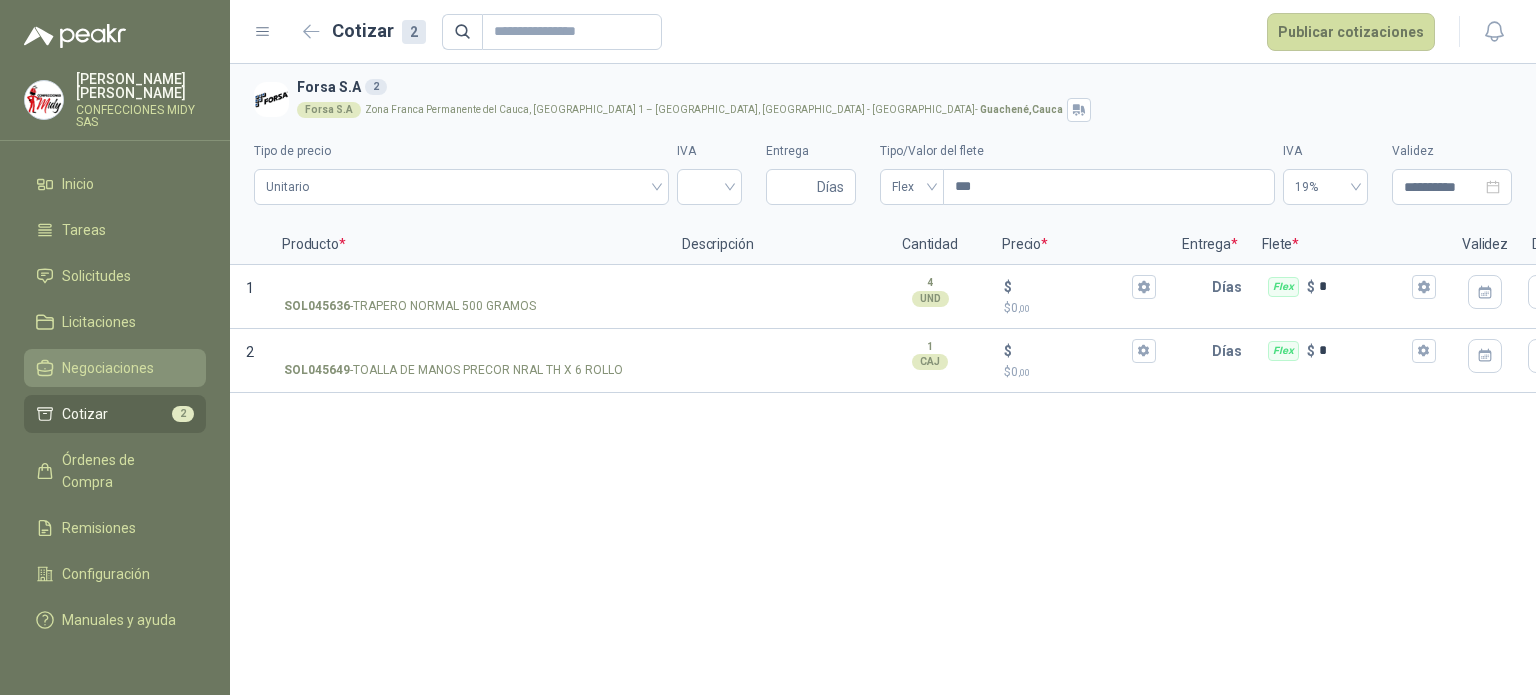 click on "Negociaciones" at bounding box center [108, 368] 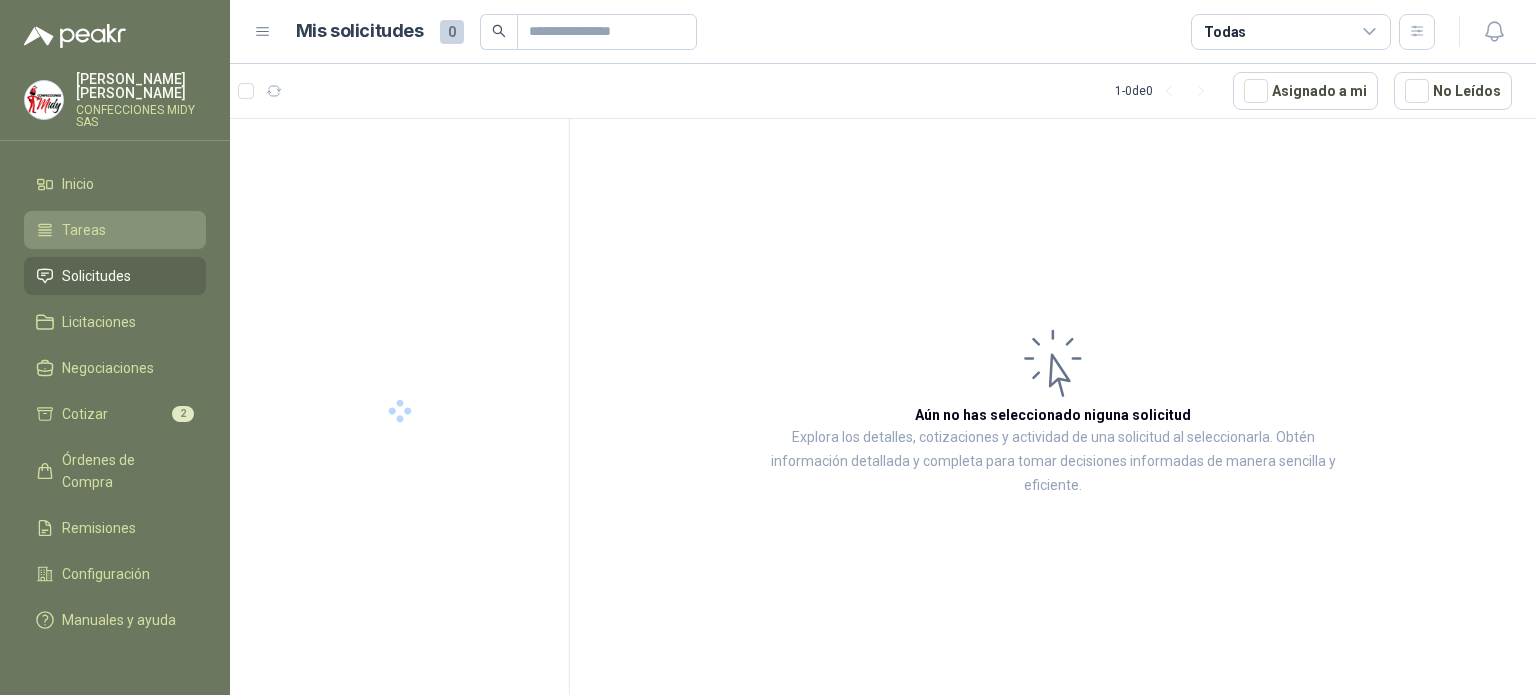 click on "Tareas" at bounding box center (115, 230) 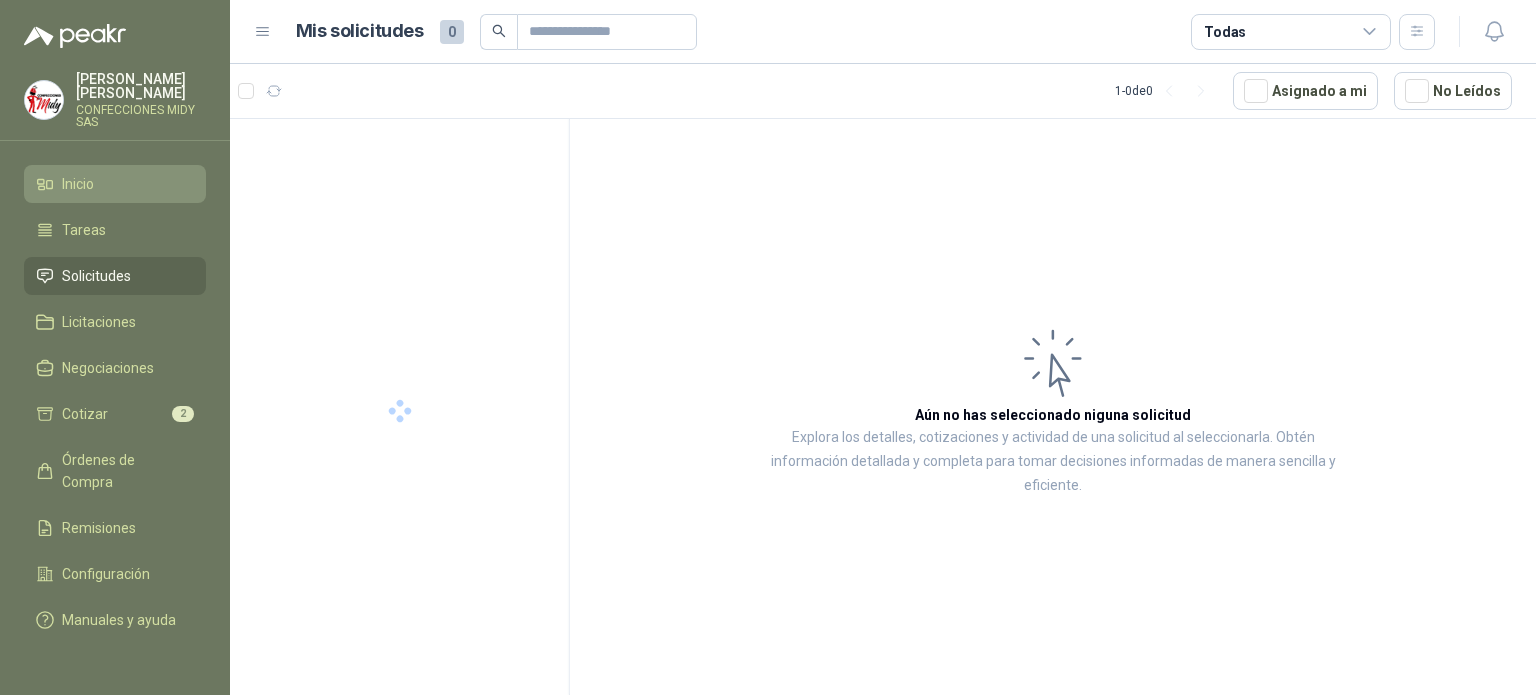 click on "Inicio" at bounding box center [115, 184] 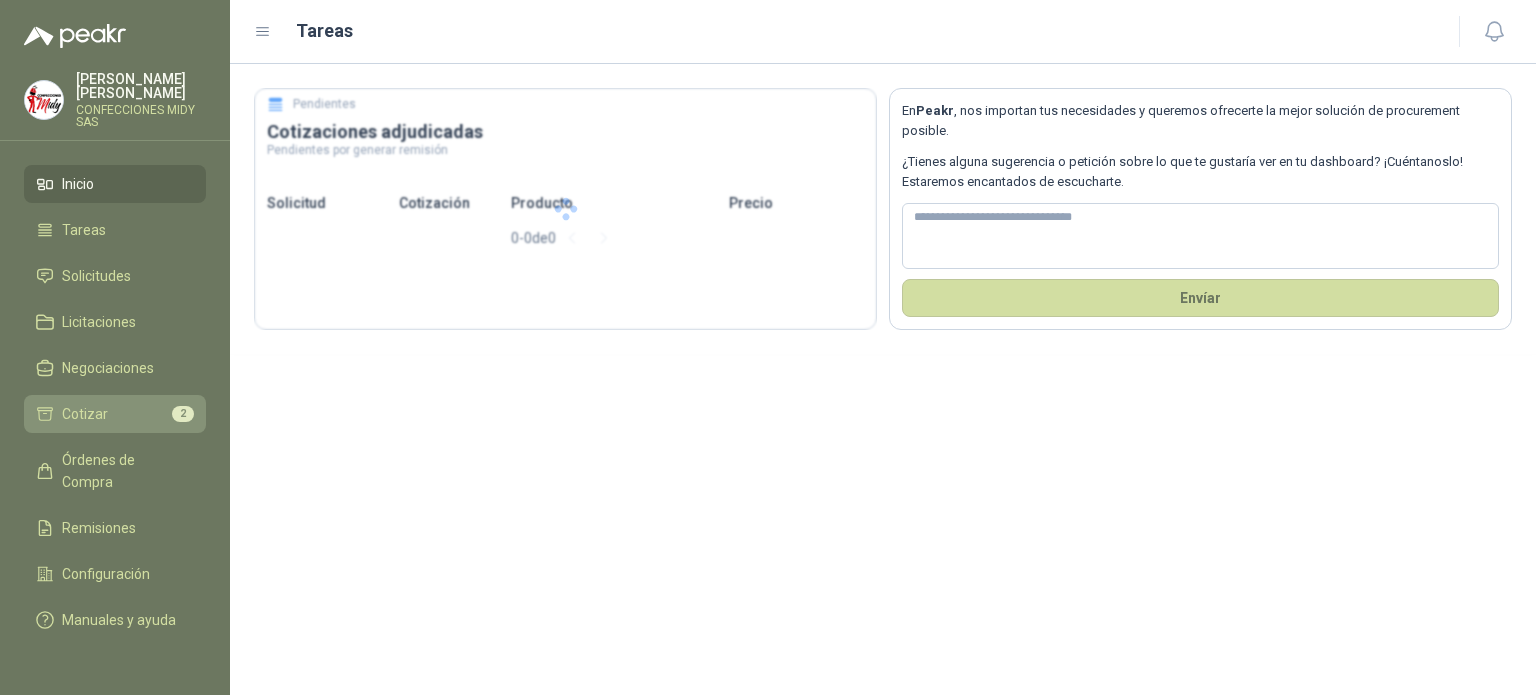 click on "Cotizar 2" at bounding box center (115, 414) 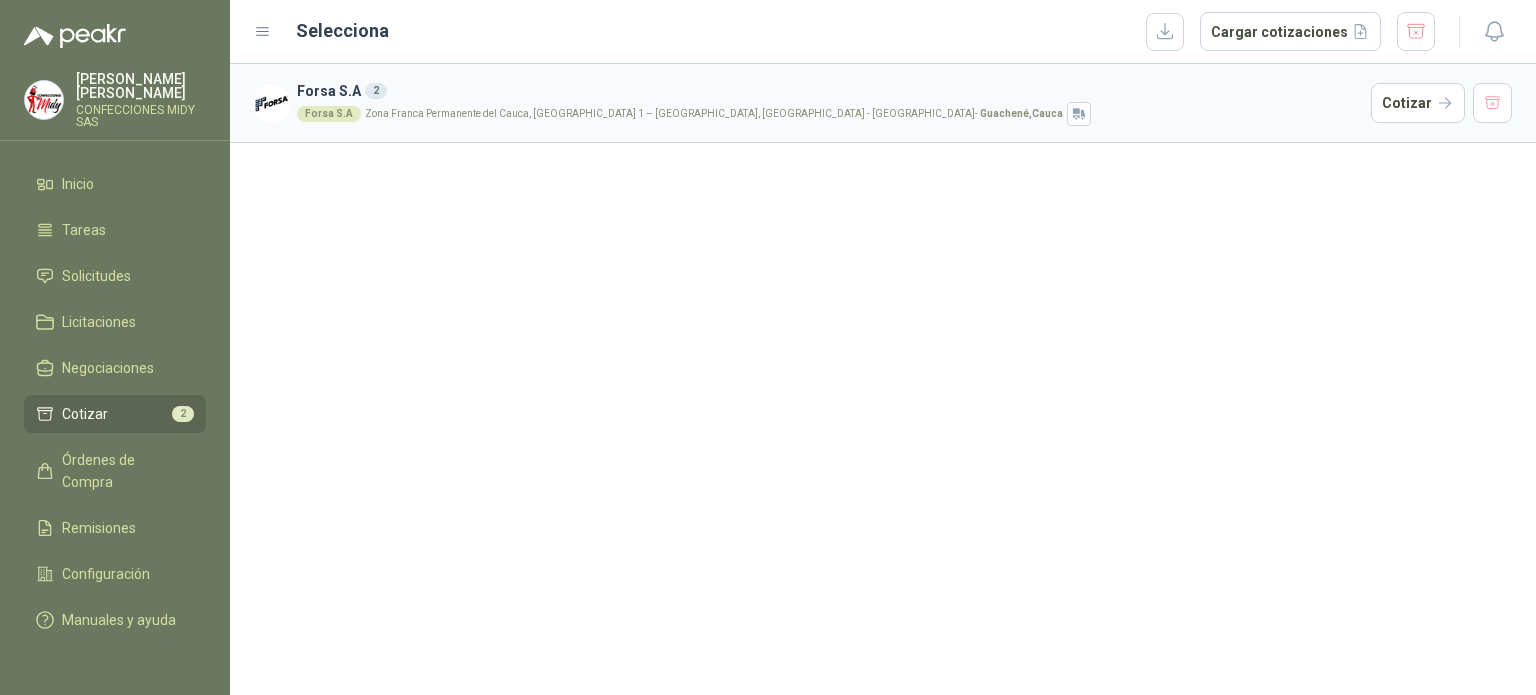click 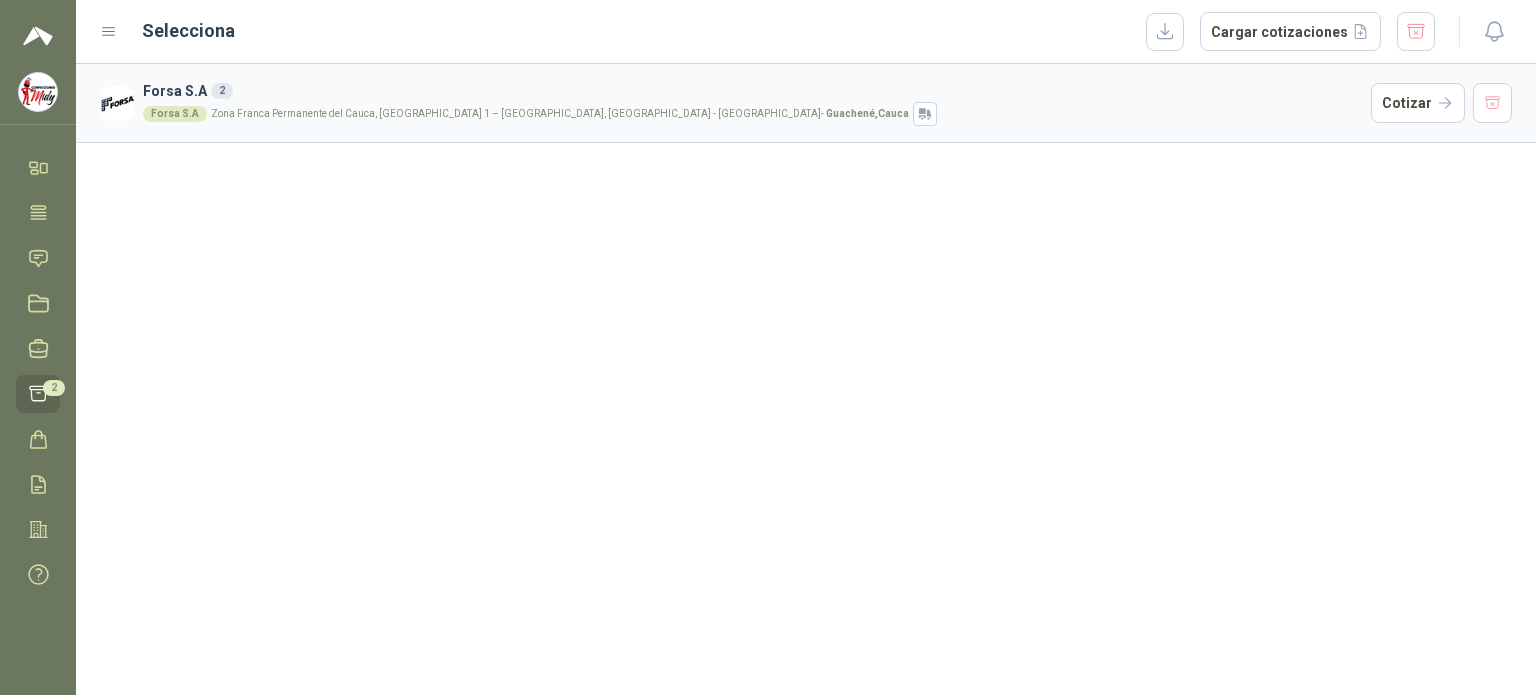 click 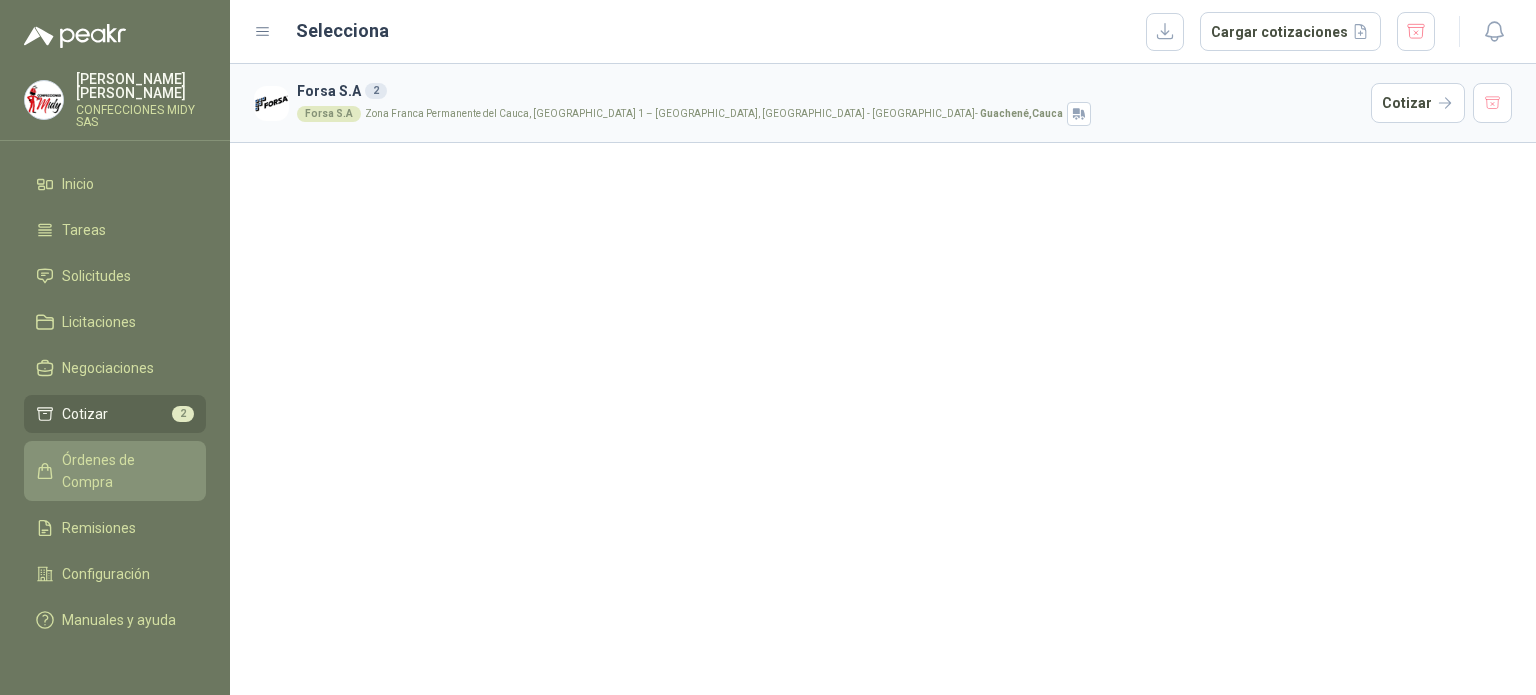 click on "Órdenes de Compra" at bounding box center [124, 471] 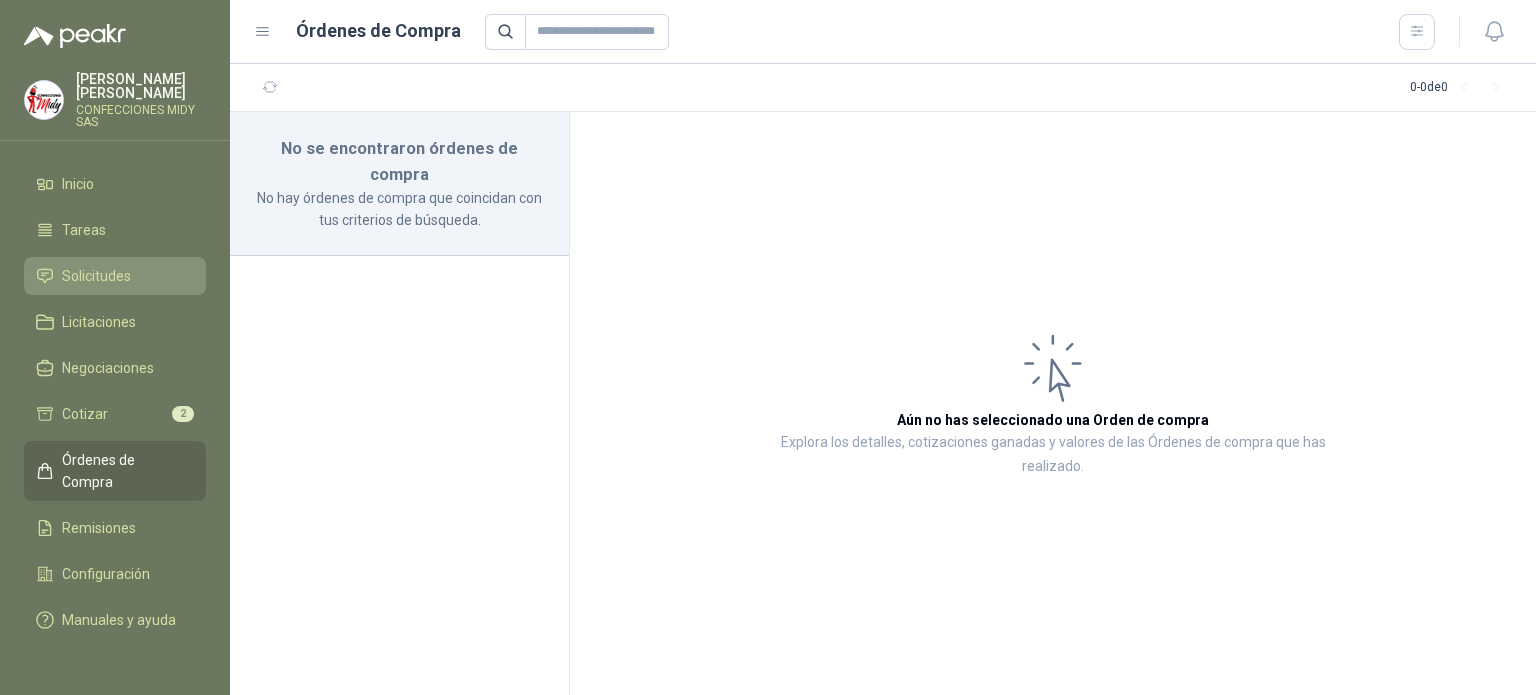 click on "Solicitudes" at bounding box center [115, 276] 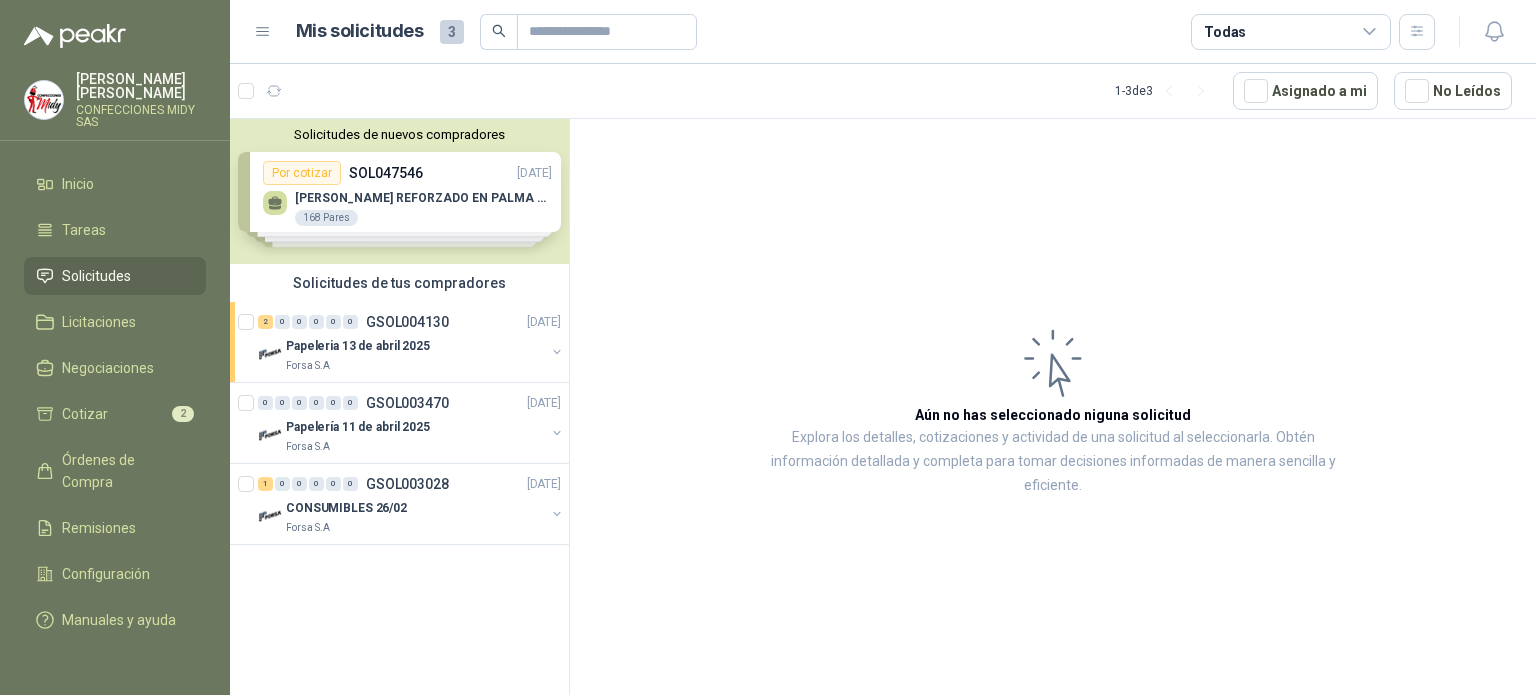 click on "Solicitudes de nuevos compradores Por cotizar SOL047546 [DATE]   GUANTE VAQUETA REFORZADO EN PALMA MANGA LARGA 168   Pares Por cotizar SOL047099 [DATE]   IMPERMEABLE (CONJUNTO) 22   Unidades Por cotizar SOL047156 [DATE]   JABON DERSA BOLSA X 500 GRAMOS 220   Unidades Por cotizar SOL046889 [DATE]   DELANTAL PVC 25 CAL GRANDE 18   Unidades ¿Quieres recibir  cientos de solicitudes de compra  como estas todos los días? Agenda una reunión" at bounding box center [399, 191] 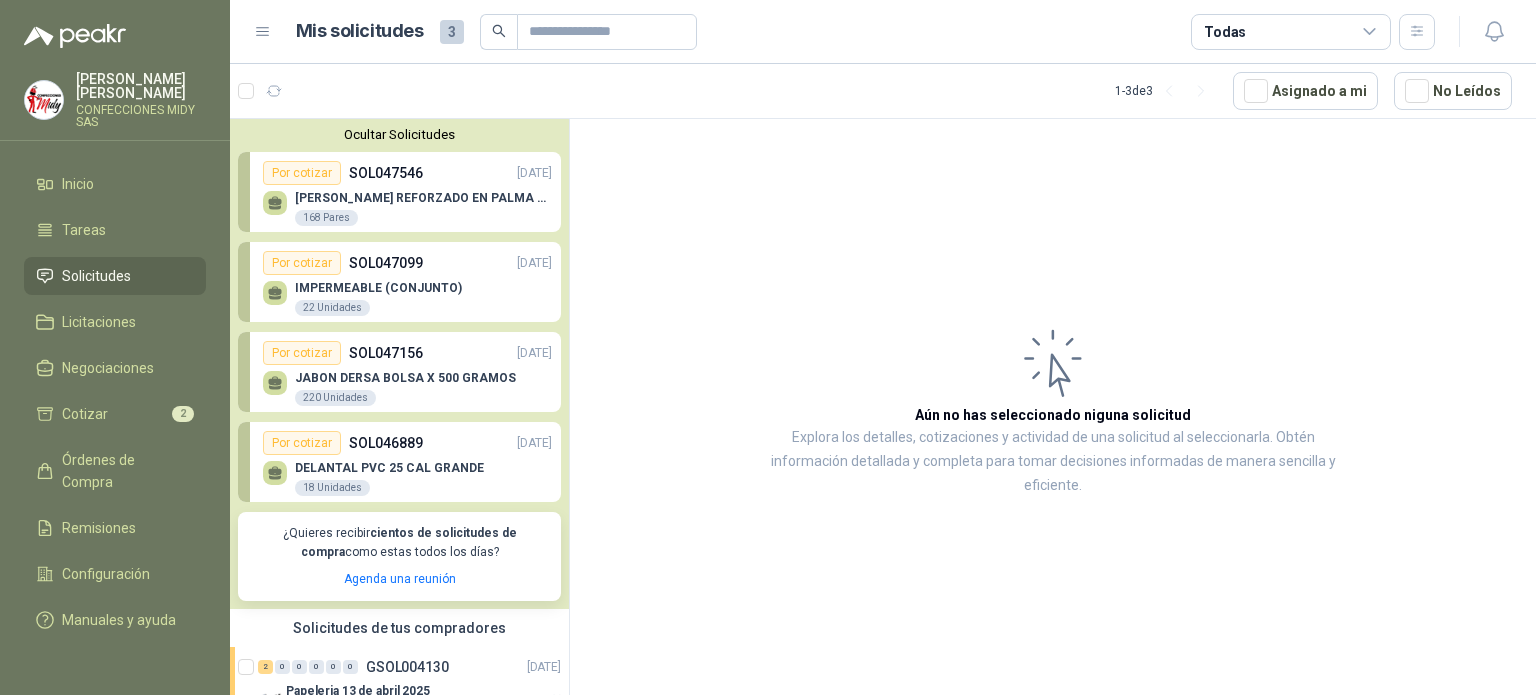 click on "IMPERMEABLE (CONJUNTO)" at bounding box center [378, 288] 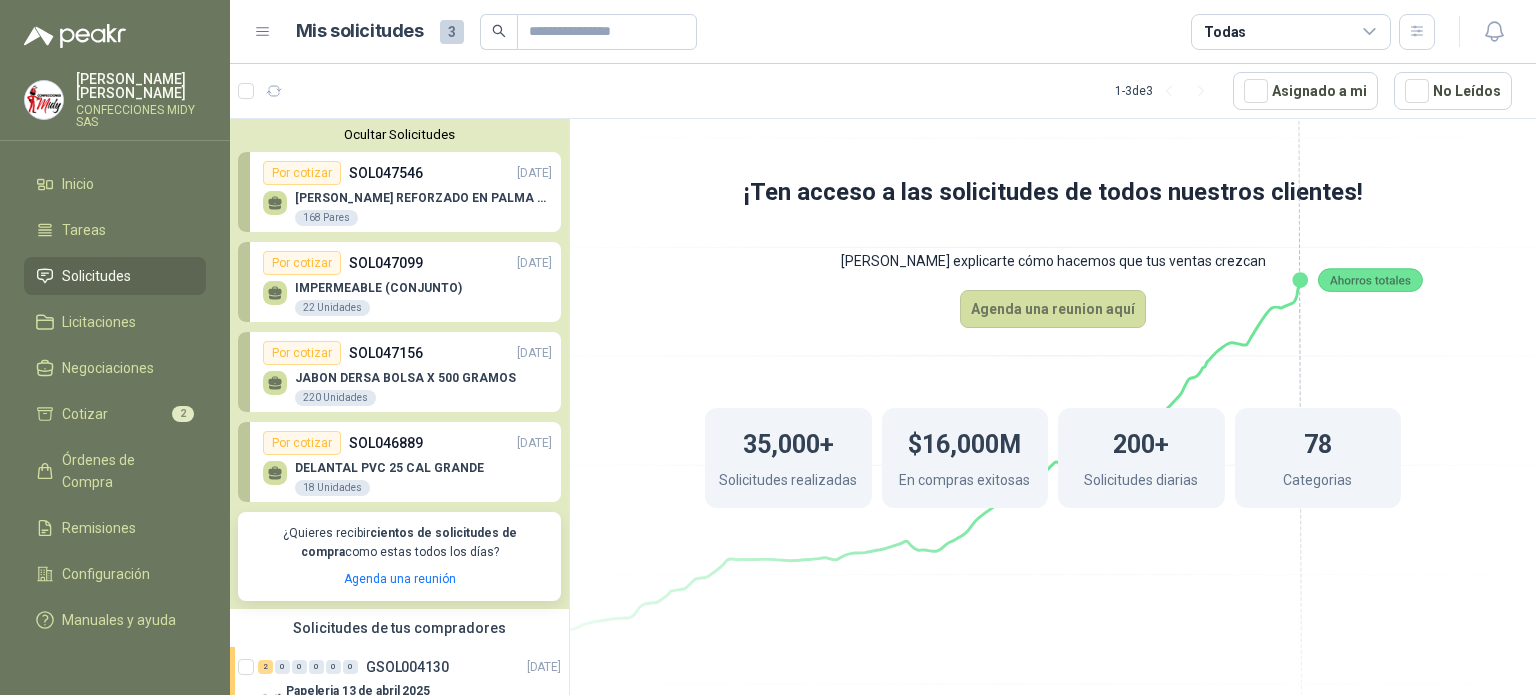 click on "Por cotizar SOL047099 [DATE]   IMPERMEABLE (CONJUNTO) 22   Unidades" at bounding box center (399, 282) 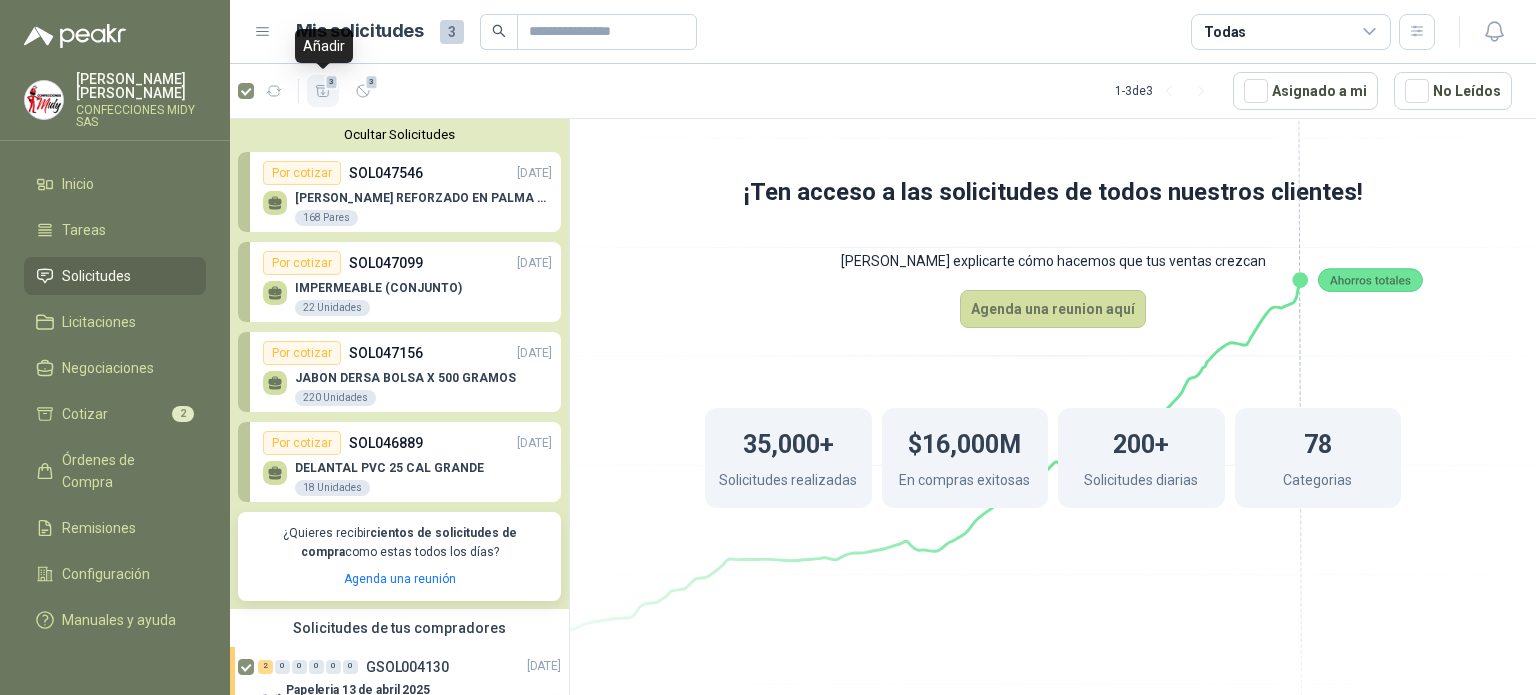 click 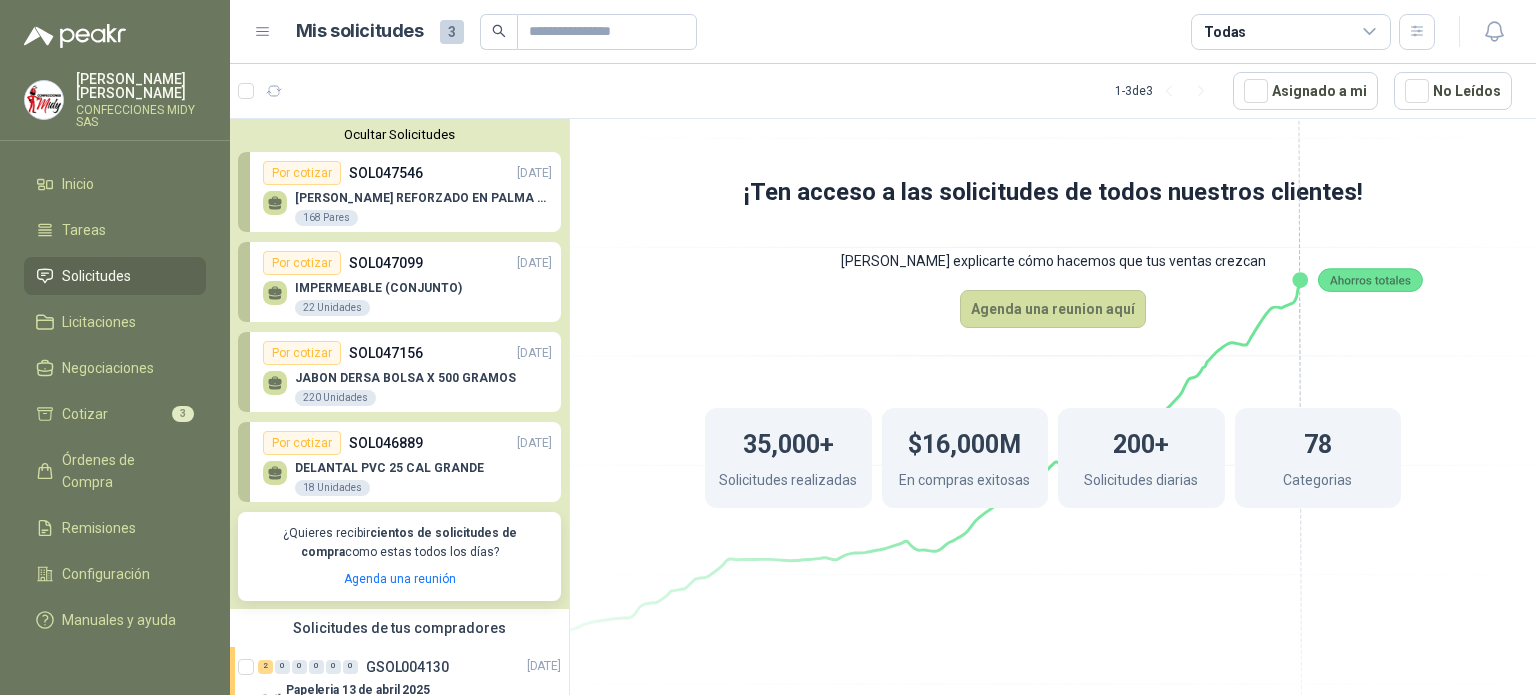 click on "18   Unidades" at bounding box center [332, 488] 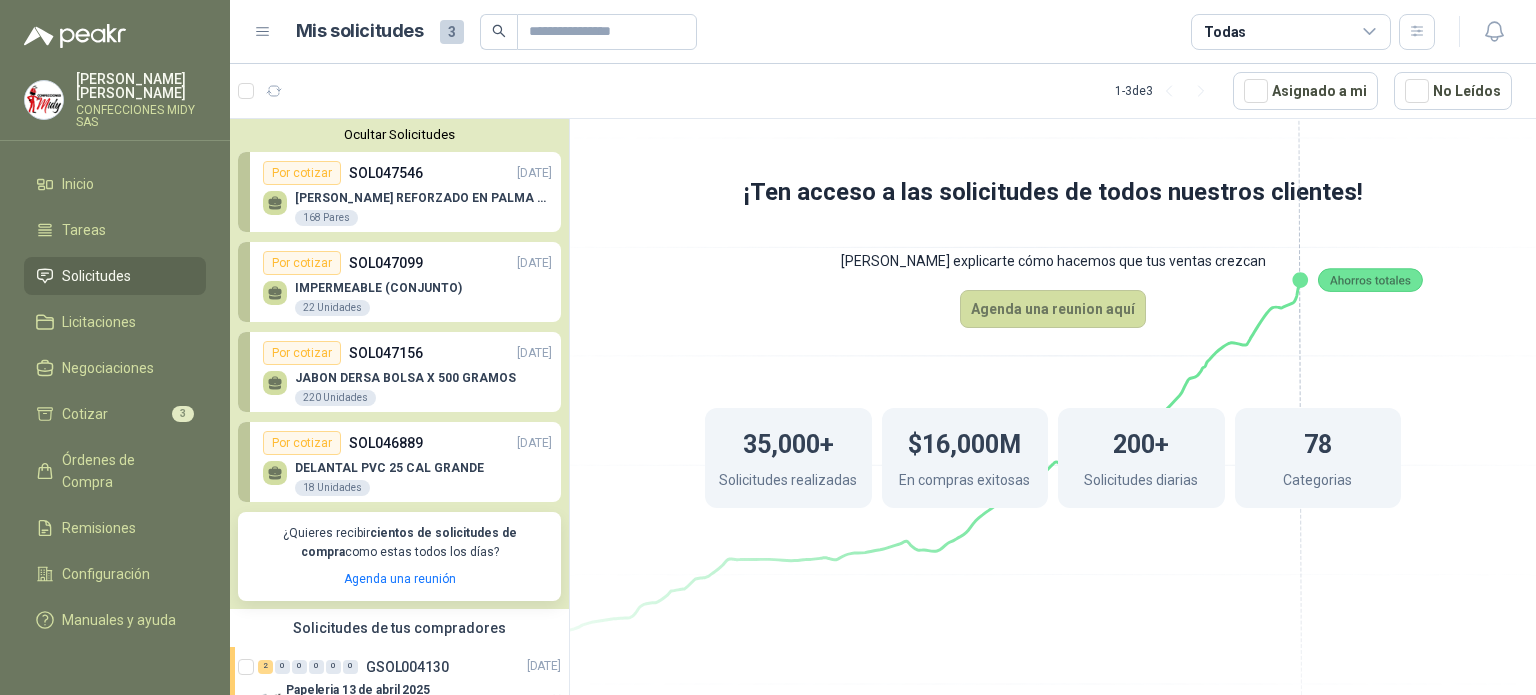 click on "SOL046889" at bounding box center (386, 443) 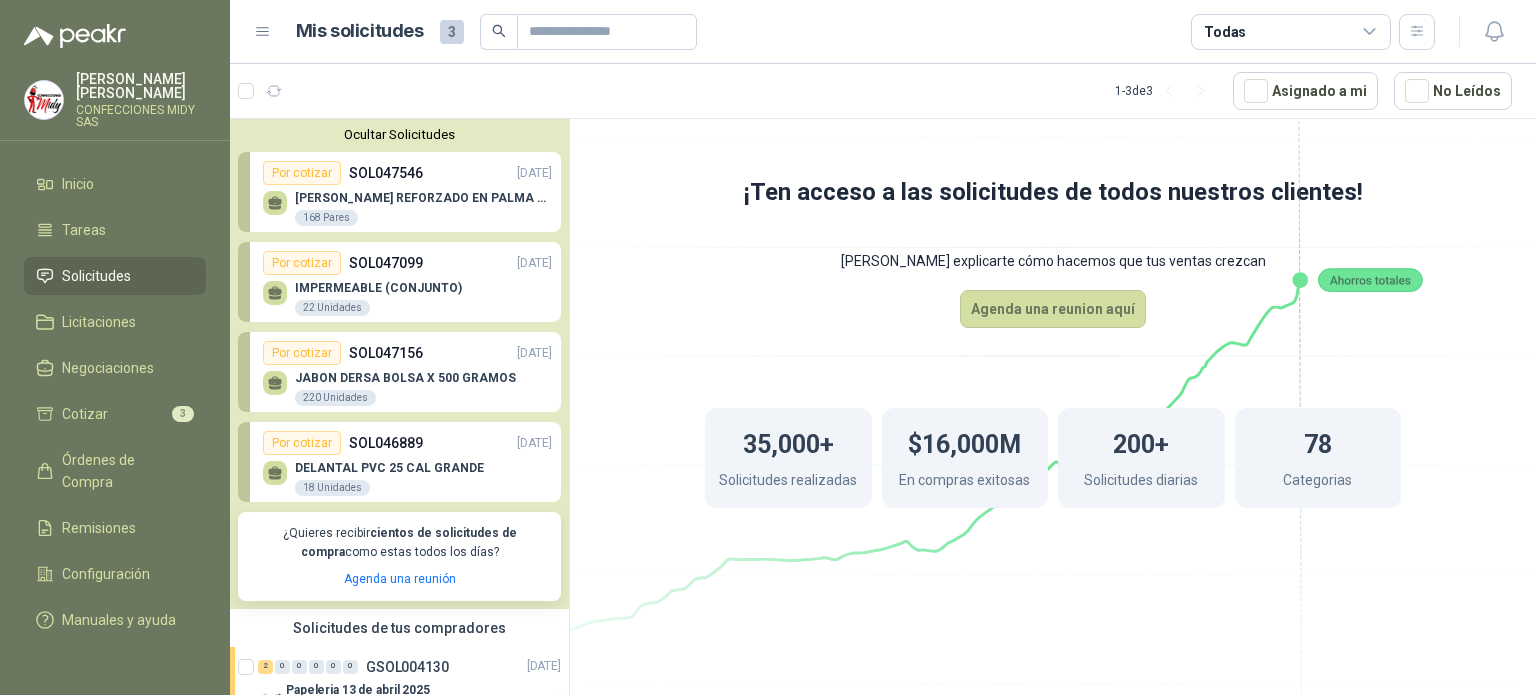 click on "Por cotizar" at bounding box center [302, 443] 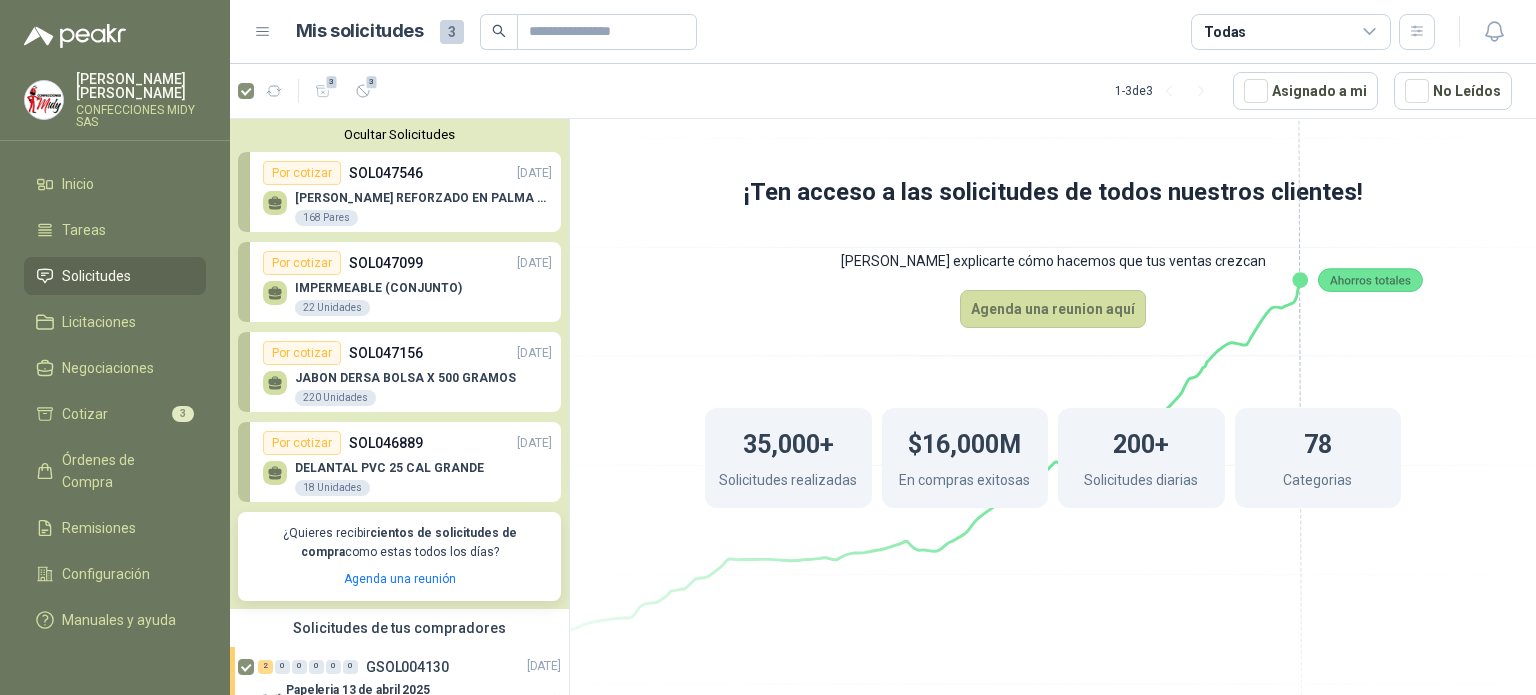 click on "Por cotizar" at bounding box center [302, 443] 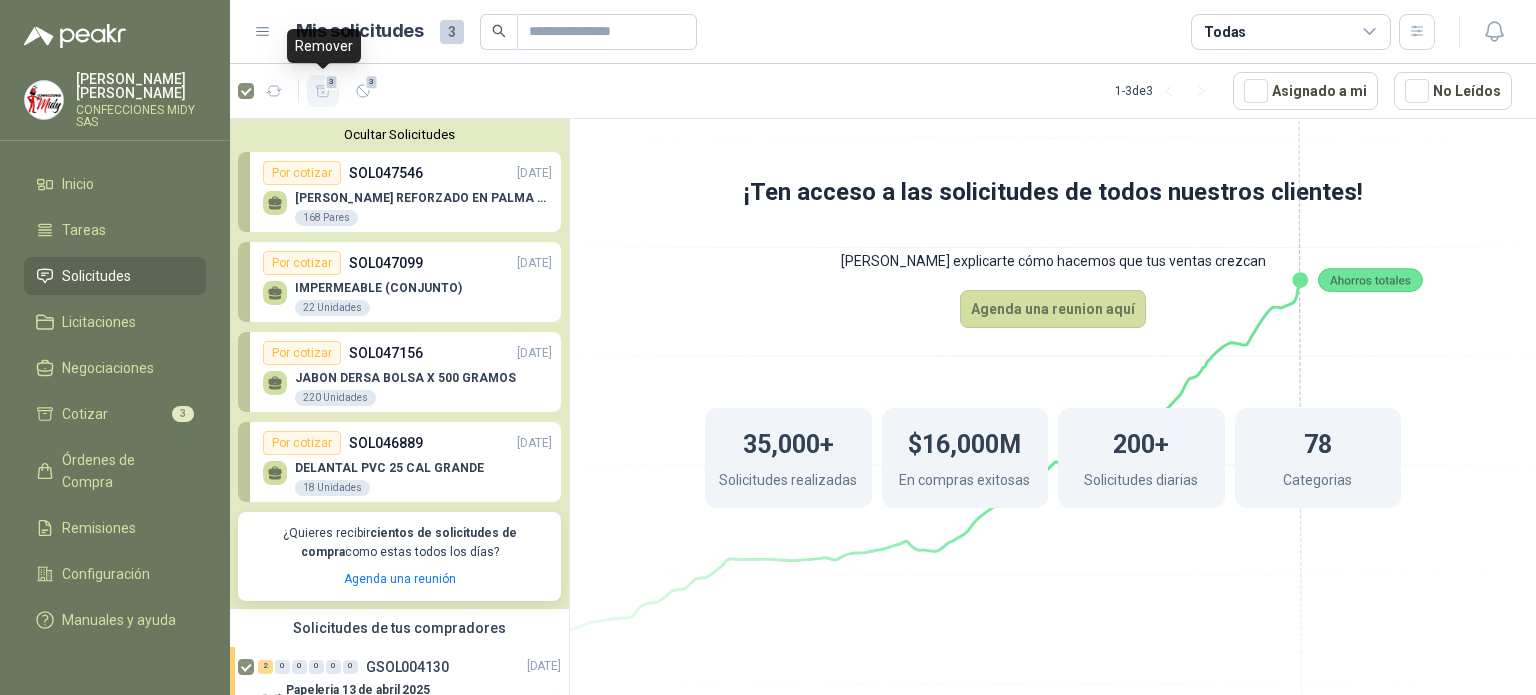 click 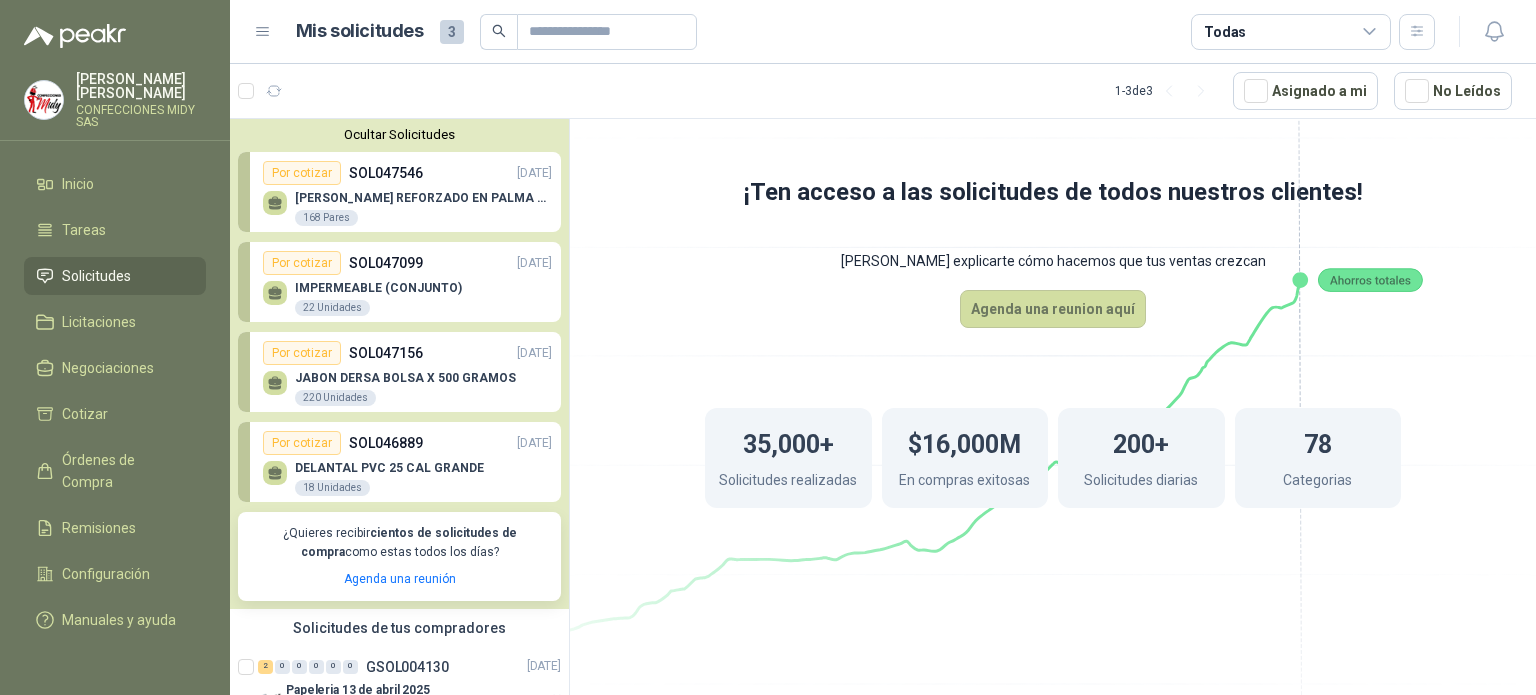 click on "[PERSON_NAME] REFORZADO EN PALMA MANGA LARGA 168   Pares" at bounding box center [423, 209] 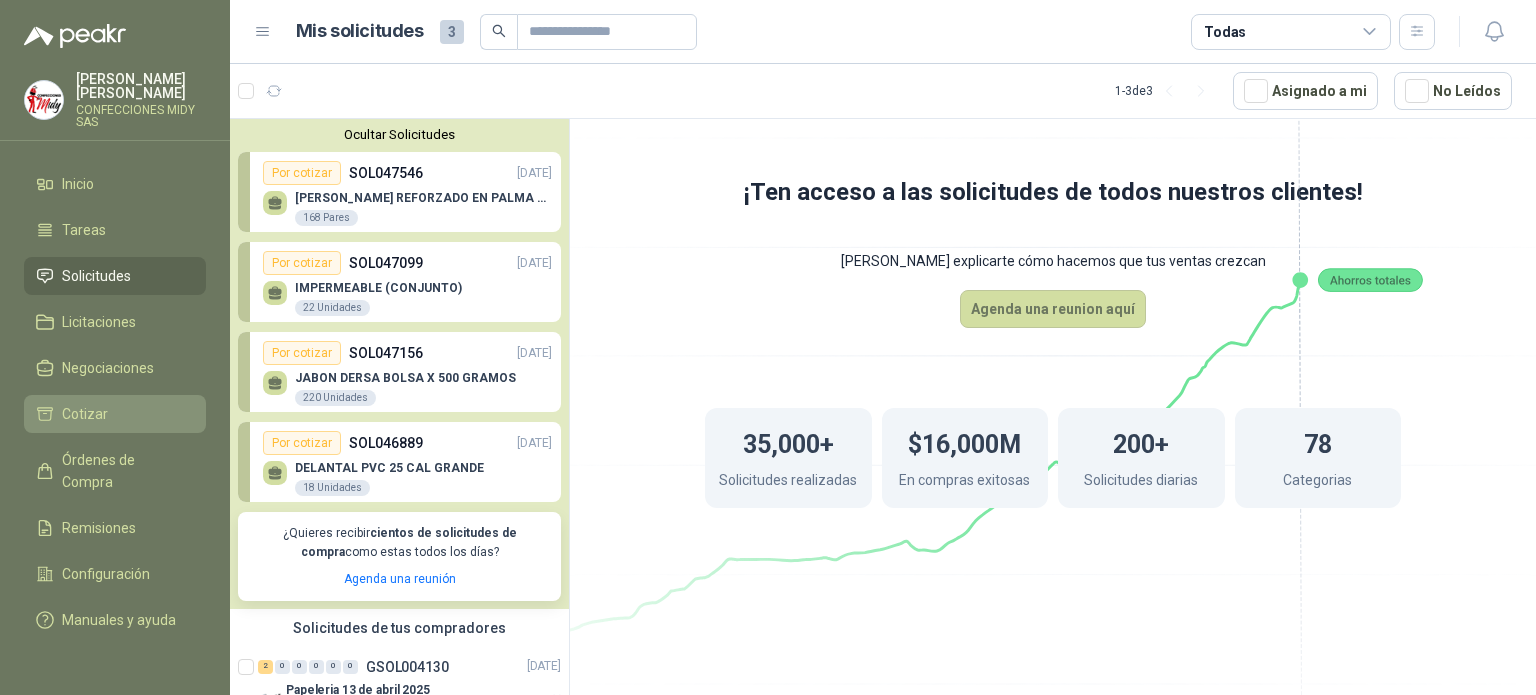 click on "Cotizar" at bounding box center [115, 414] 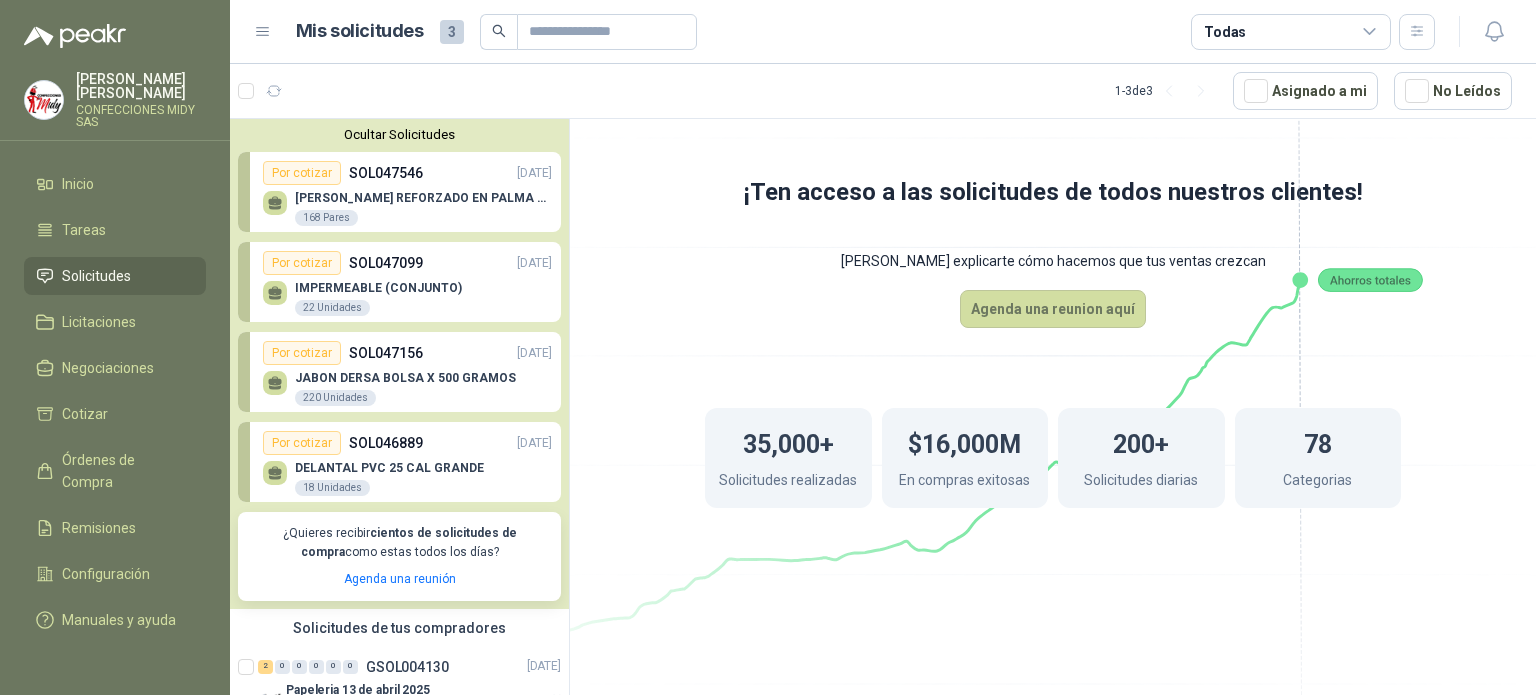click on "Inicio   Tareas   Solicitudes   Licitaciones   Negociaciones   Cotizar   Órdenes de Compra   Remisiones   Configuración   Manuales y ayuda" at bounding box center [115, 406] 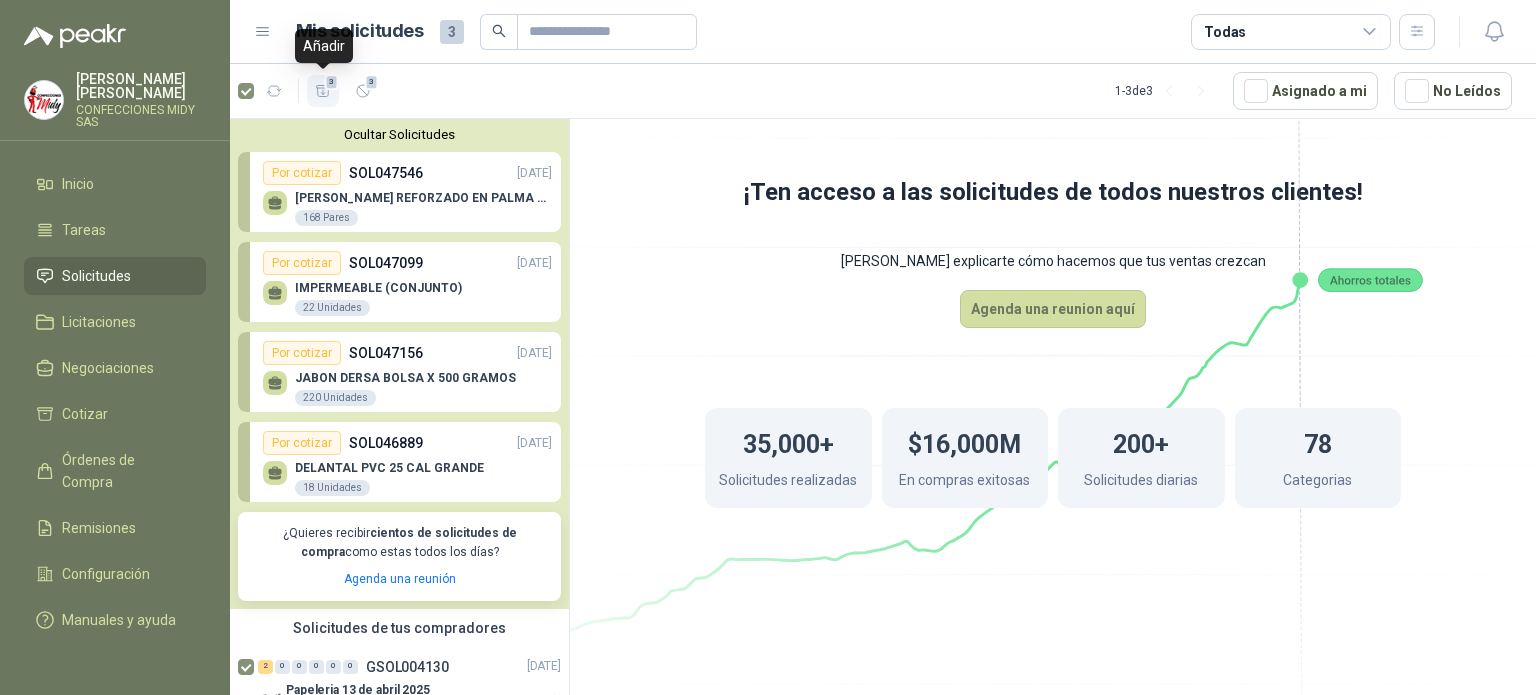click on "3" at bounding box center (323, 91) 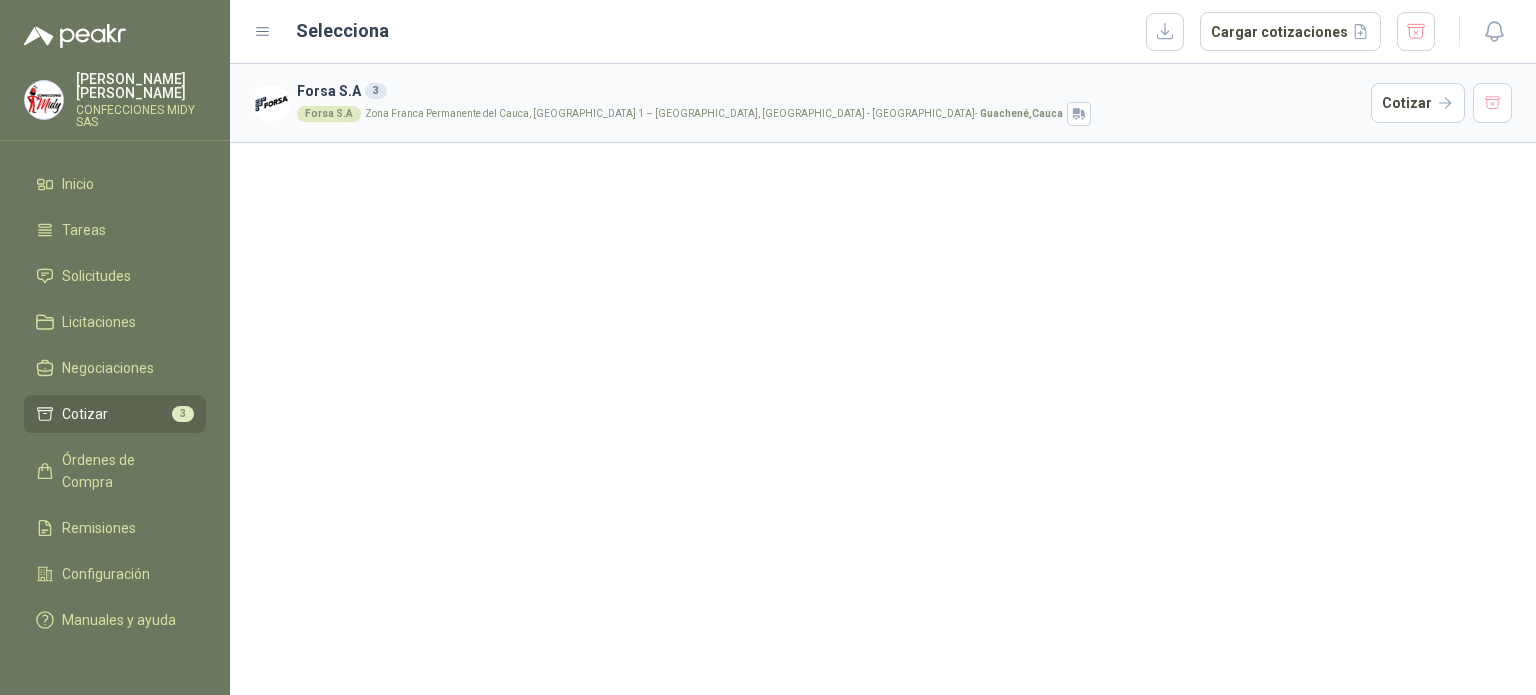 click on "Forsa S.A 3 Forsa S.A Zona Franca Permanente [GEOGRAPHIC_DATA], [GEOGRAPHIC_DATA] 1 – [GEOGRAPHIC_DATA], [GEOGRAPHIC_DATA] - [GEOGRAPHIC_DATA]  -   [GEOGRAPHIC_DATA] ,  Cauca Cotizar" at bounding box center [883, 379] 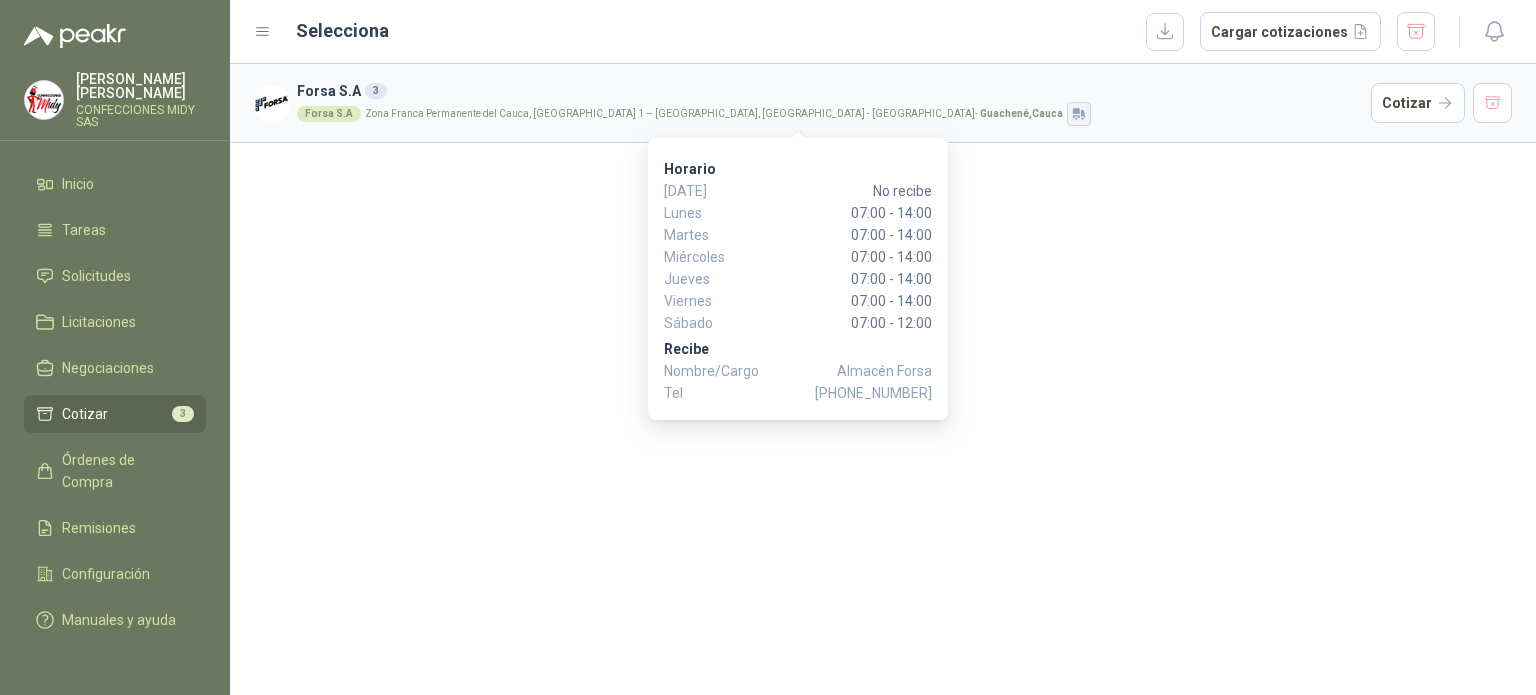 click 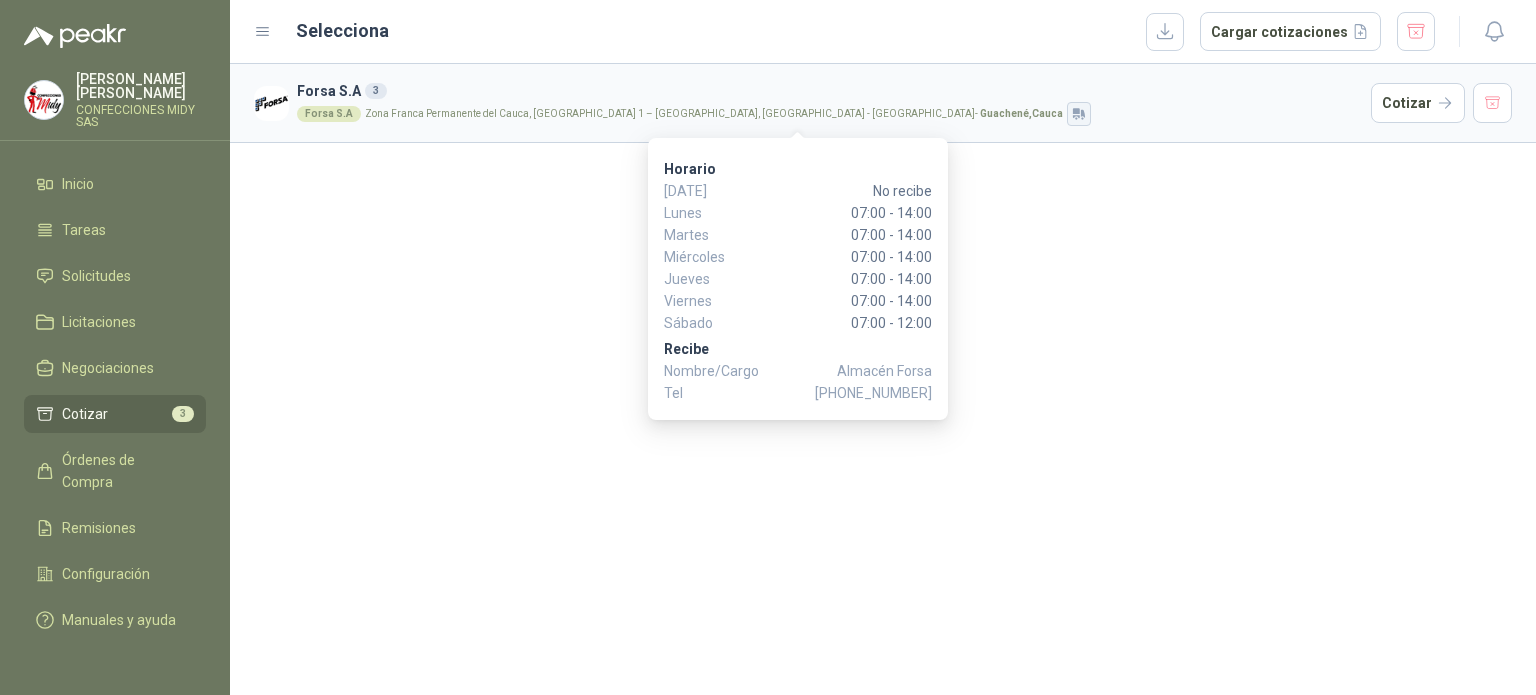 click 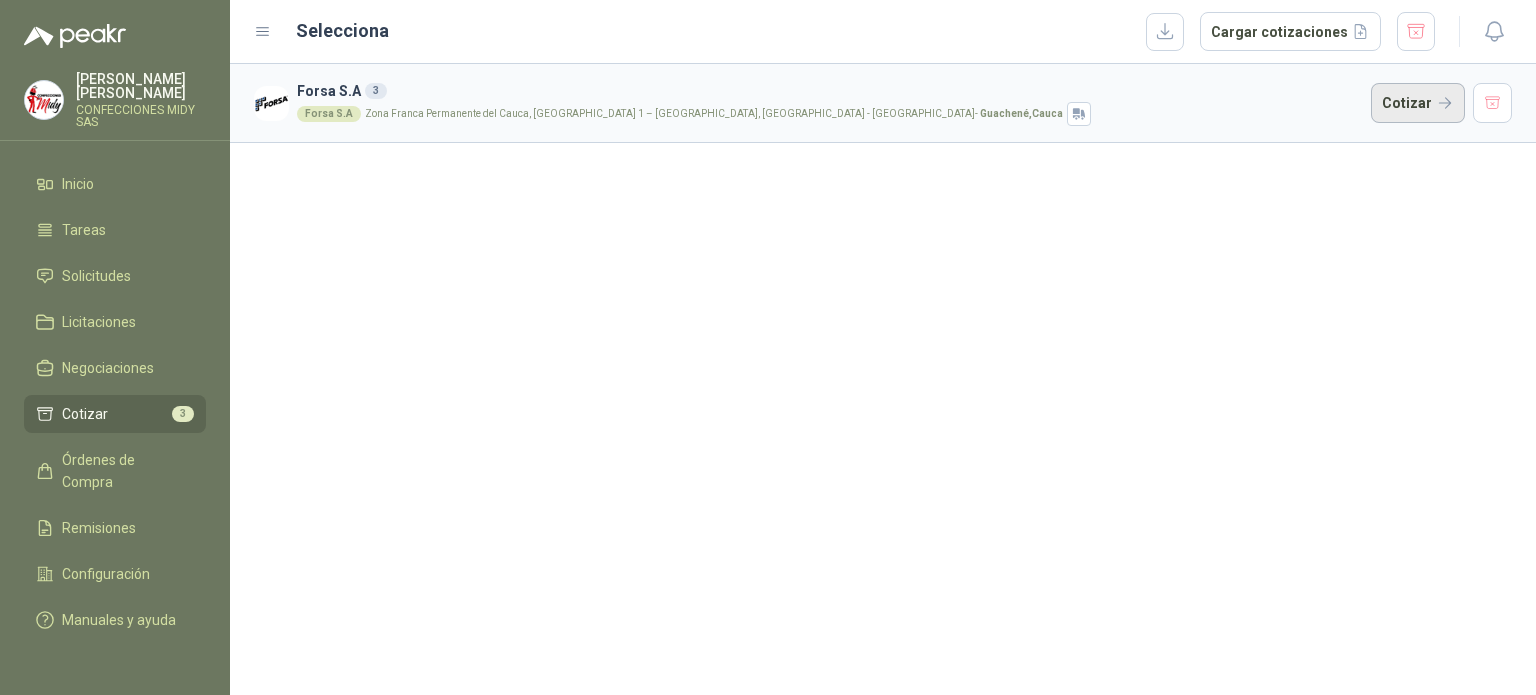 click on "Cotizar" at bounding box center [1418, 103] 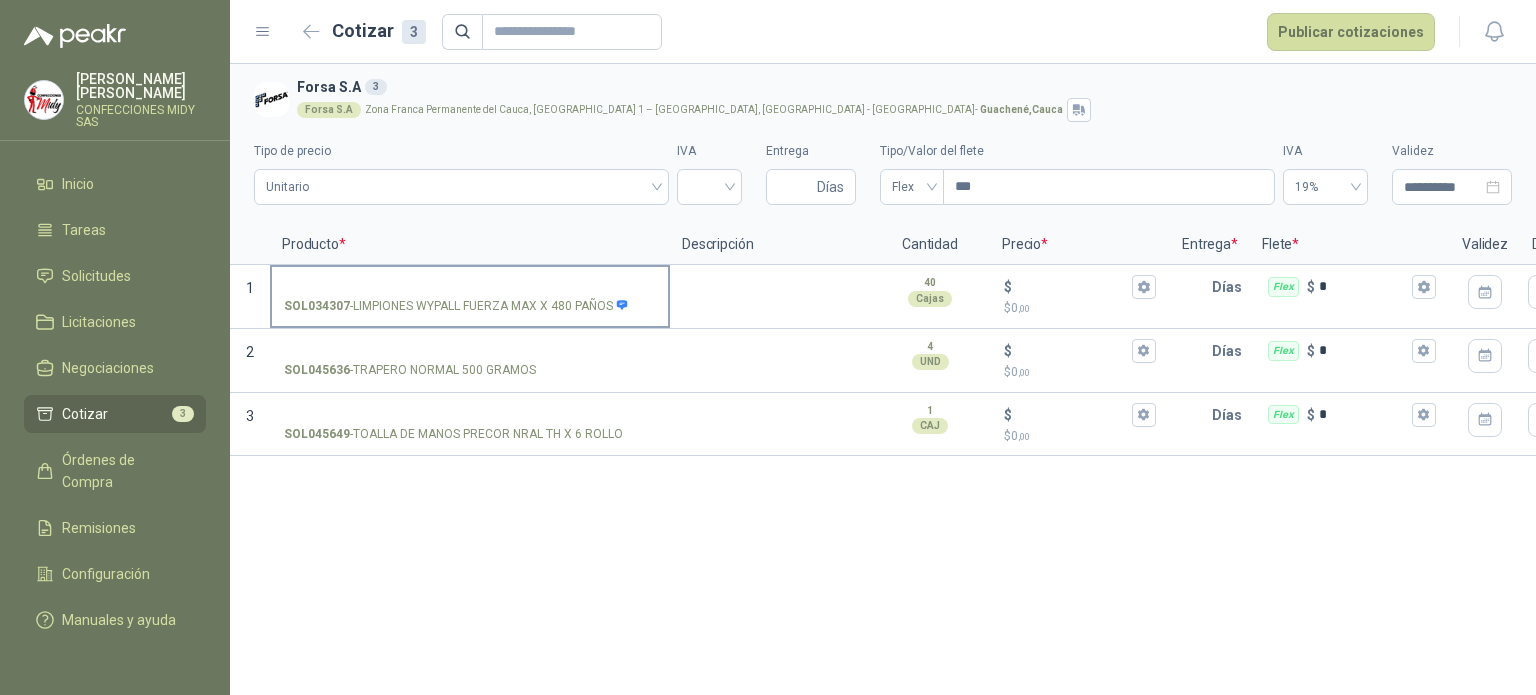 click on "SOL034307  -  LIMPIONES WYPALL FUERZA MAX  X 480 PAÑOS" at bounding box center [470, 295] 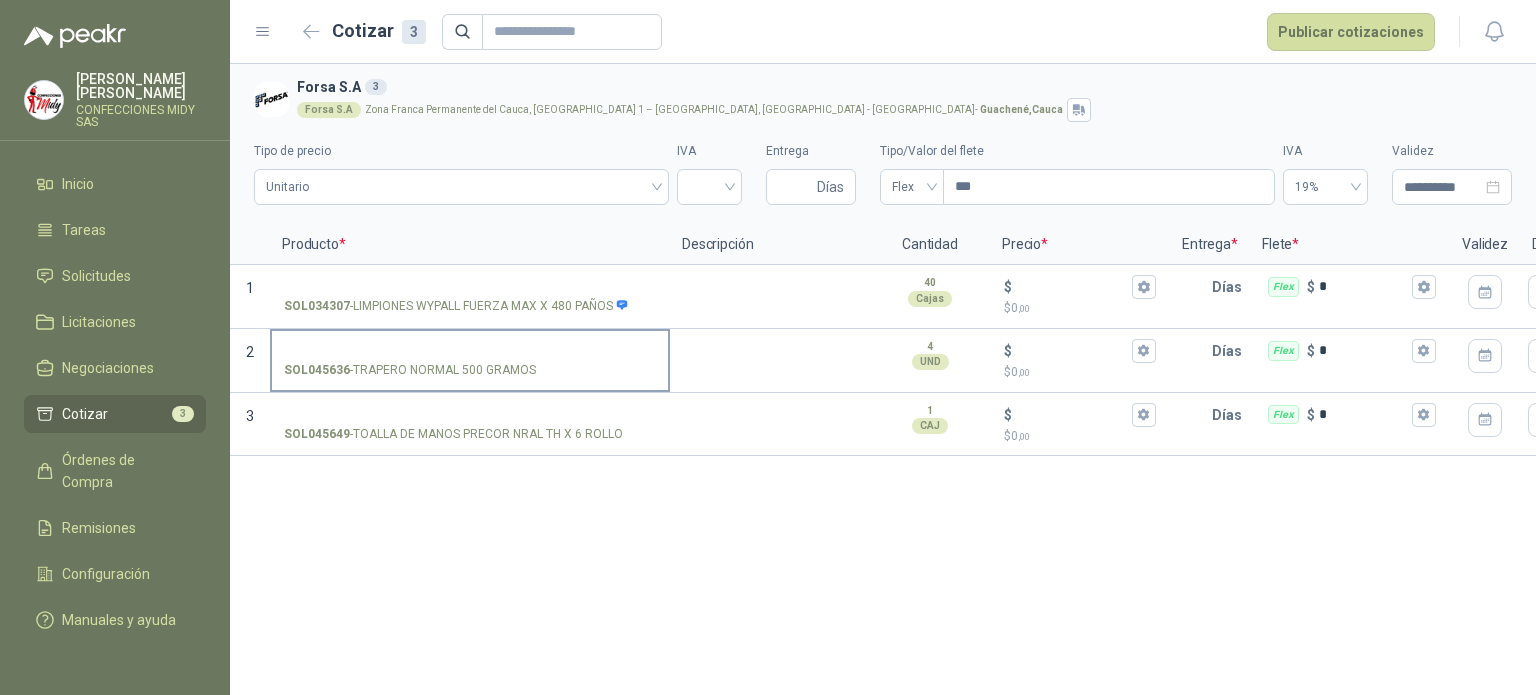click on "SOL045636  -  [PERSON_NAME] NORMAL 500 GRAMOS" at bounding box center (410, 370) 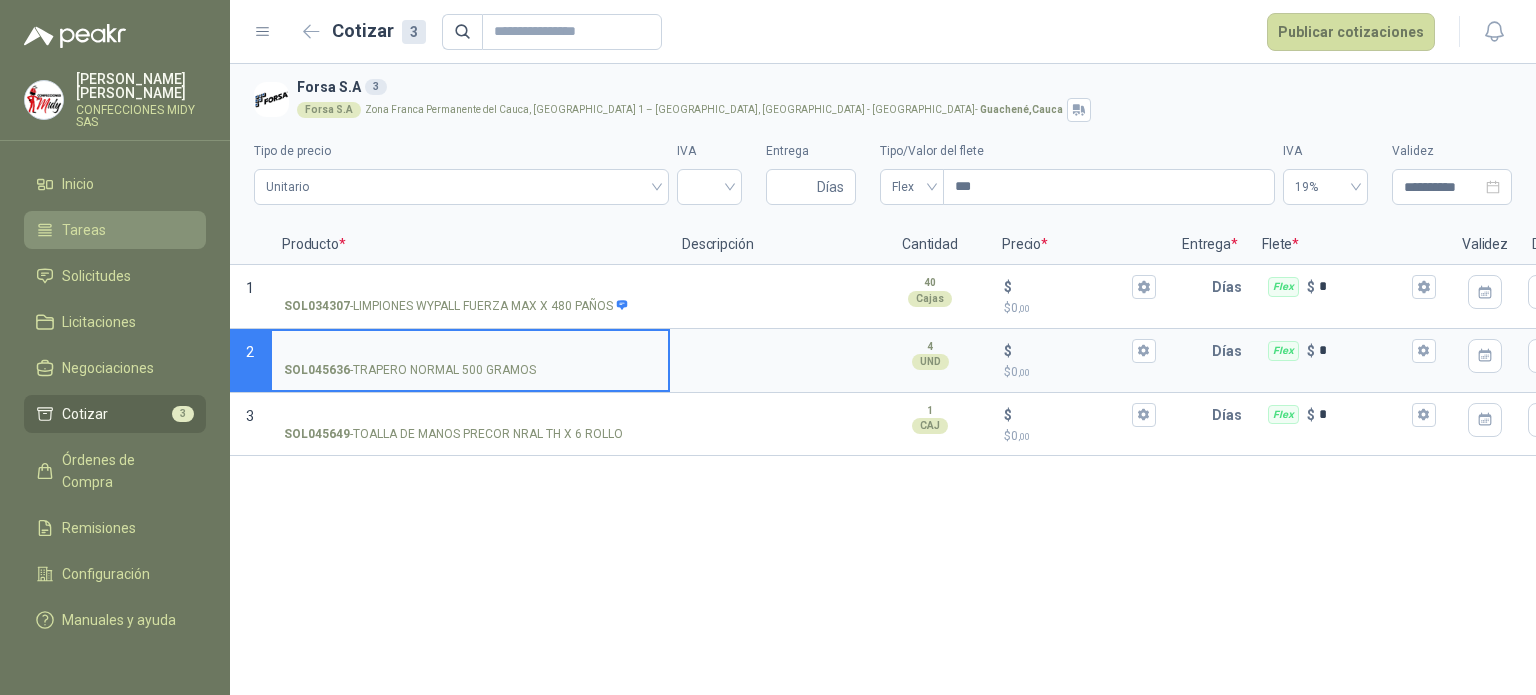click on "Tareas" at bounding box center [115, 230] 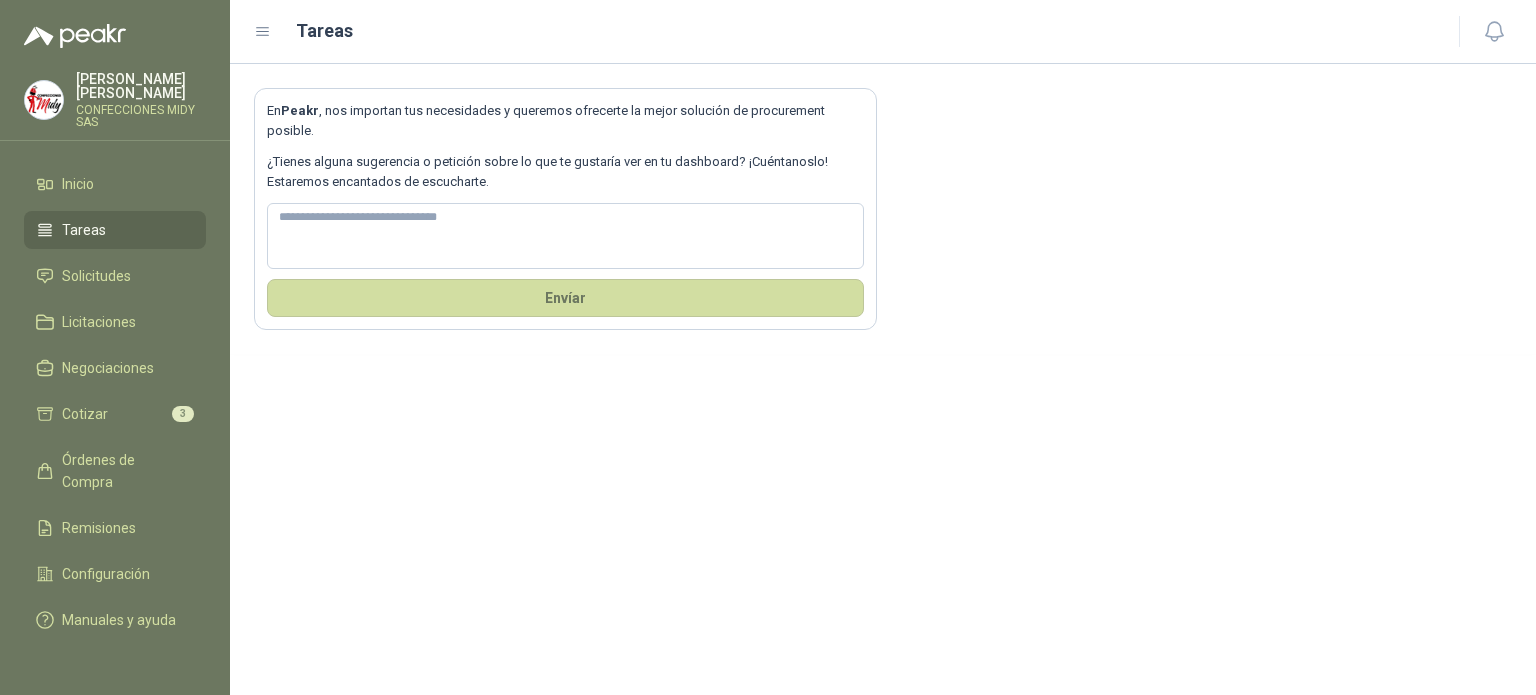 click on "Inicio   Tareas   Solicitudes   Licitaciones   Negociaciones   Cotizar 3   Órdenes de Compra   Remisiones   Configuración   Manuales y ayuda" at bounding box center [115, 406] 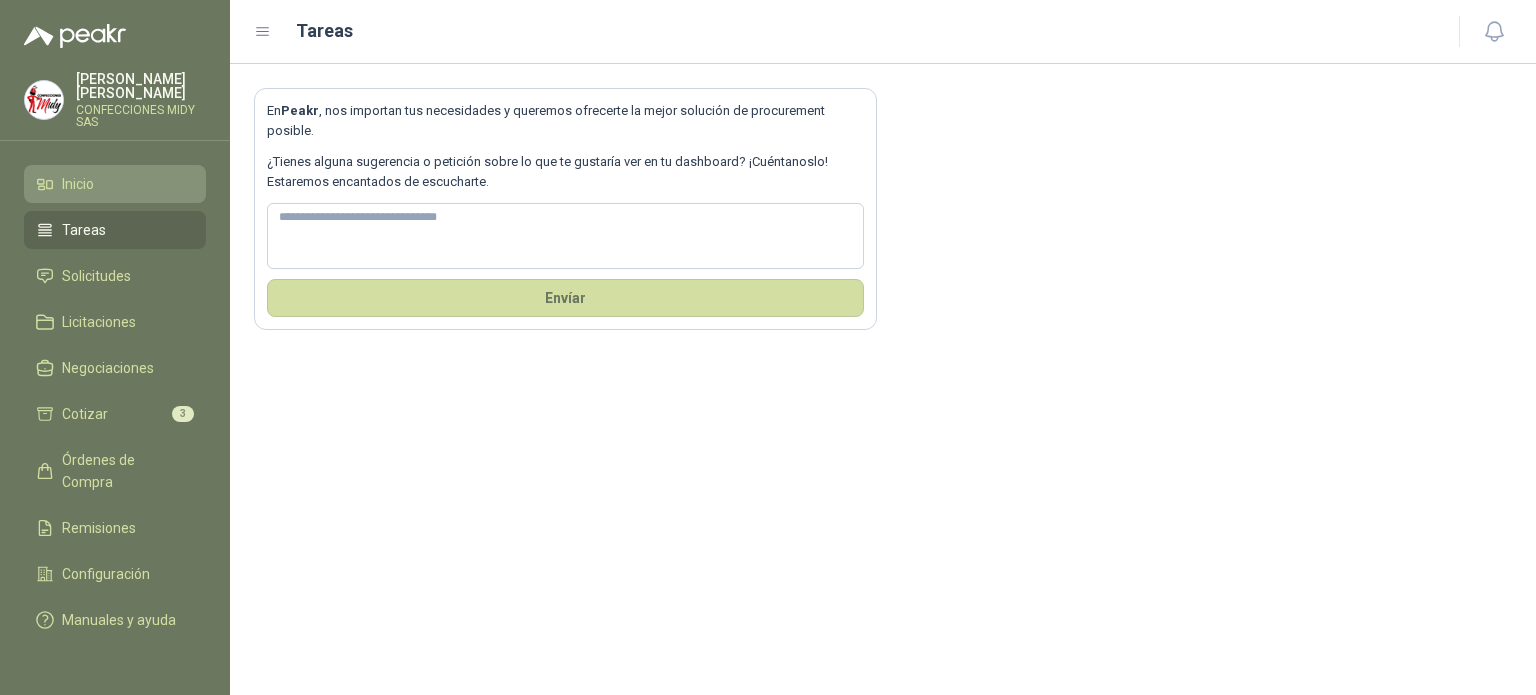 click on "Inicio" at bounding box center (115, 184) 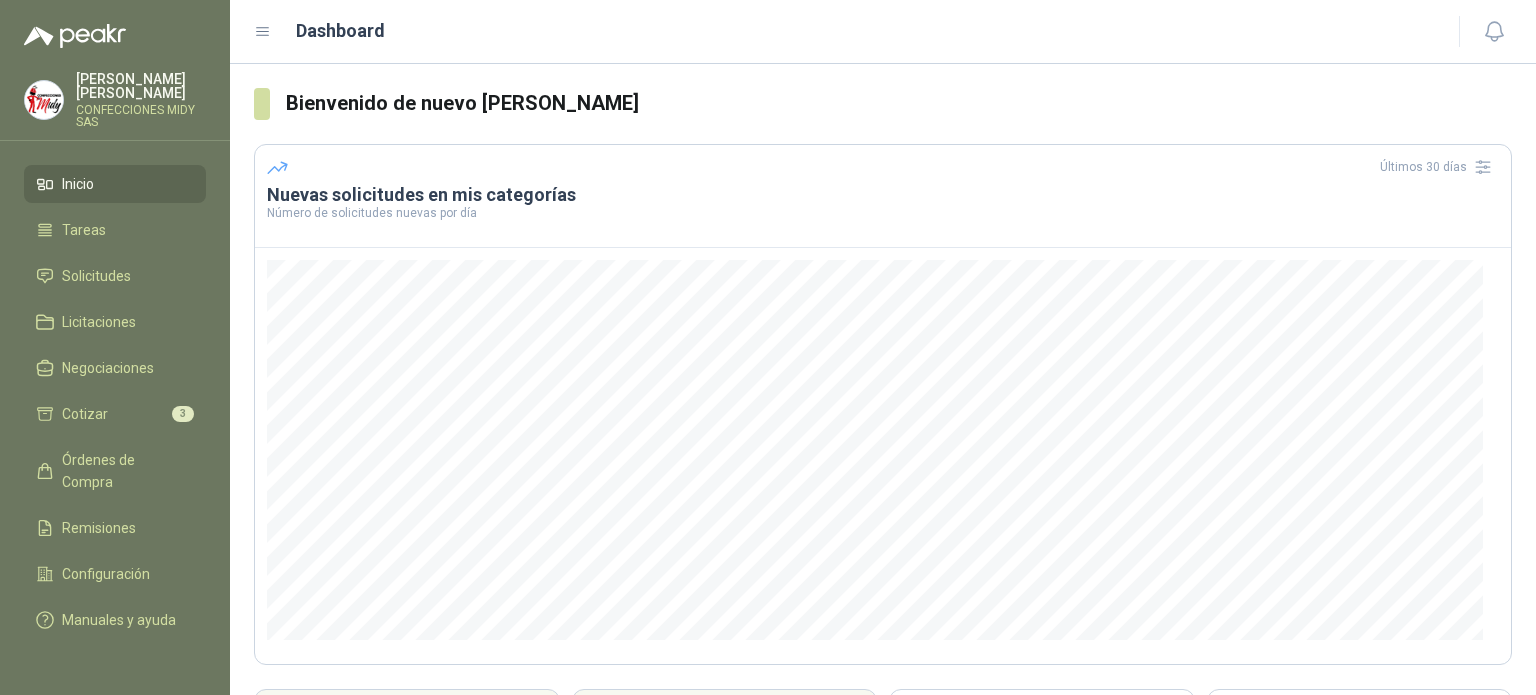 click on "Inicio   Tareas   Solicitudes   Licitaciones   Negociaciones   Cotizar 3   Órdenes de Compra   Remisiones   Configuración   Manuales y ayuda" at bounding box center [115, 406] 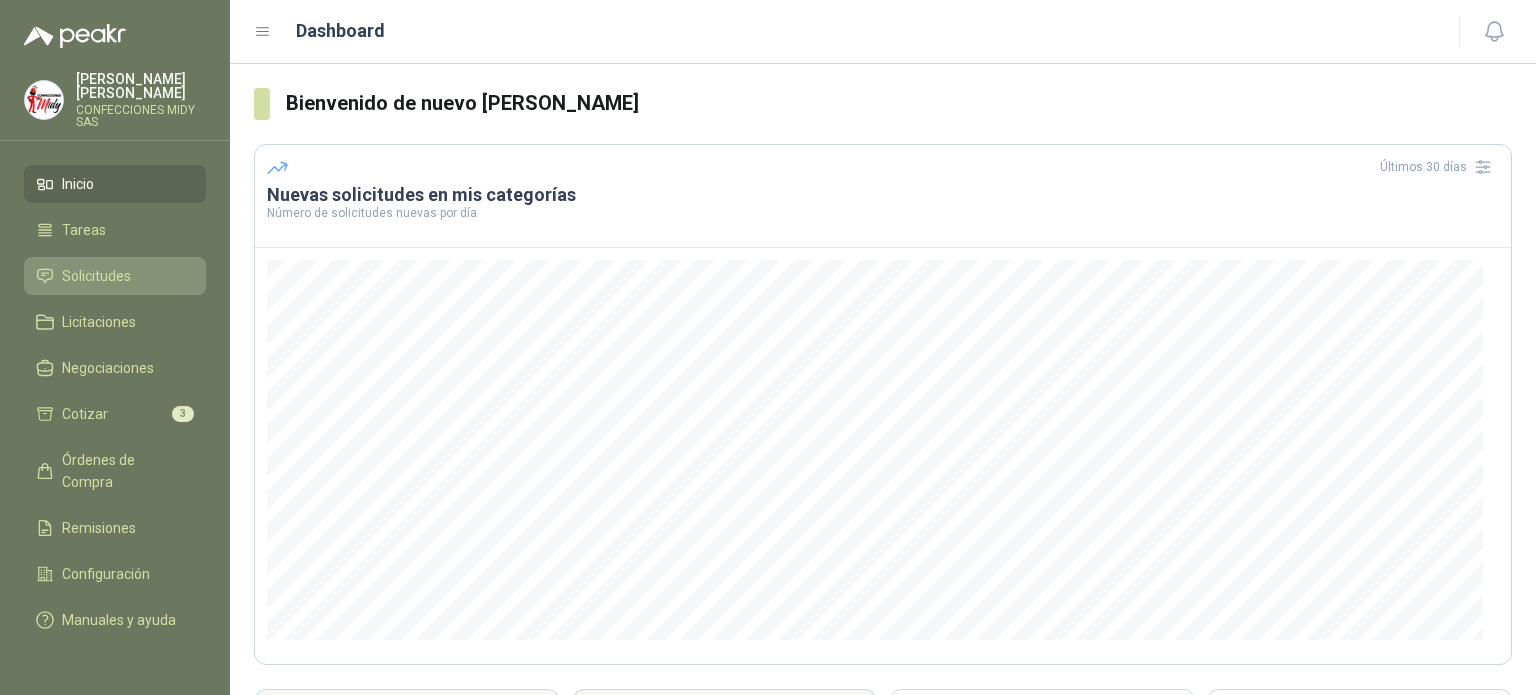 click on "Solicitudes" at bounding box center [96, 276] 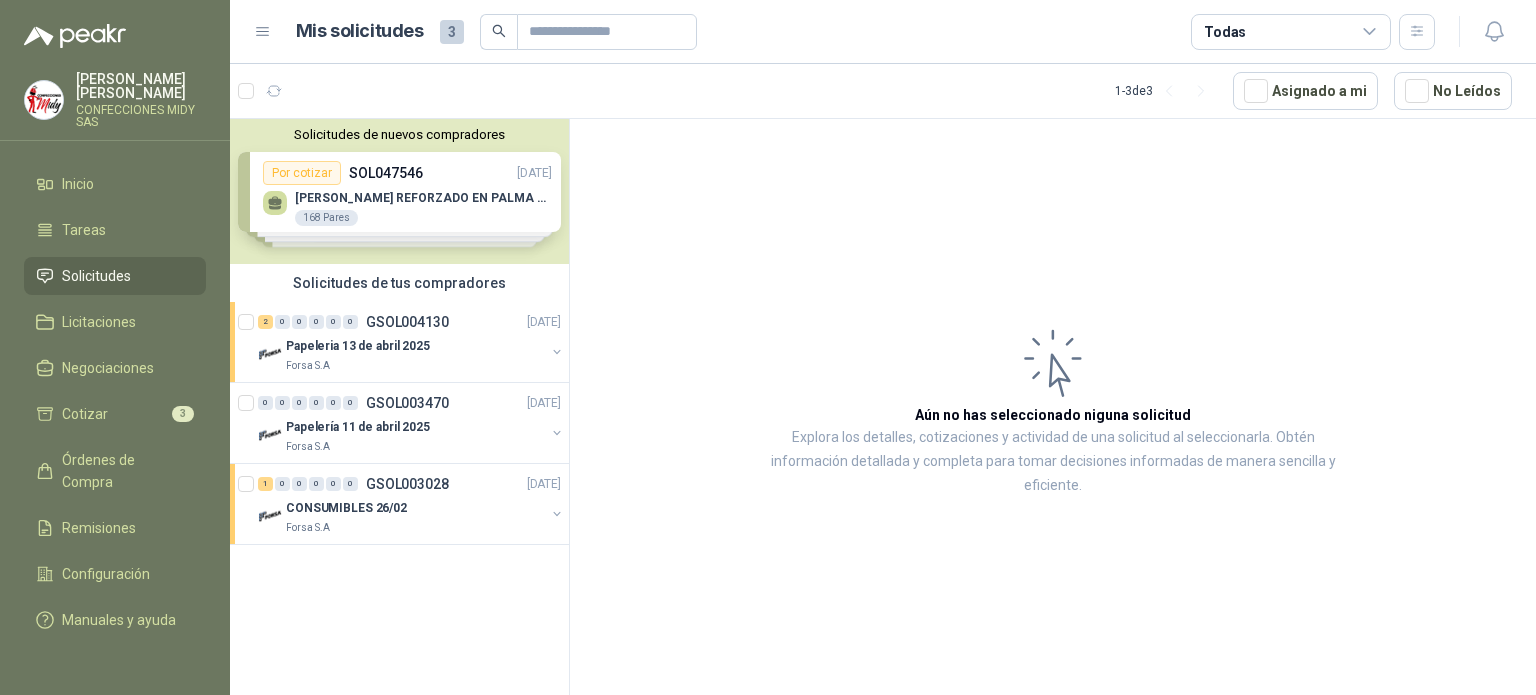 click on "Solicitudes de nuevos compradores Por cotizar SOL047546 [DATE]   GUANTE VAQUETA REFORZADO EN PALMA MANGA LARGA 168   Pares Por cotizar SOL047099 [DATE]   IMPERMEABLE (CONJUNTO) 22   Unidades Por cotizar SOL047156 [DATE]   JABON DERSA BOLSA X 500 GRAMOS 220   Unidades Por cotizar SOL046889 [DATE]   DELANTAL PVC 25 CAL GRANDE 18   Unidades ¿Quieres recibir  cientos de solicitudes de compra  como estas todos los días? Agenda una reunión" at bounding box center (399, 191) 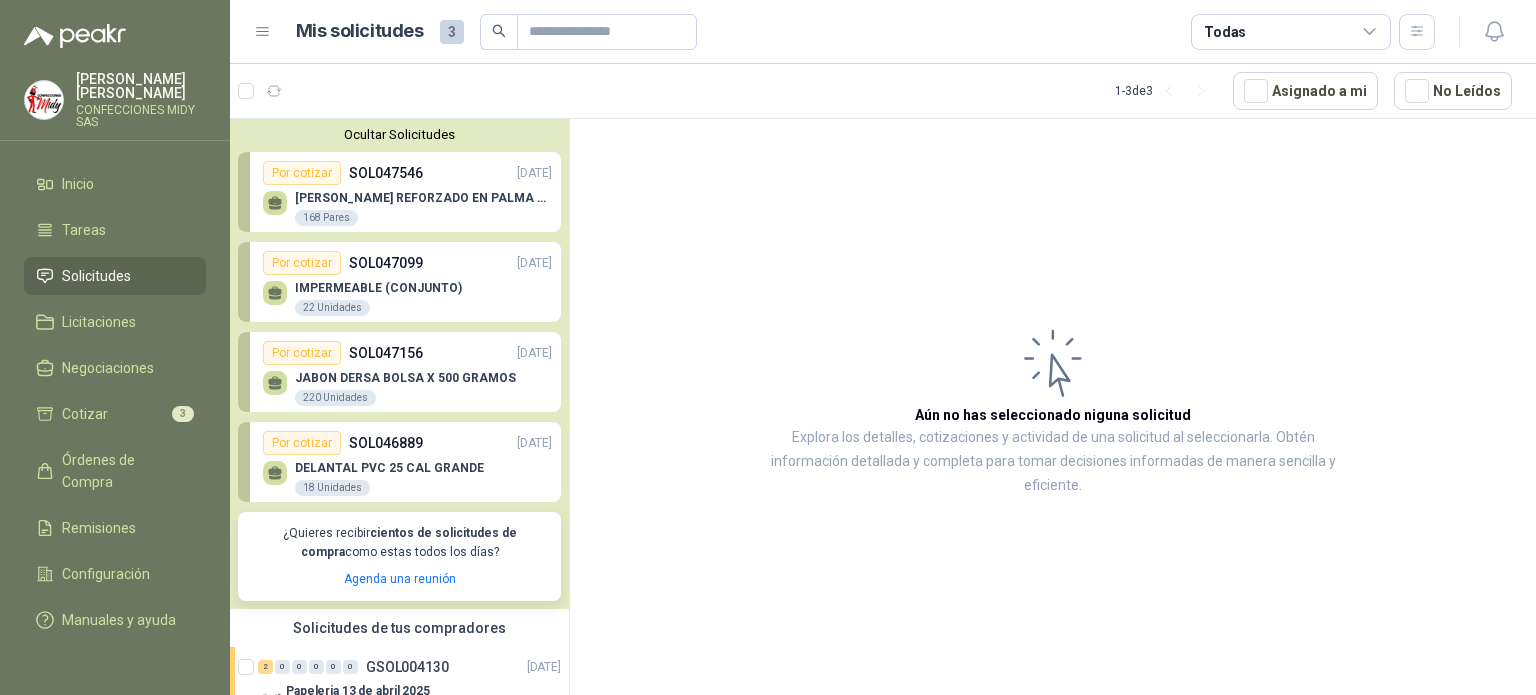 click on "IMPERMEABLE (CONJUNTO) 22   Unidades" at bounding box center [407, 296] 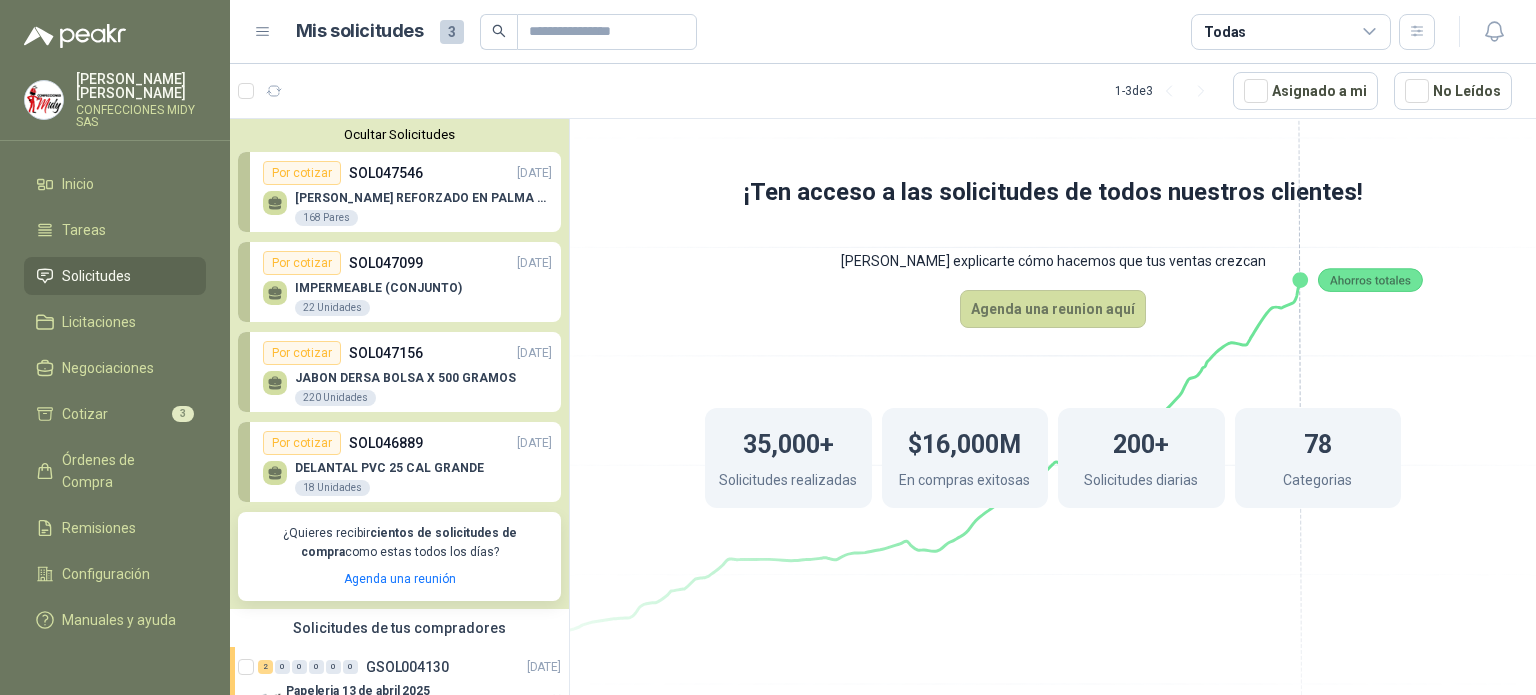 click on "IMPERMEABLE (CONJUNTO) 22   Unidades" at bounding box center (407, 296) 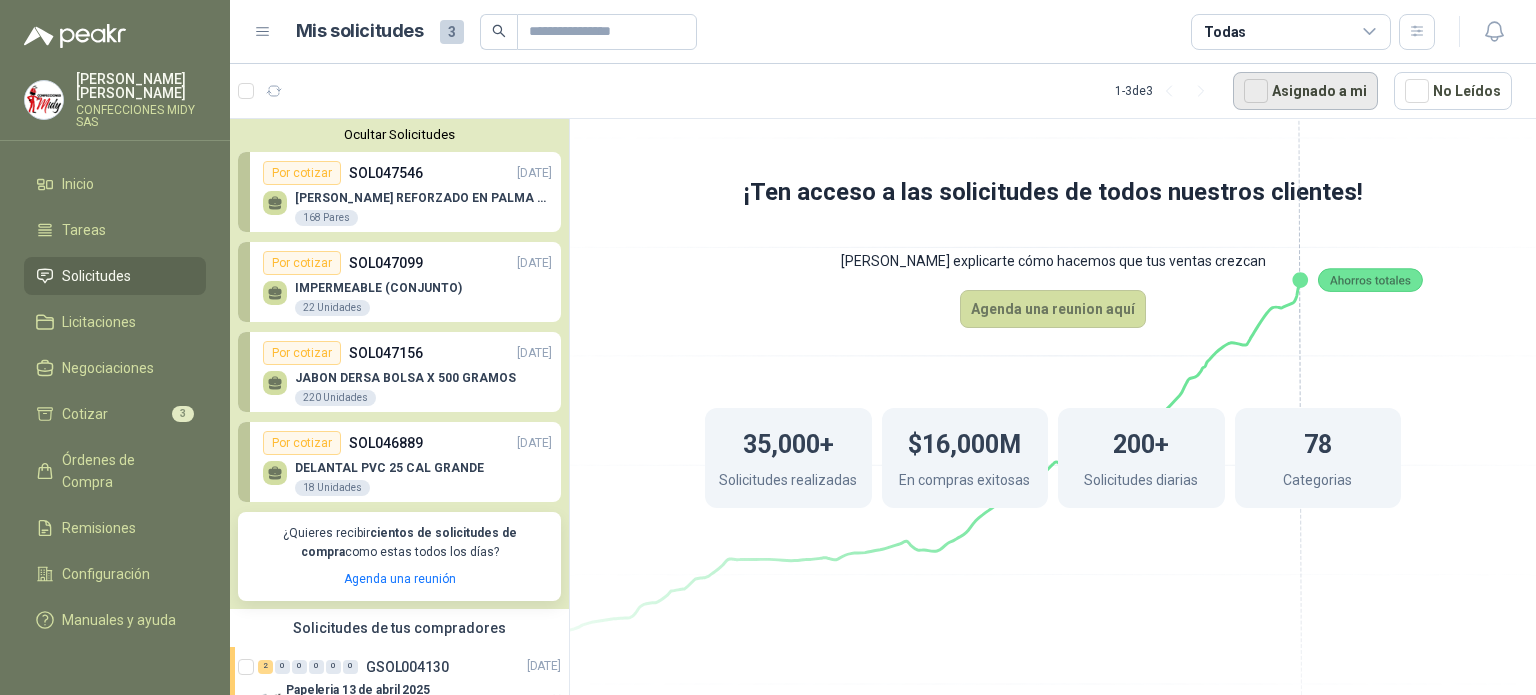 click on "Asignado a mi" at bounding box center [1305, 91] 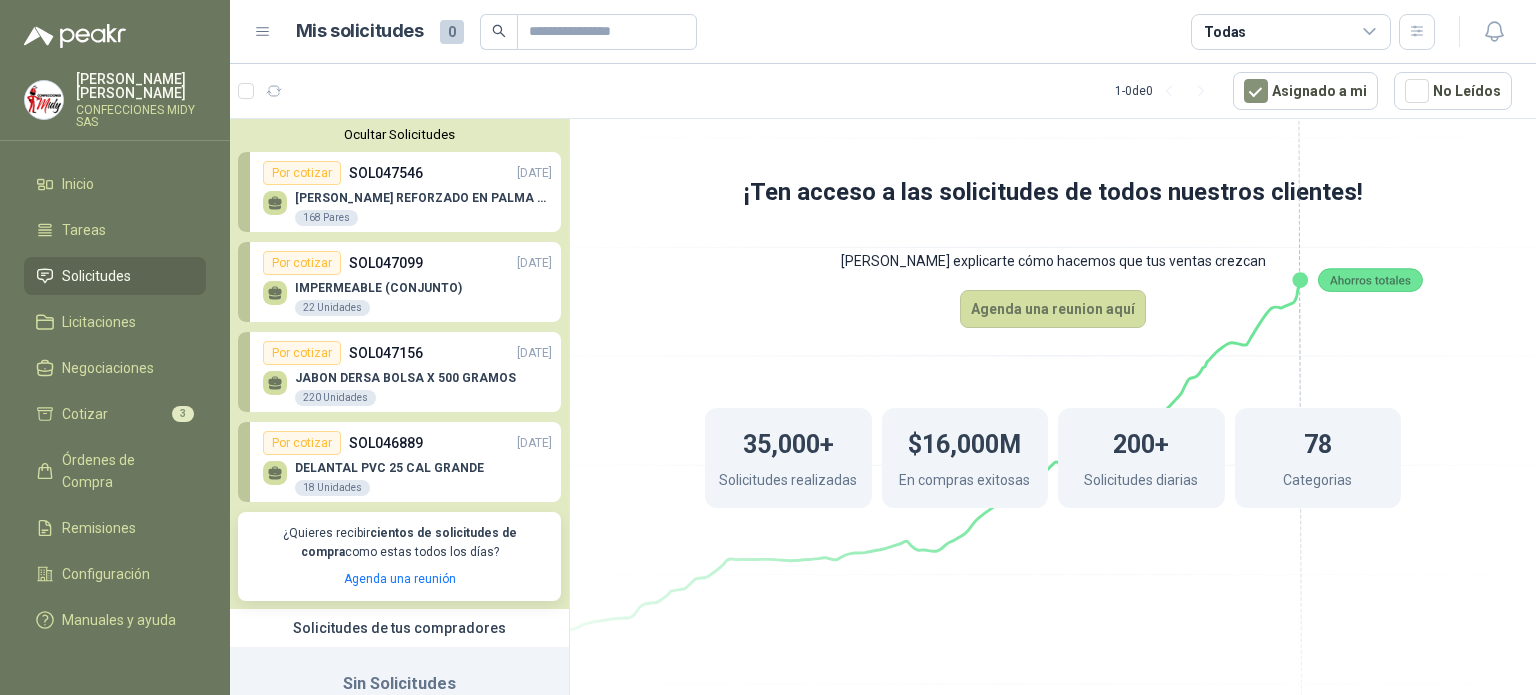 click on "Por cotizar" at bounding box center [302, 263] 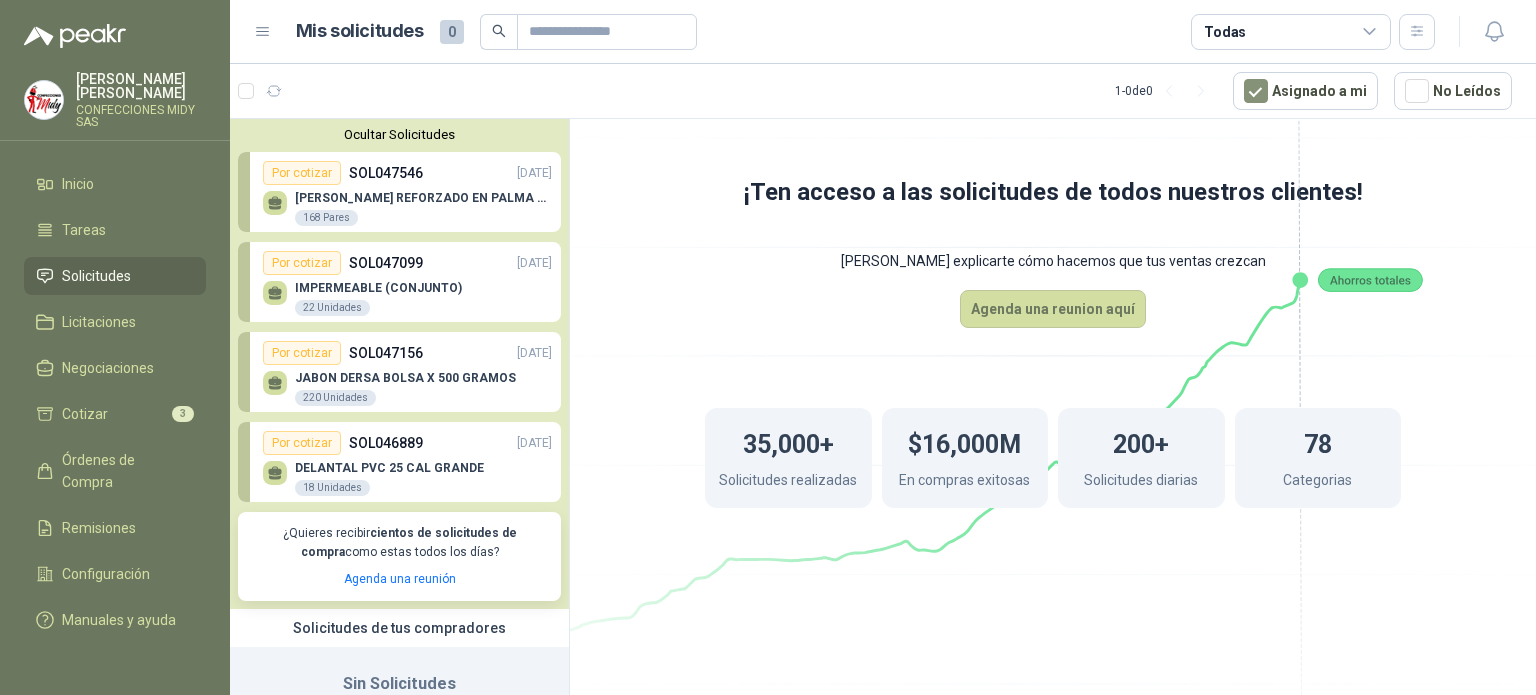 drag, startPoint x: 472, startPoint y: 353, endPoint x: 588, endPoint y: 92, distance: 285.61688 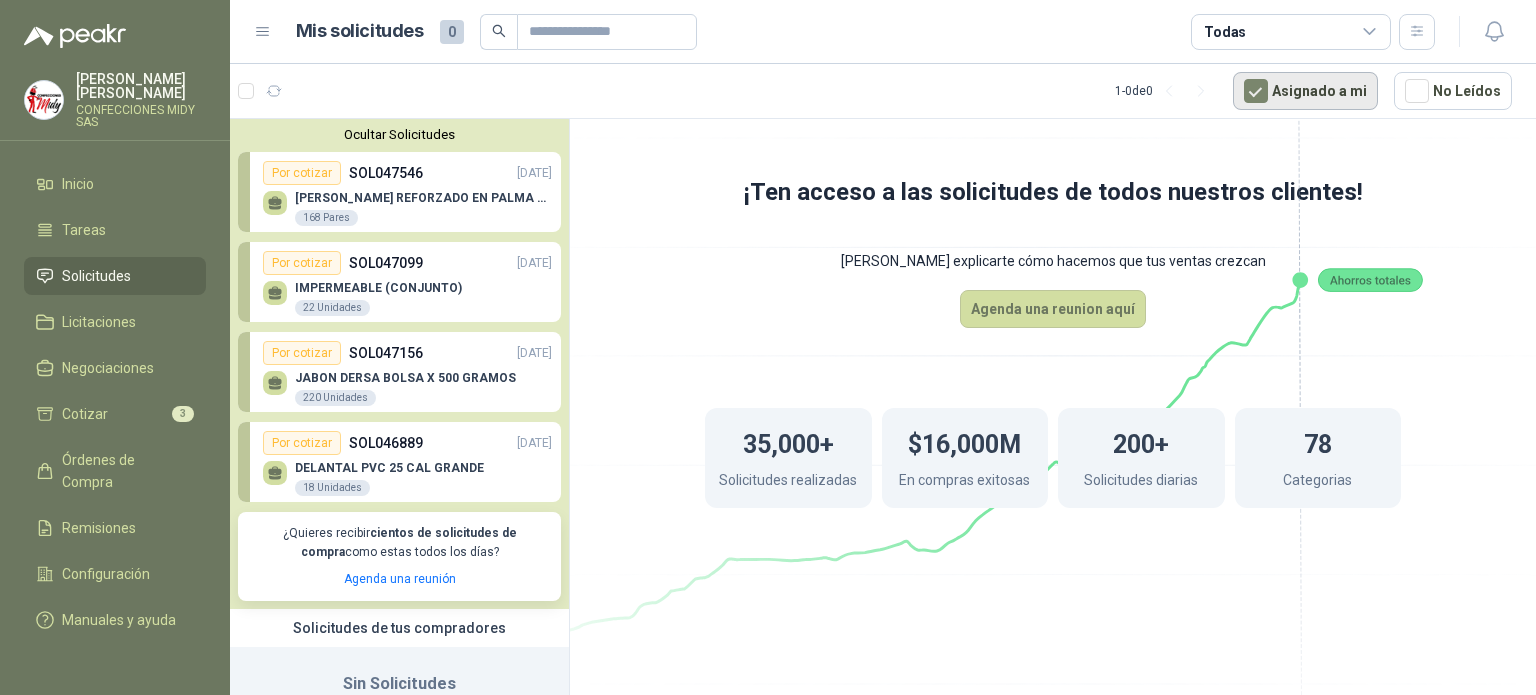 click on "Asignado a mi" at bounding box center (1305, 91) 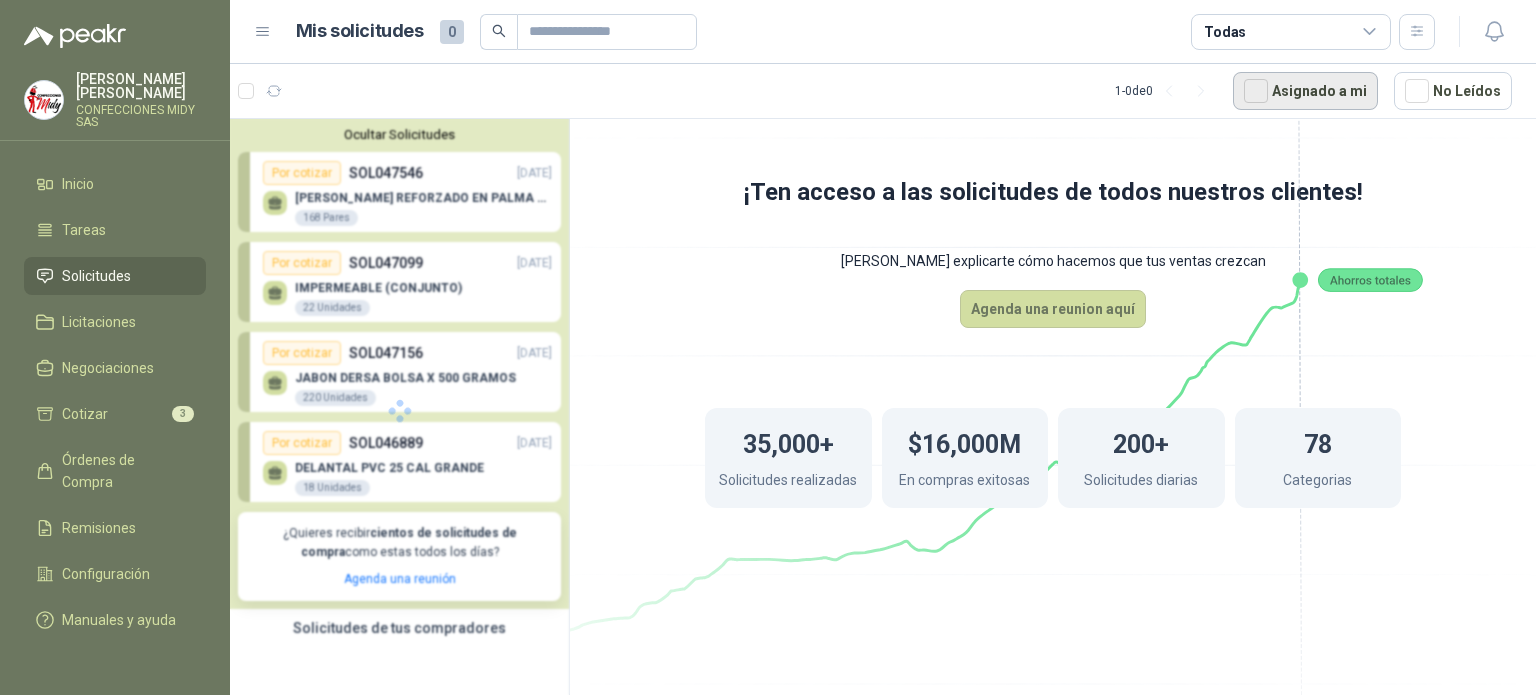 click on "Asignado a mi" at bounding box center (1305, 91) 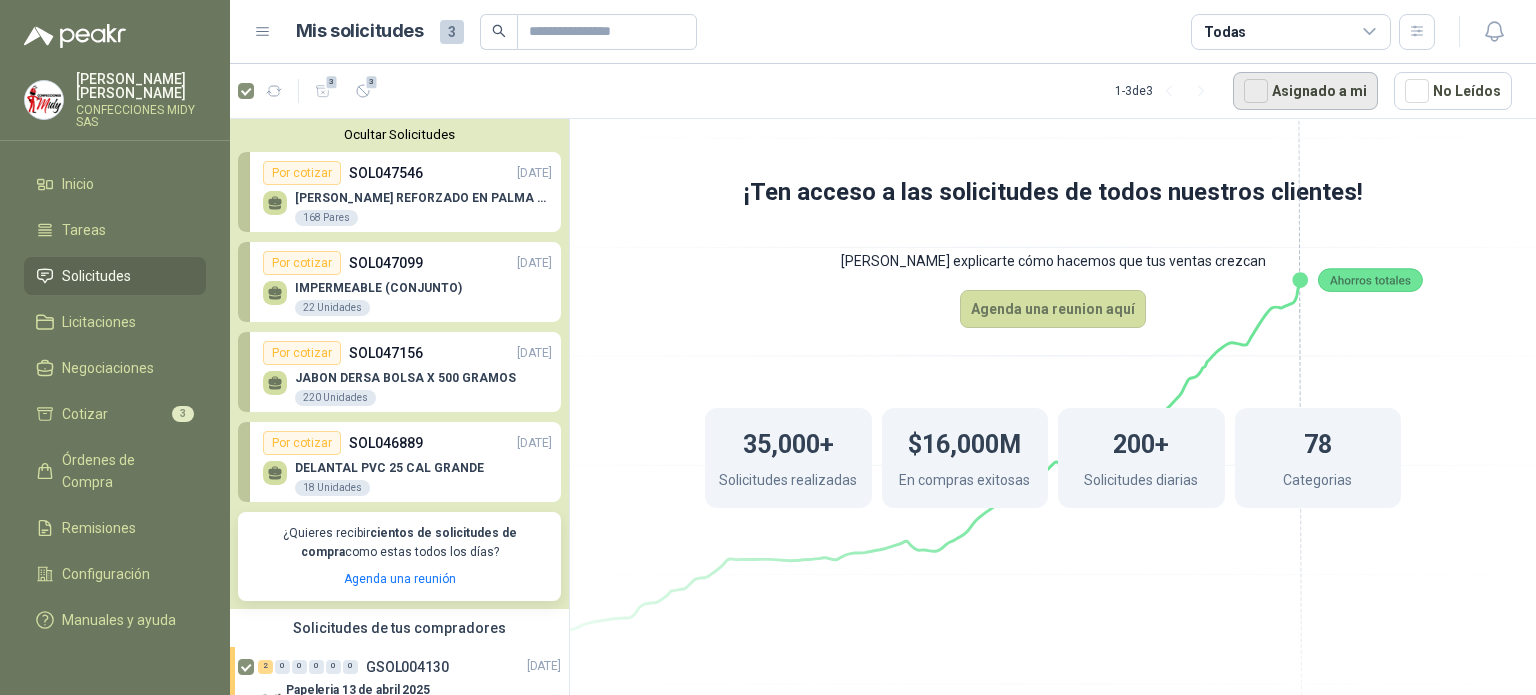 click on "Asignado a mi" at bounding box center (1305, 91) 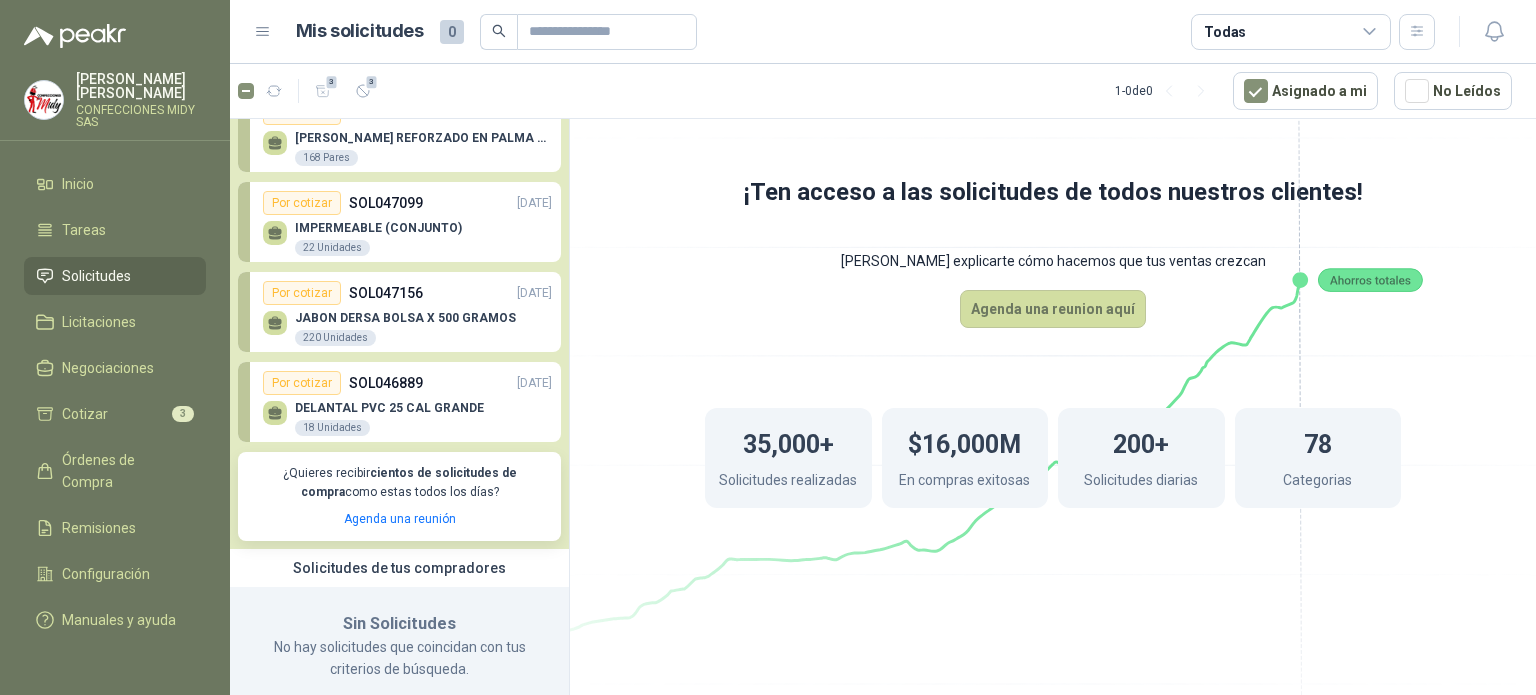 scroll, scrollTop: 92, scrollLeft: 0, axis: vertical 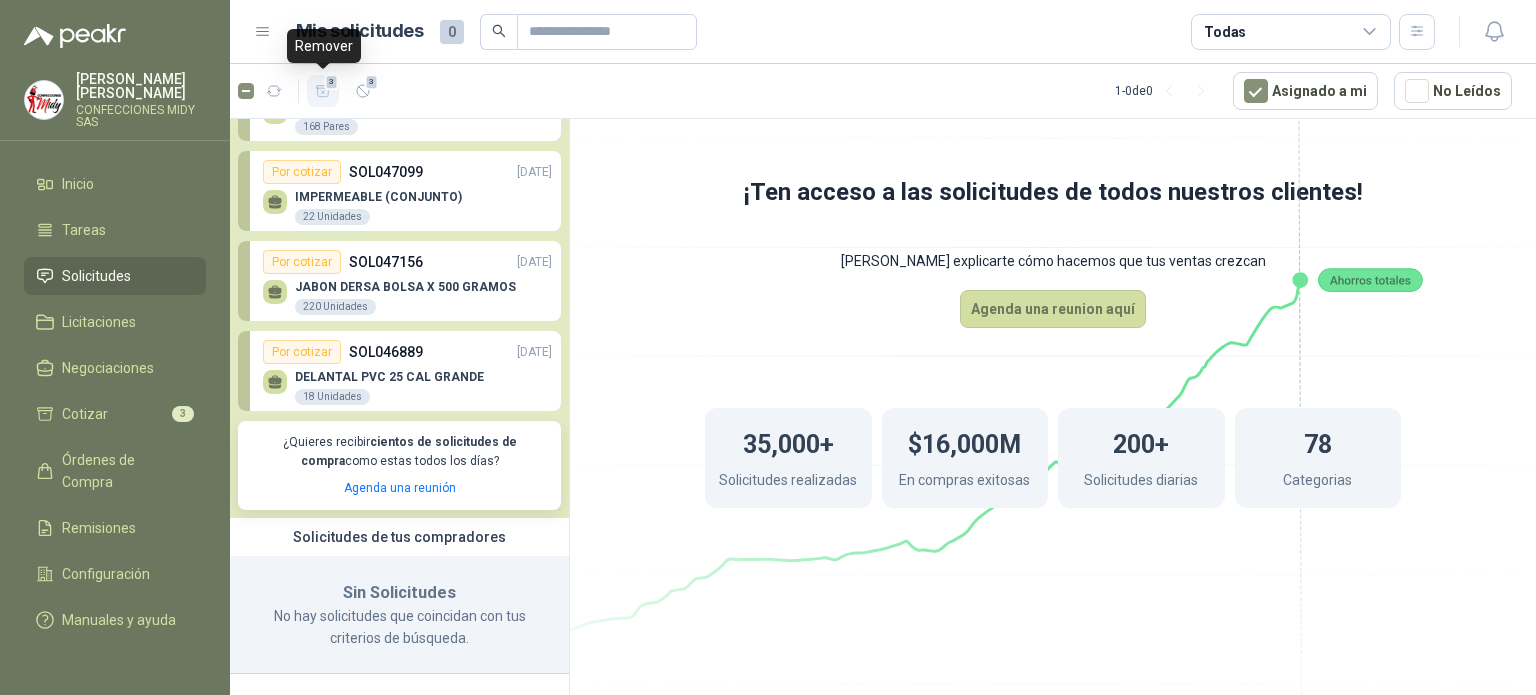 click on "3" at bounding box center [323, 91] 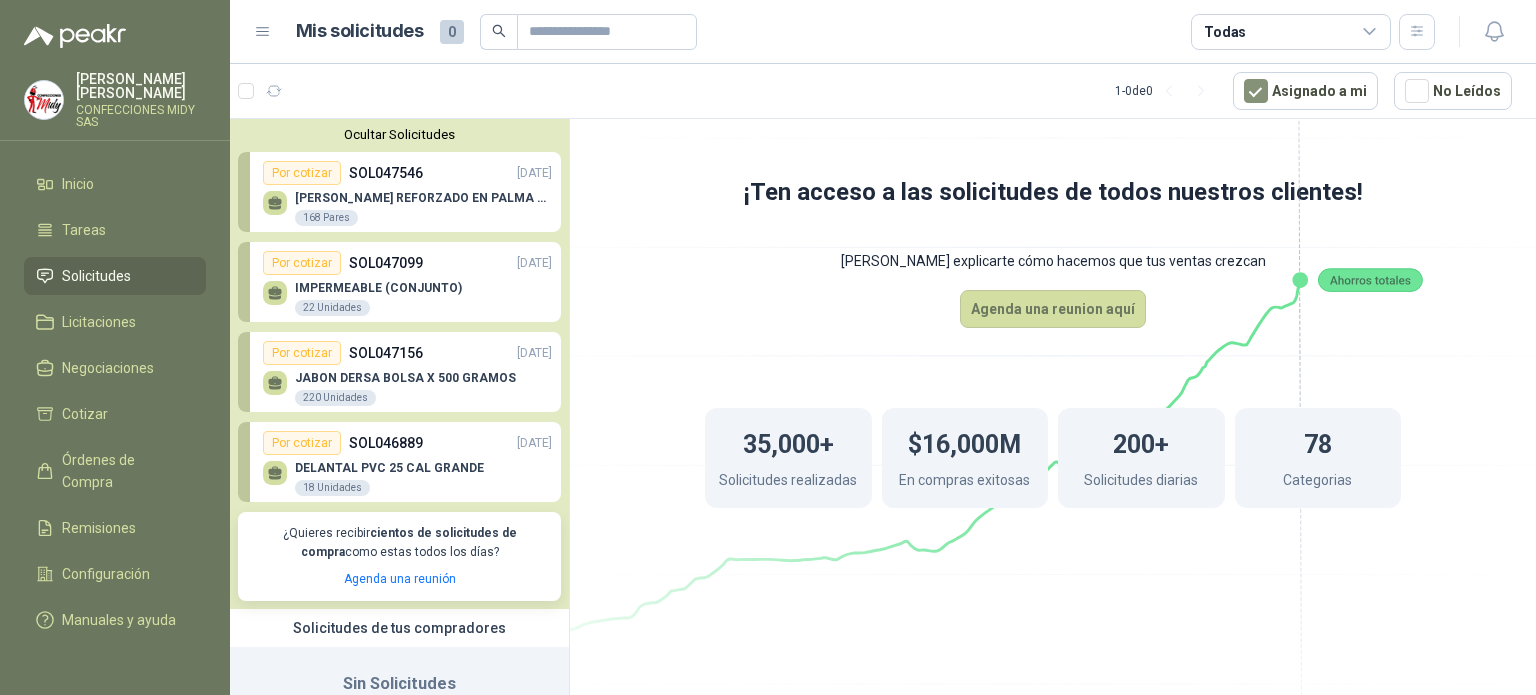 scroll, scrollTop: 0, scrollLeft: 0, axis: both 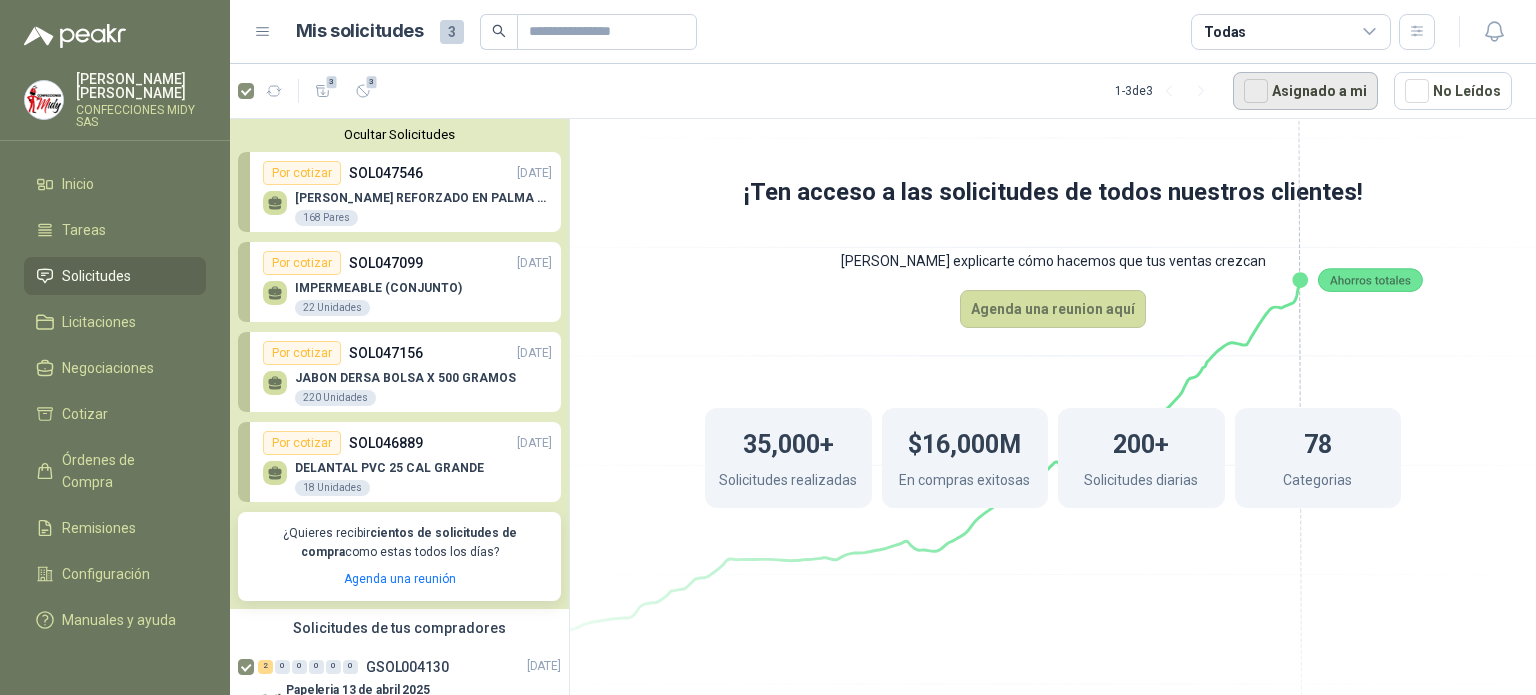click on "Asignado a mi" at bounding box center (1305, 91) 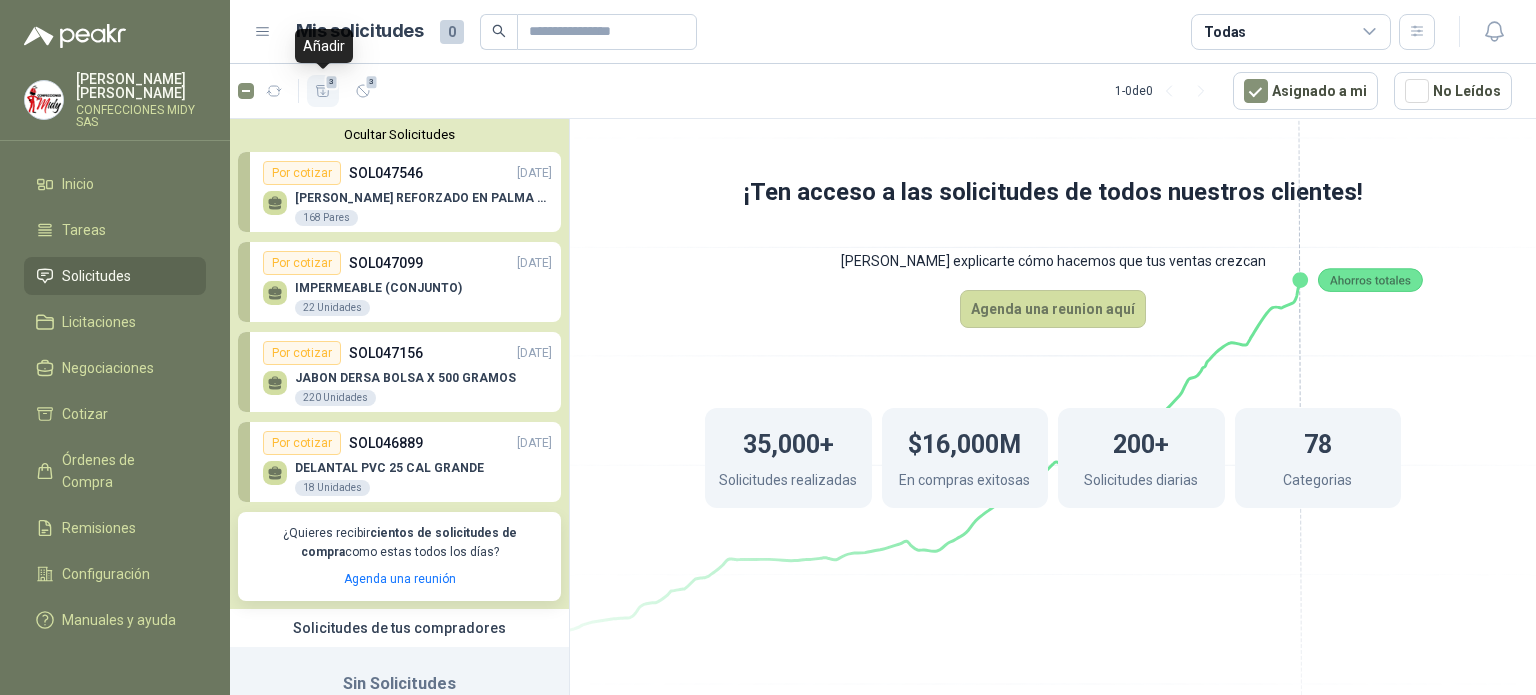 click 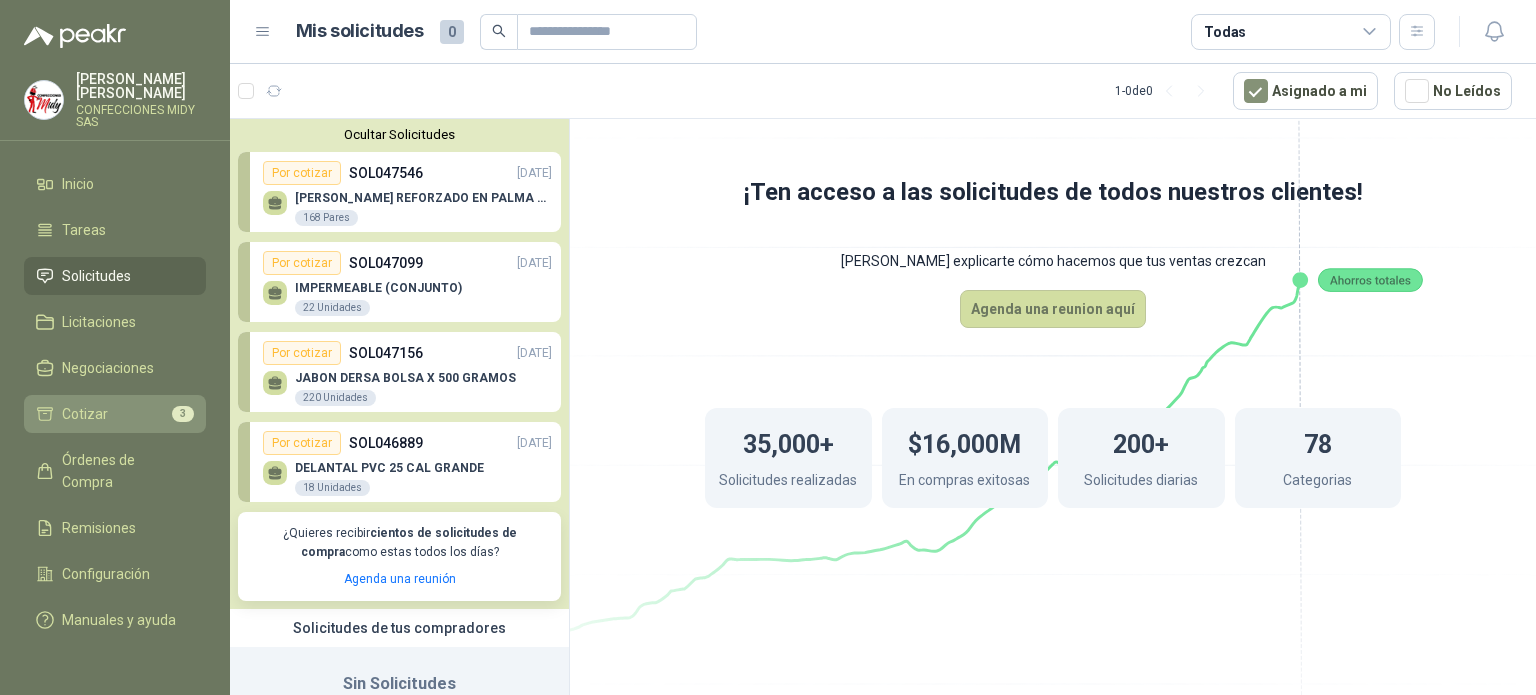 click on "Cotizar" at bounding box center [85, 414] 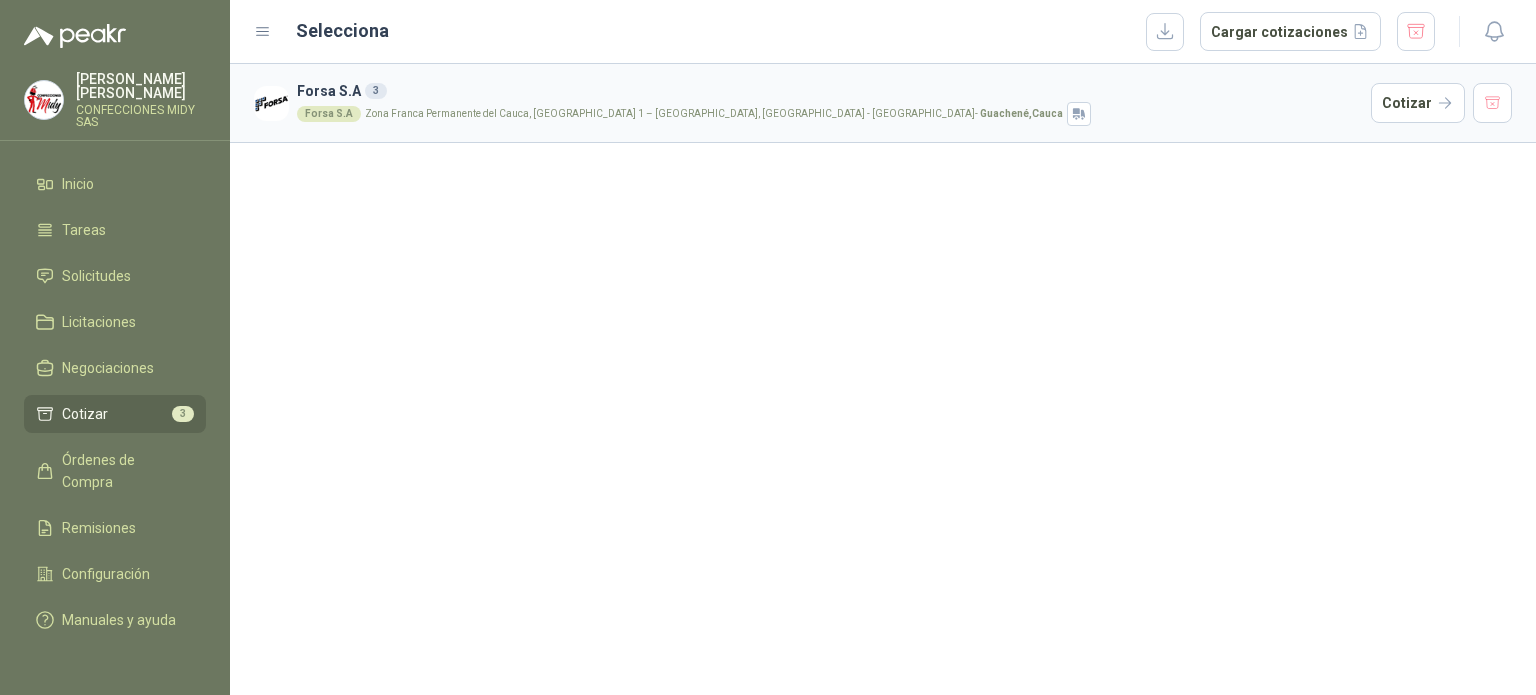 click on "Forsa S.A 3" at bounding box center [830, 91] 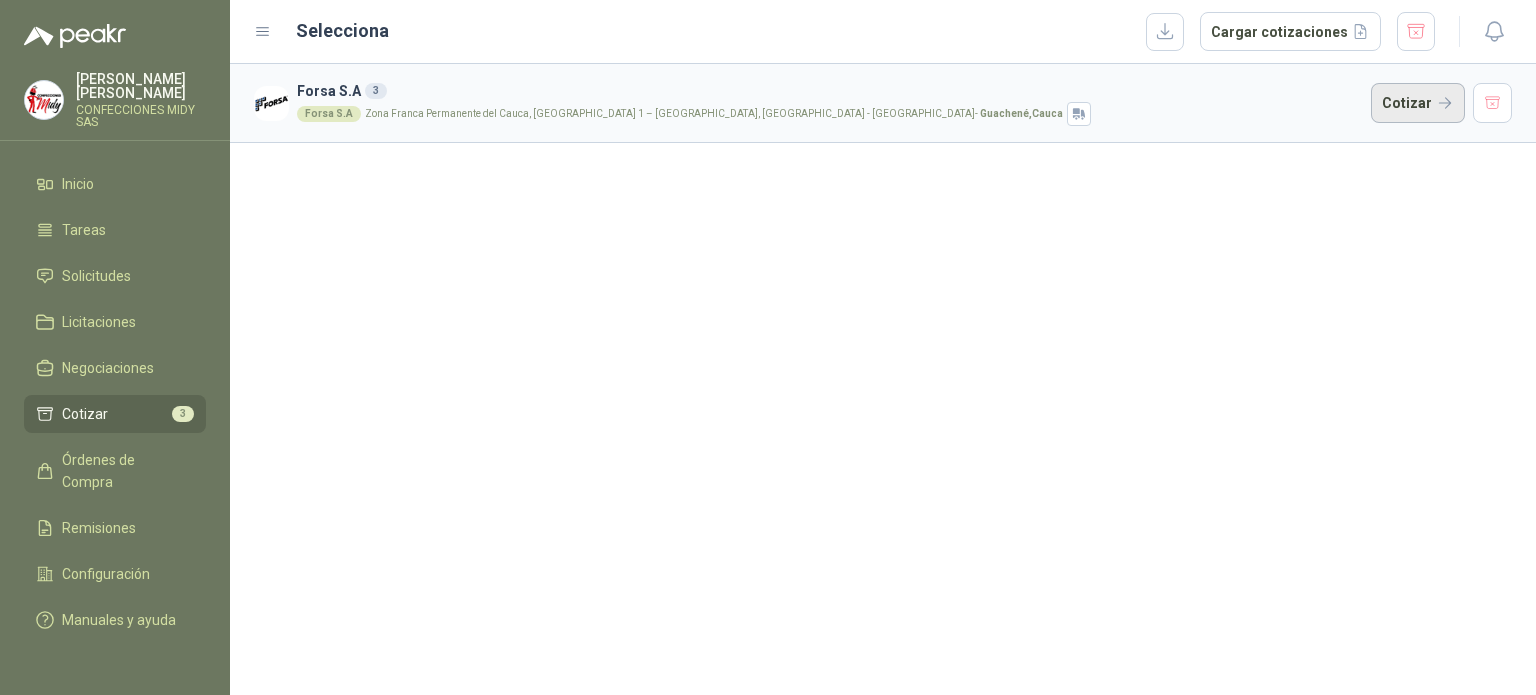 click on "Cotizar" at bounding box center [1418, 103] 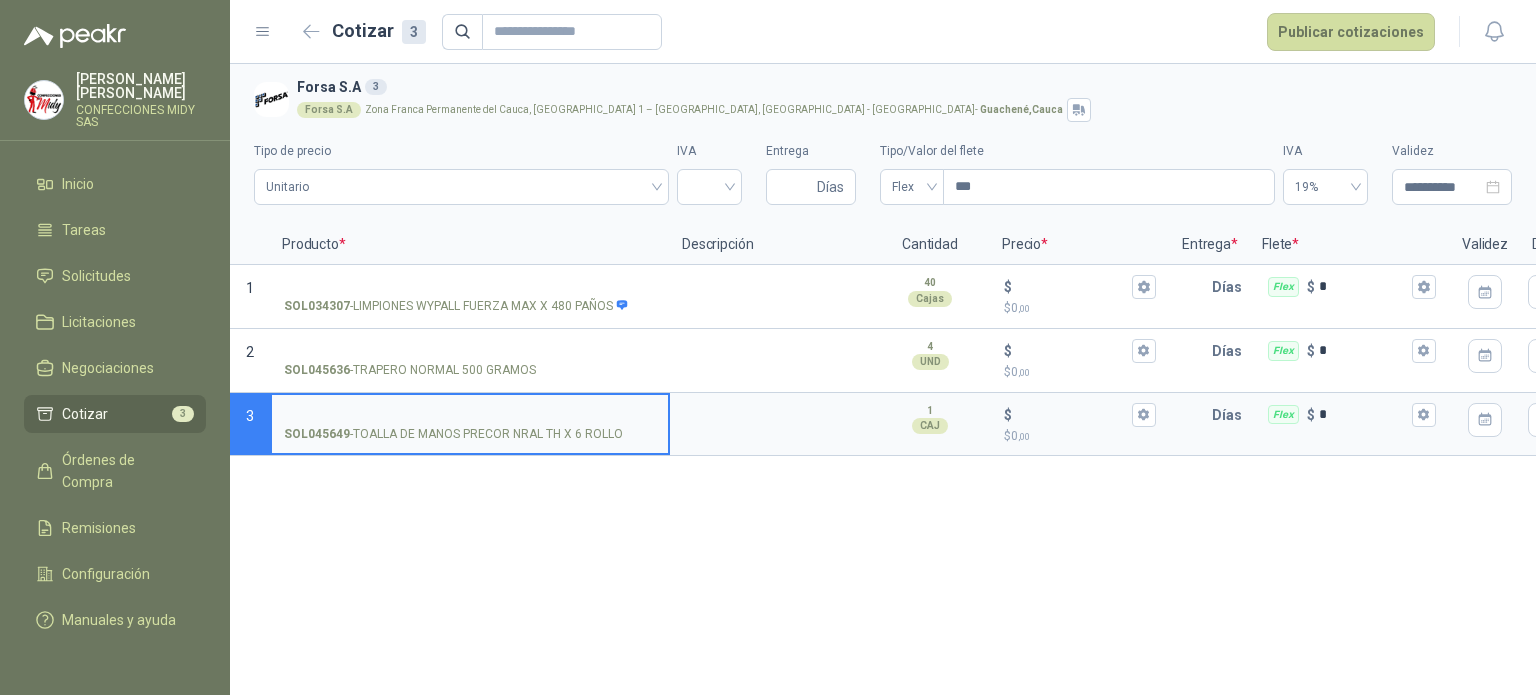 type 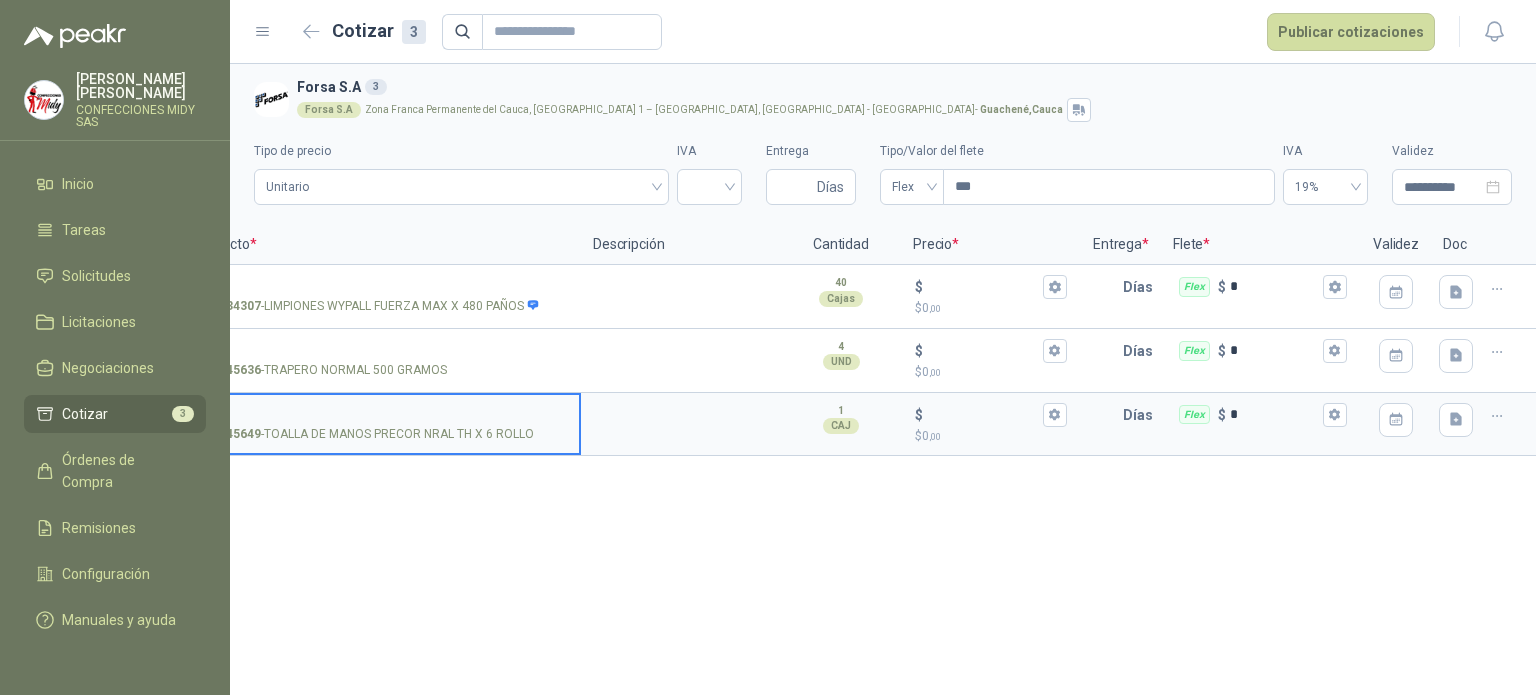 scroll, scrollTop: 0, scrollLeft: 0, axis: both 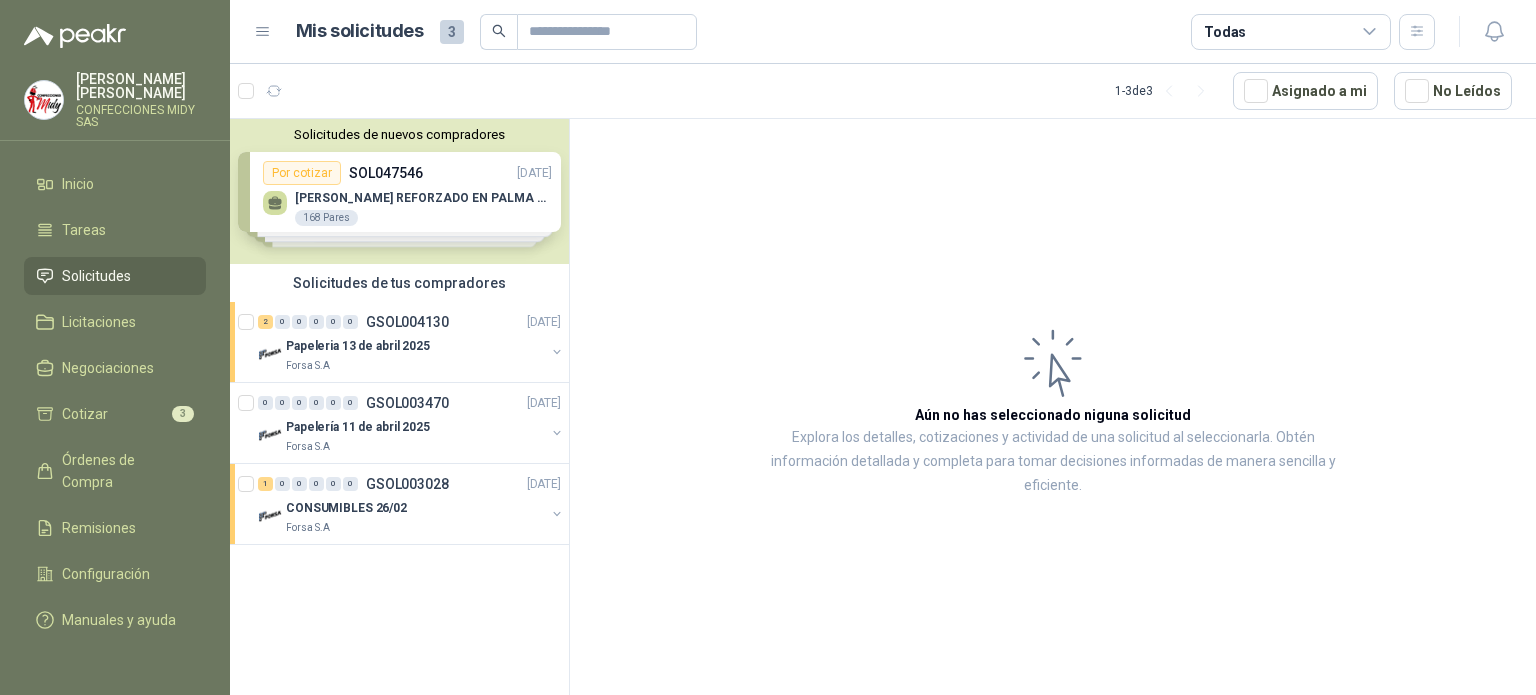 click on "Solicitudes de nuevos compradores Por cotizar SOL047546 [DATE]   GUANTE VAQUETA REFORZADO EN PALMA MANGA LARGA 168   Pares Por cotizar SOL047099 [DATE]   IMPERMEABLE (CONJUNTO) 22   Unidades Por cotizar SOL047156 [DATE]   JABON DERSA BOLSA X 500 GRAMOS 220   Unidades Por cotizar SOL046889 [DATE]   DELANTAL PVC 25 CAL GRANDE 18   Unidades ¿Quieres recibir  cientos de solicitudes de compra  como estas todos los días? Agenda una reunión" at bounding box center [399, 191] 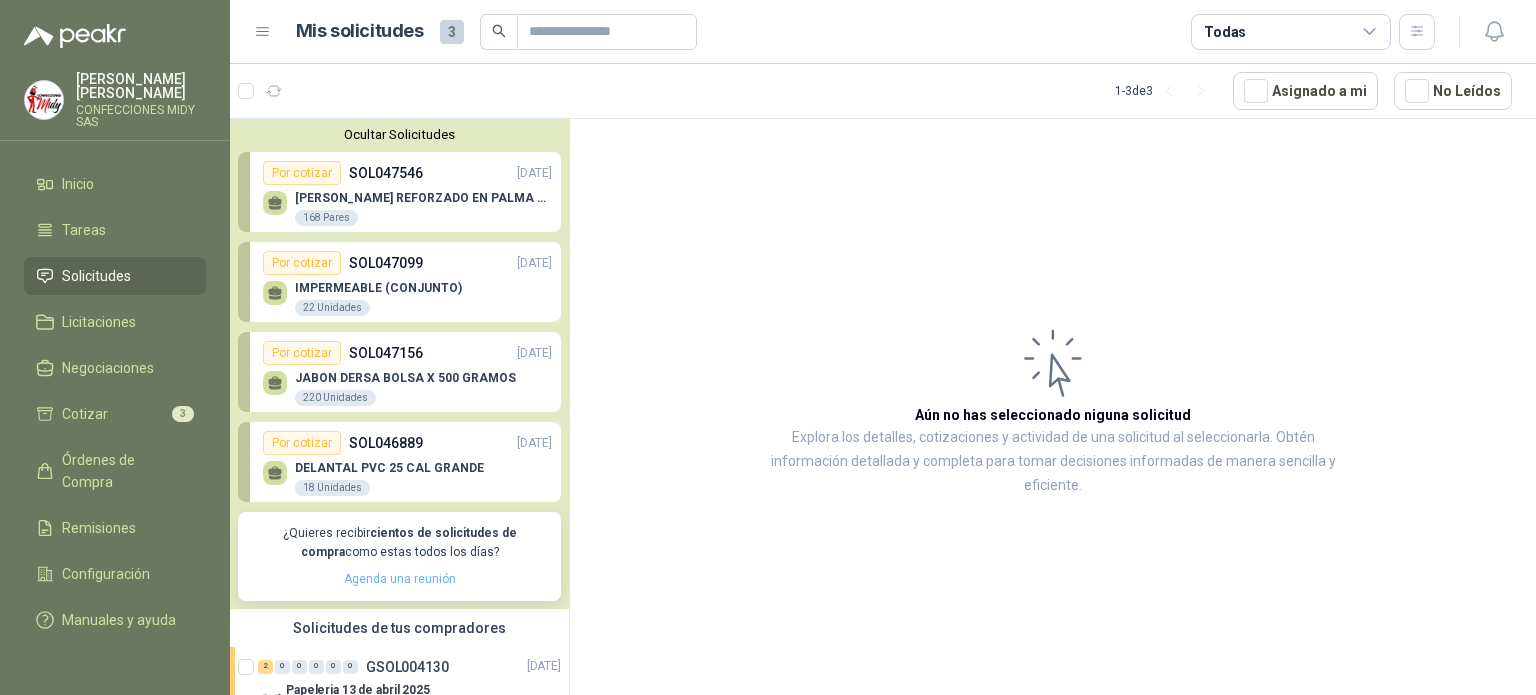 click on "Agenda una reunión" at bounding box center [400, 579] 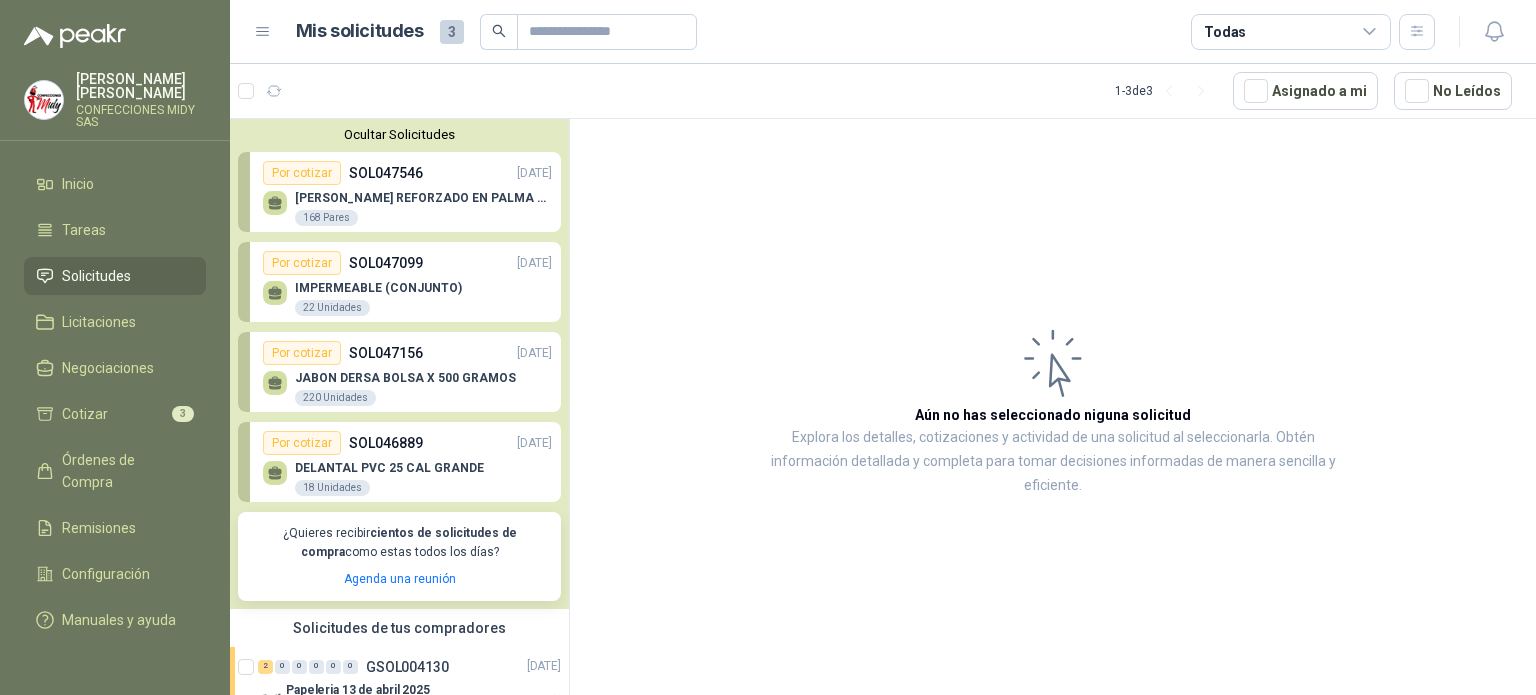 click on "Por cotizar" at bounding box center (302, 263) 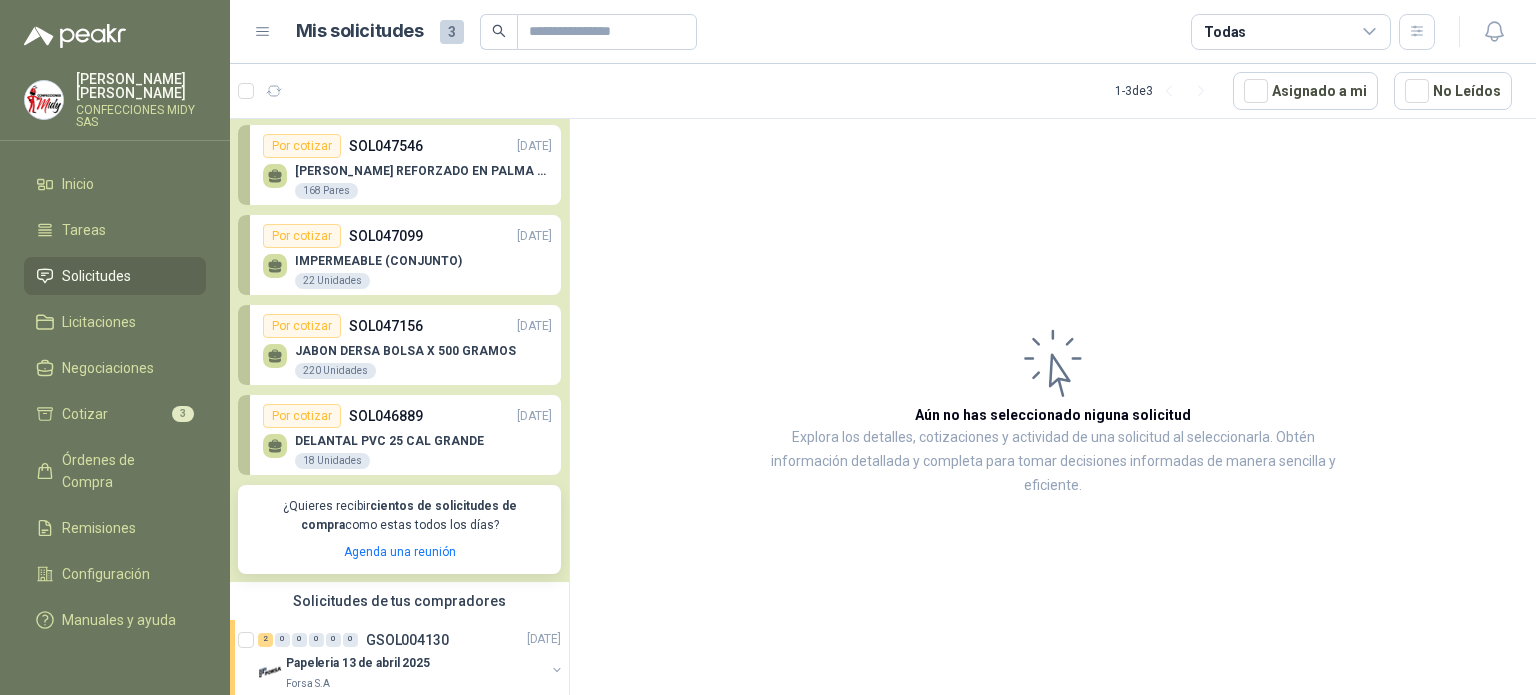 scroll, scrollTop: 0, scrollLeft: 0, axis: both 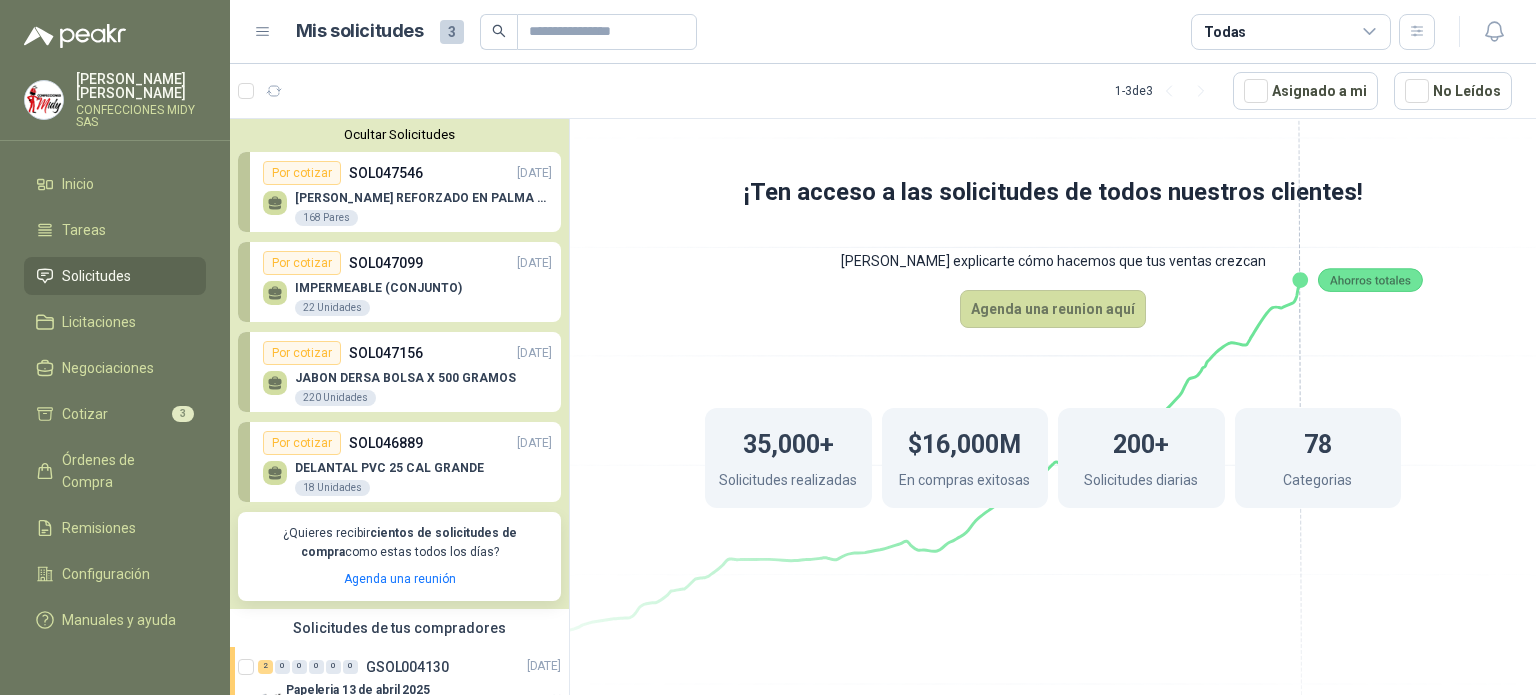 click on "Por cotizar SOL047099 [DATE]   IMPERMEABLE (CONJUNTO) 22   Unidades" at bounding box center [399, 282] 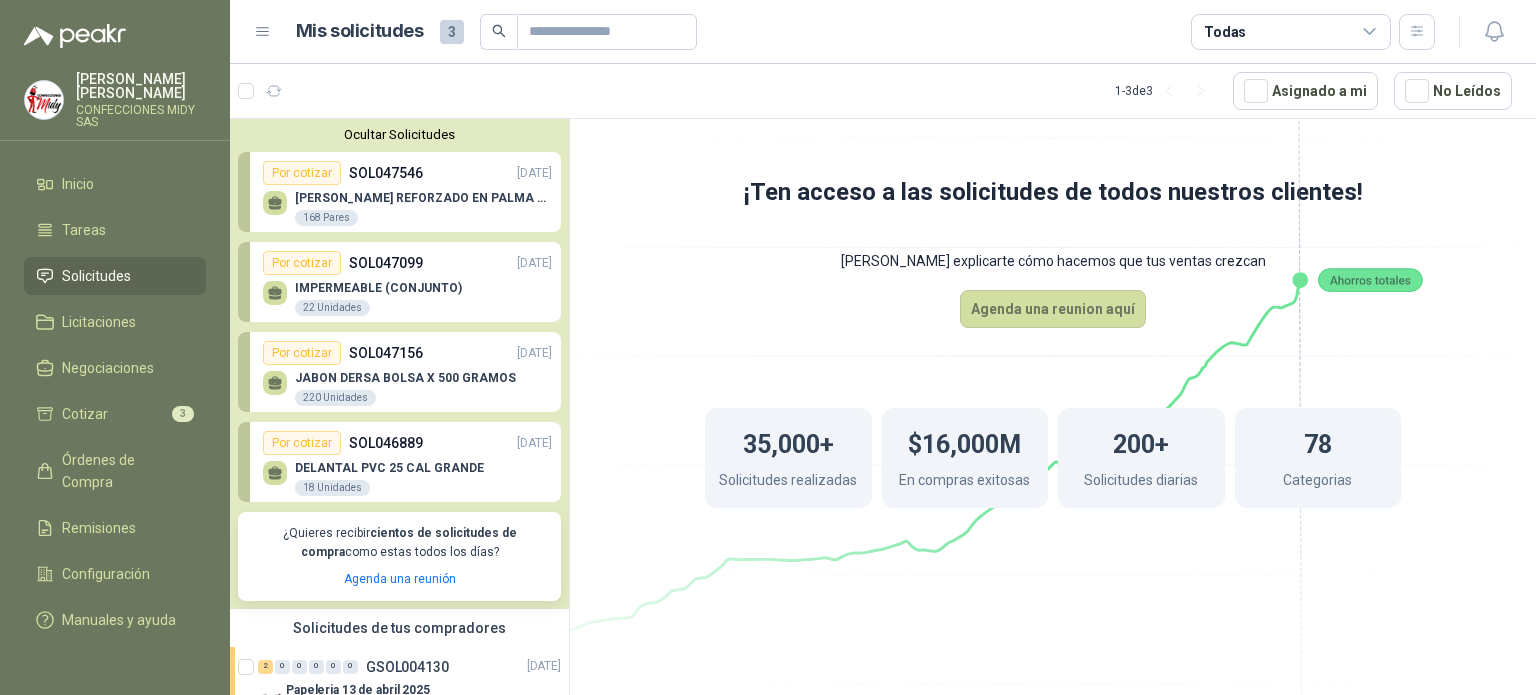 click on "JABON DERSA BOLSA X 500 GRAMOS 220   Unidades" at bounding box center [405, 389] 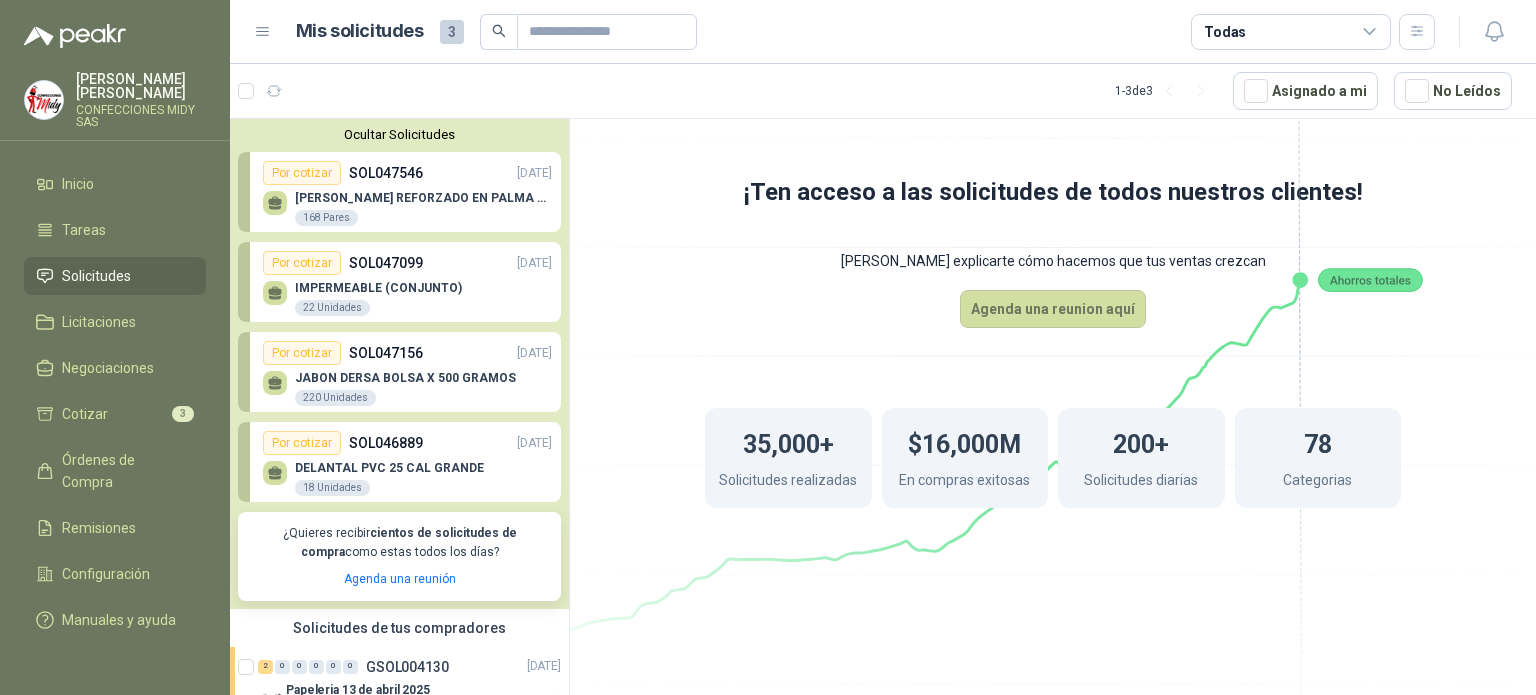 click on "3" at bounding box center (452, 32) 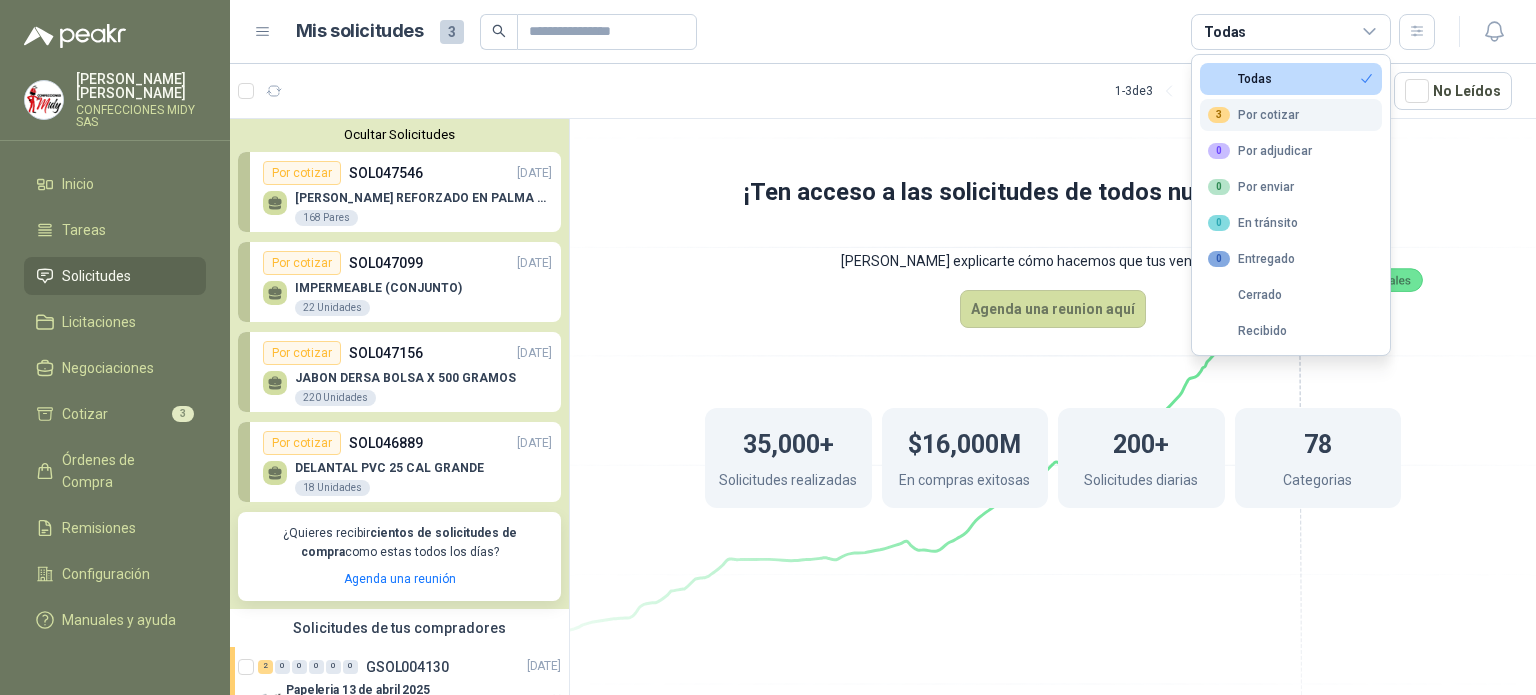 click on "3 Por cotizar" at bounding box center (1253, 115) 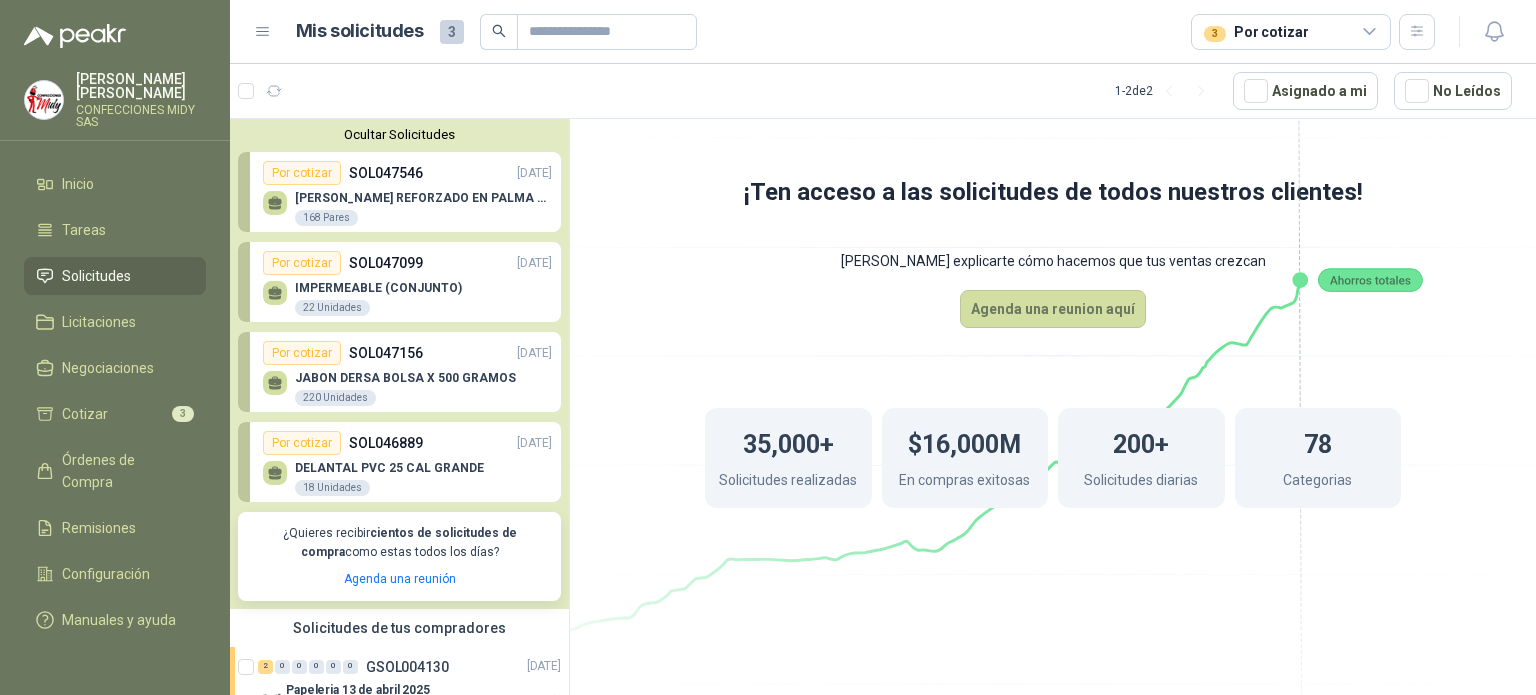 click on "IMPERMEABLE (CONJUNTO)" at bounding box center [378, 288] 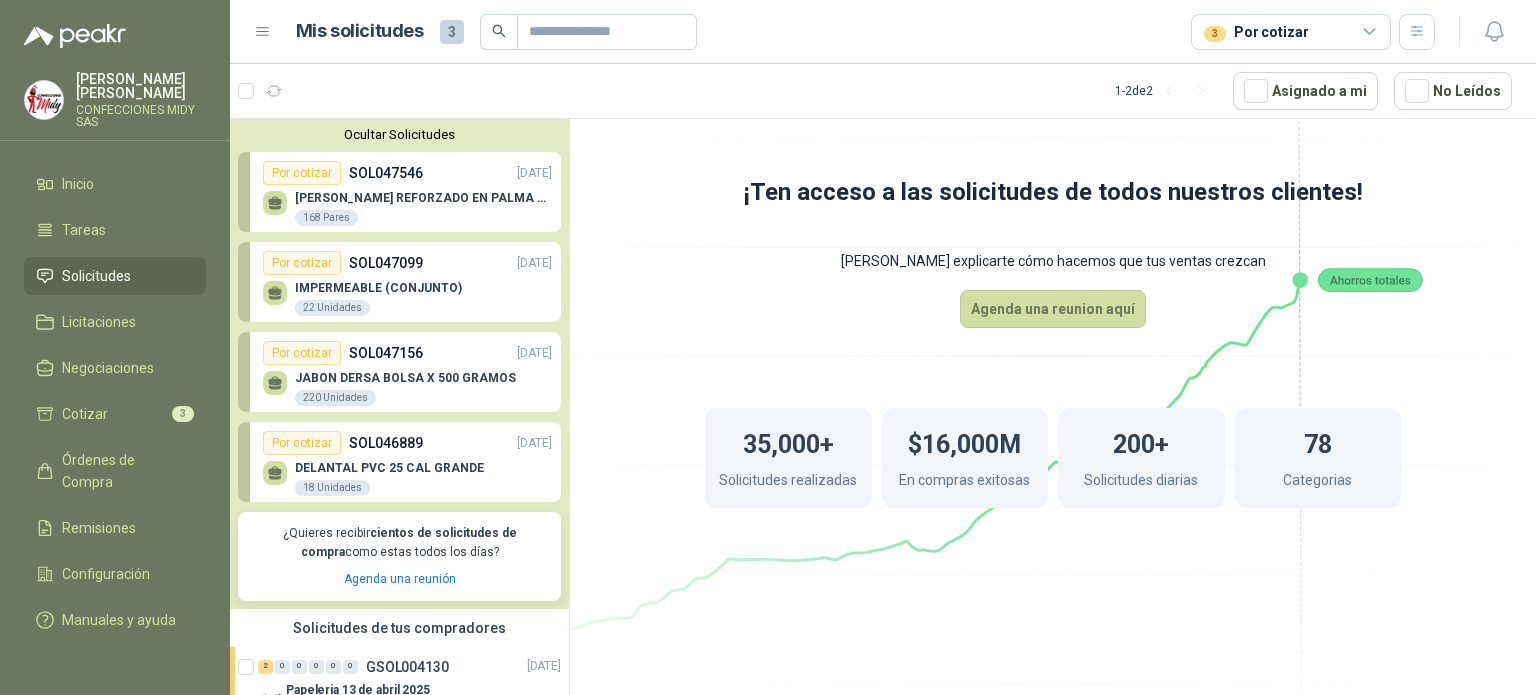 click 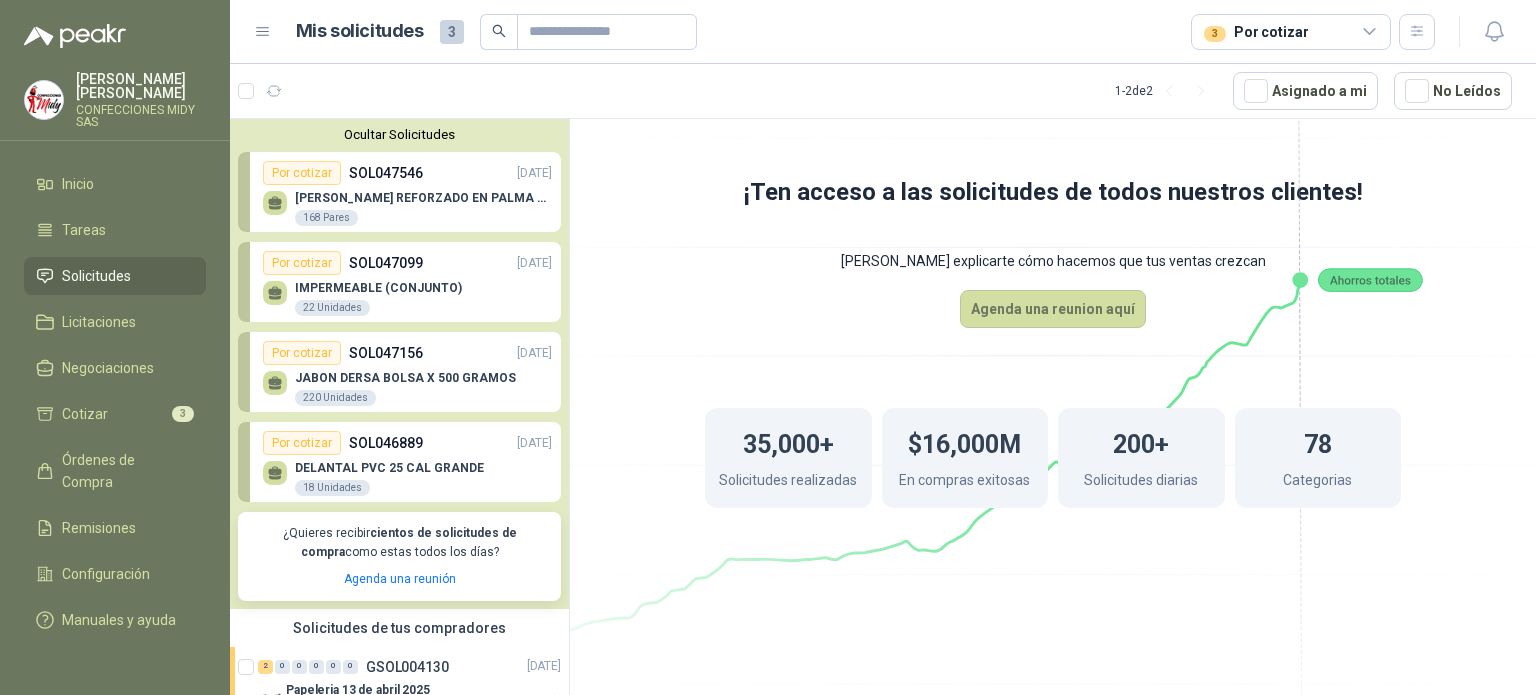 click on "Ocultar Solicitudes" at bounding box center (399, 134) 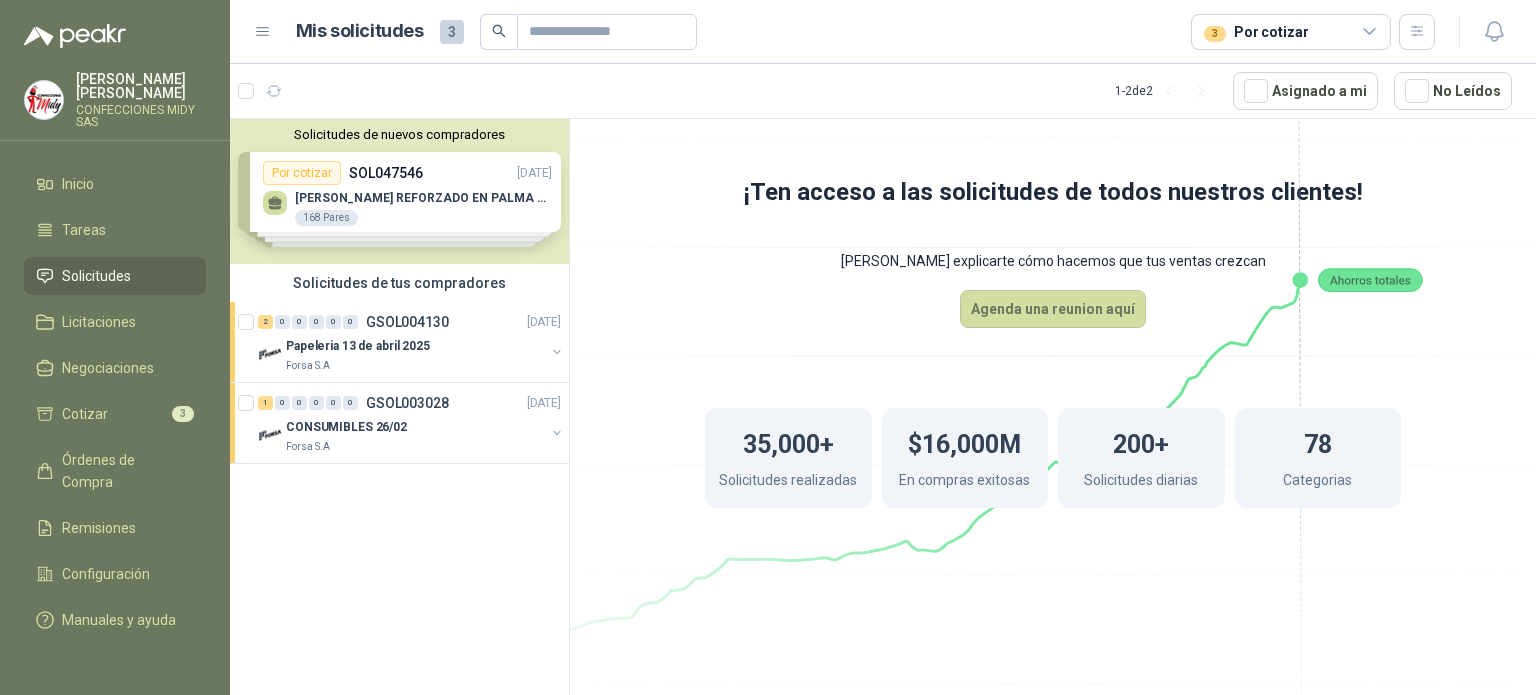 click on "3 Por cotizar" at bounding box center (1291, 32) 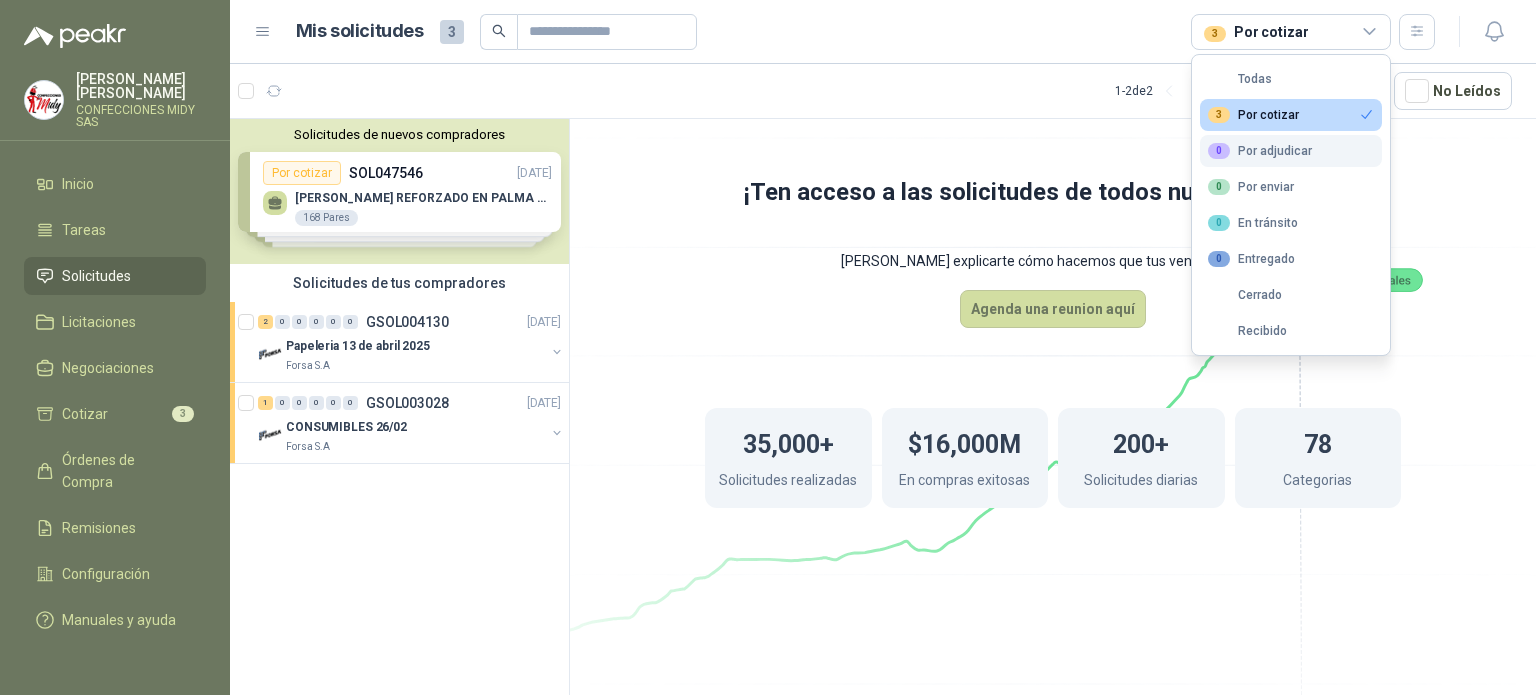 click on "0 Por adjudicar" at bounding box center (1291, 151) 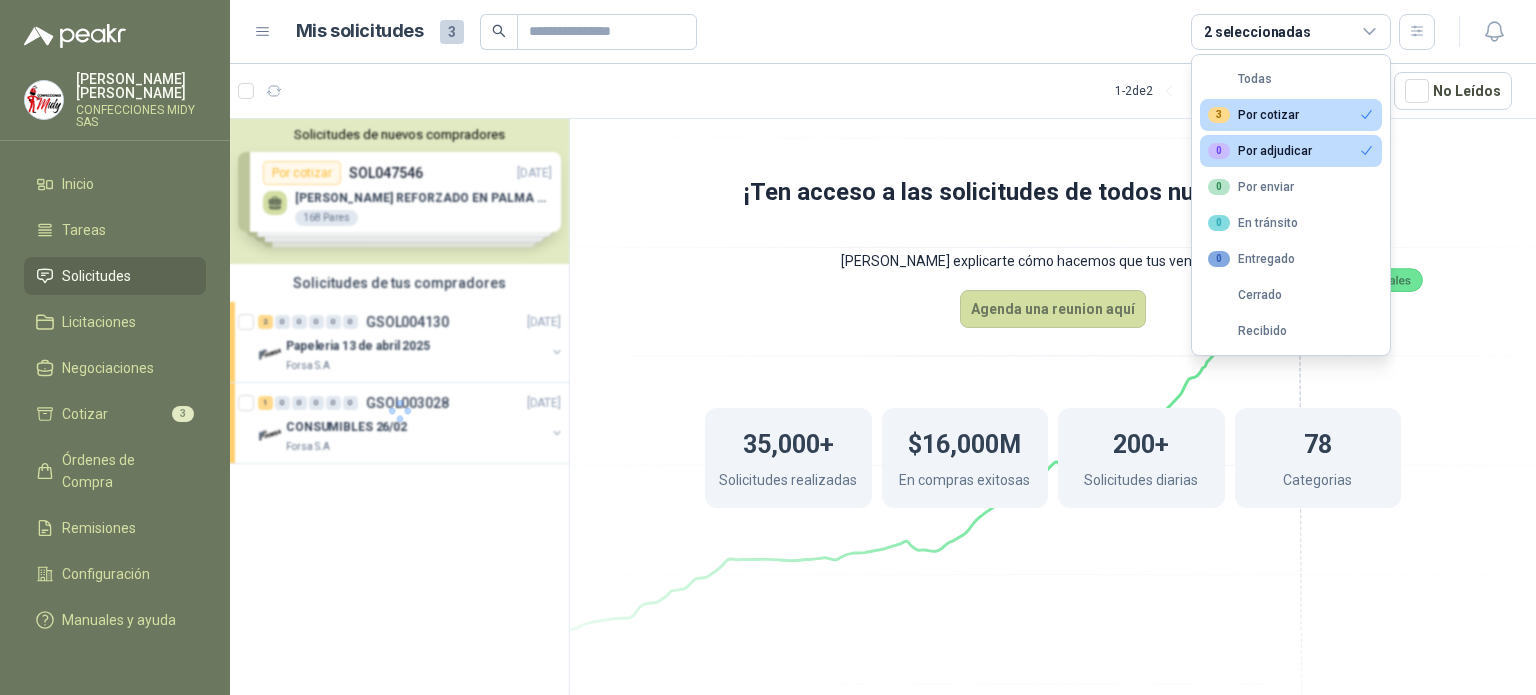 click on "2 seleccionadas" at bounding box center [1257, 32] 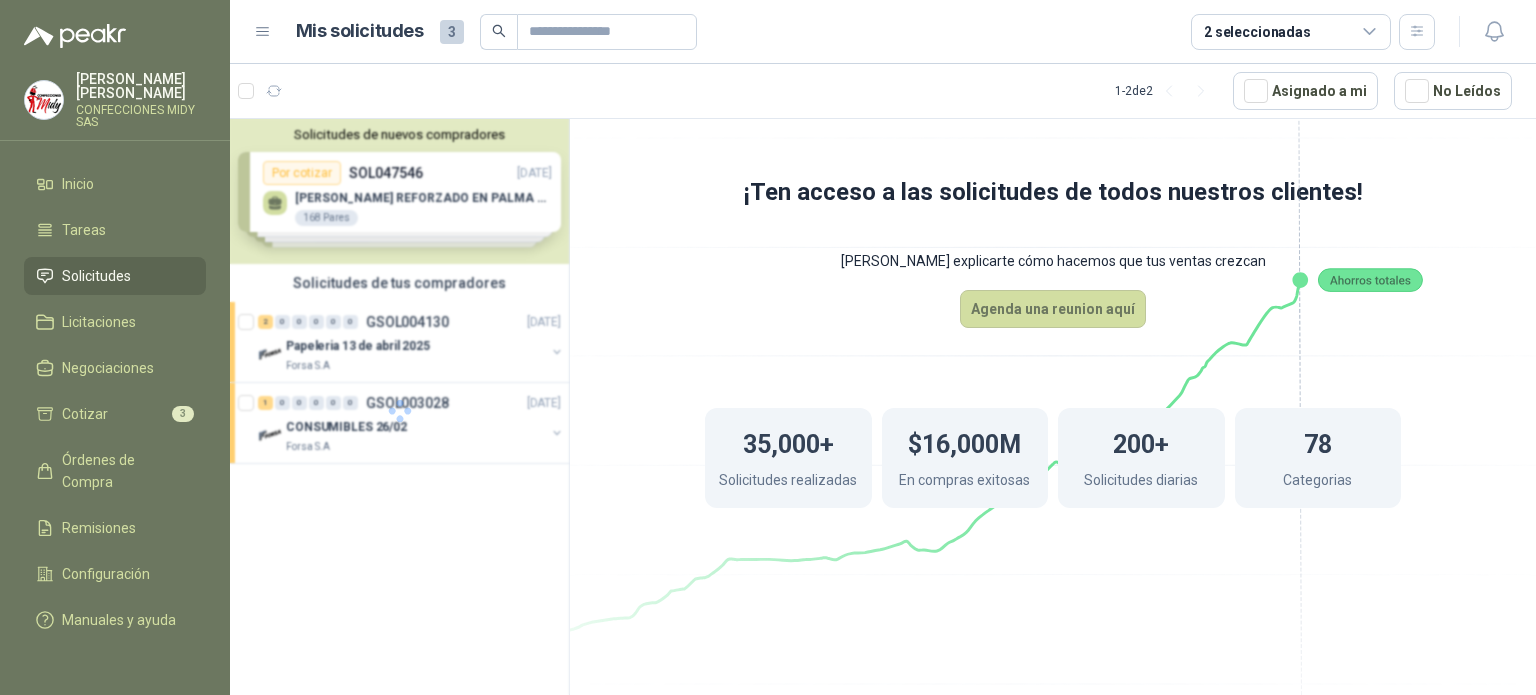 click on "2 seleccionadas" at bounding box center [1257, 32] 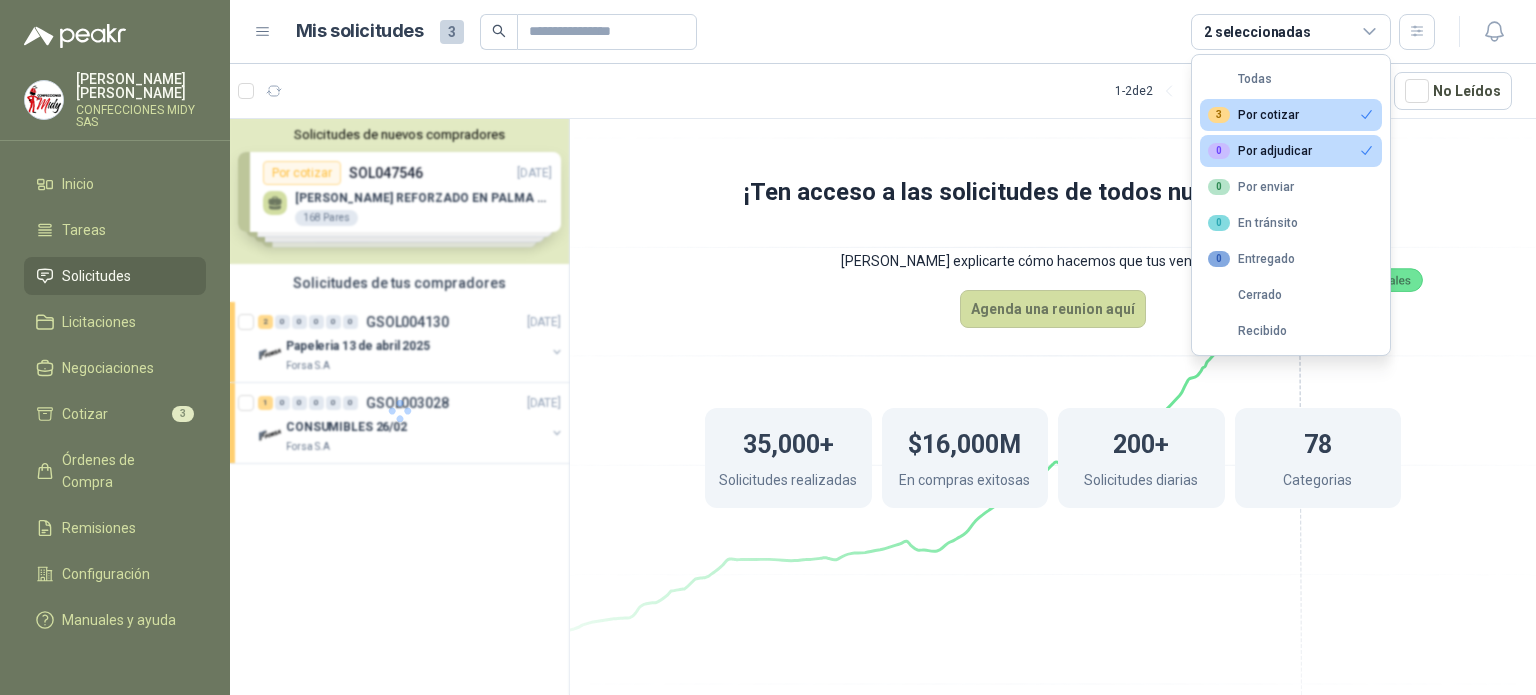 click on "0 Por adjudicar" at bounding box center [1291, 151] 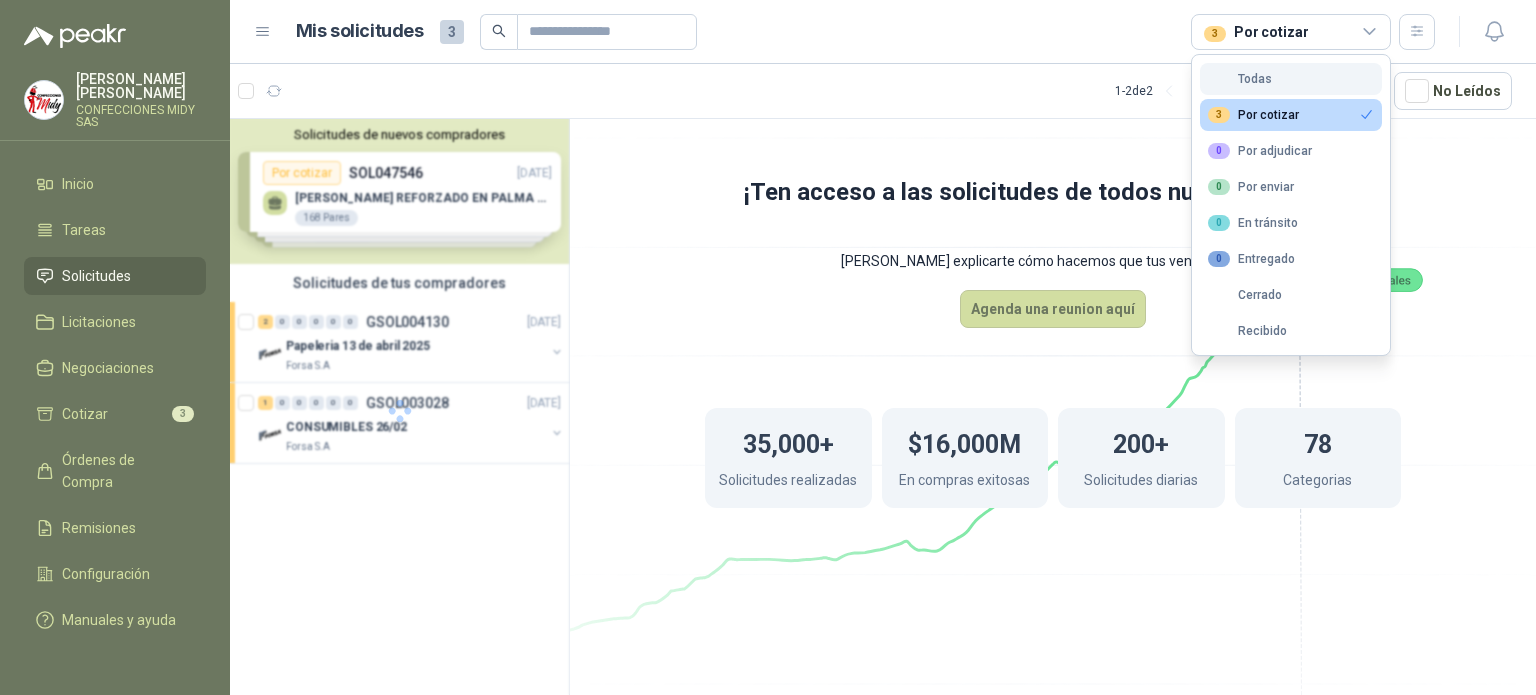 click on "Todas" at bounding box center [1291, 79] 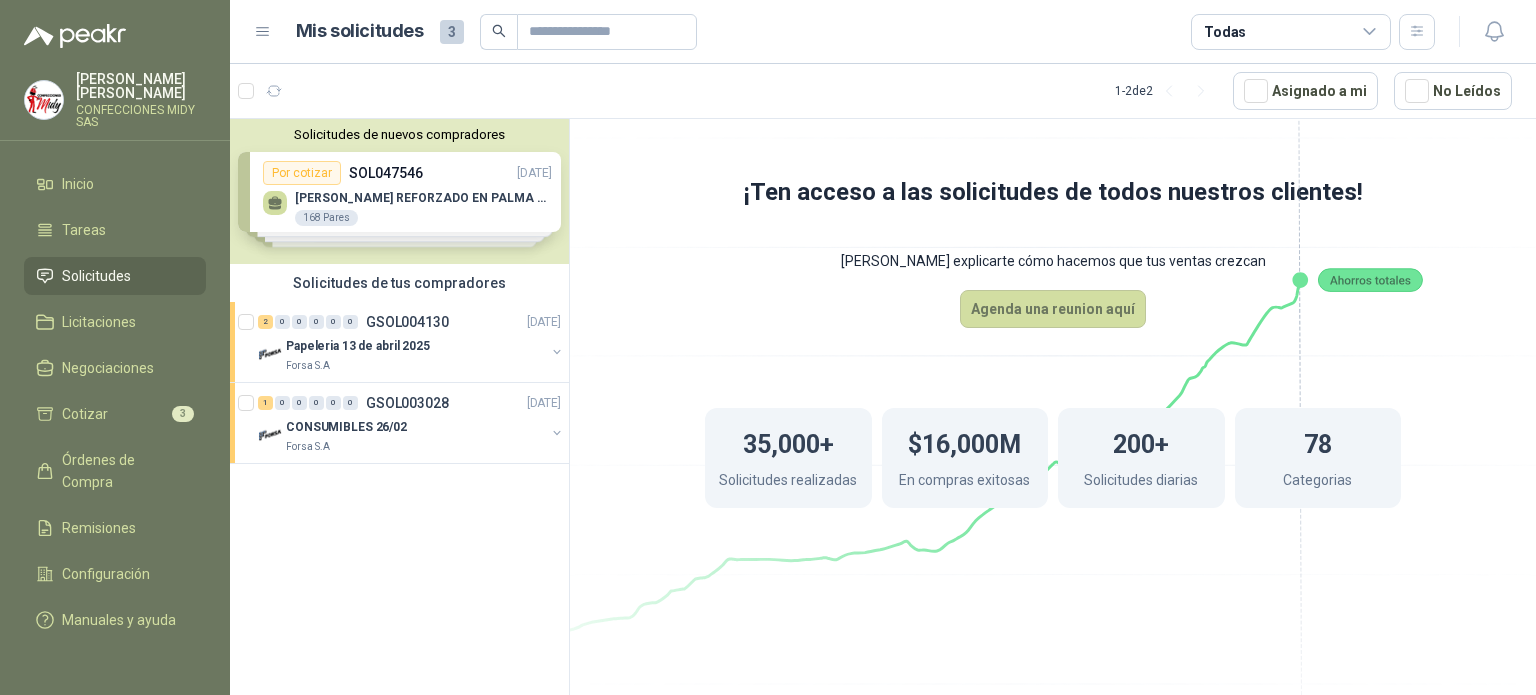 click on "Solicitudes de nuevos compradores Por cotizar SOL047546 [DATE]   GUANTE VAQUETA REFORZADO EN PALMA MANGA LARGA 168   Pares Por cotizar SOL047099 [DATE]   IMPERMEABLE (CONJUNTO) 22   Unidades Por cotizar SOL047156 [DATE]   JABON DERSA BOLSA X 500 GRAMOS 220   Unidades Por cotizar SOL046889 [DATE]   DELANTAL PVC 25 CAL GRANDE 18   Unidades ¿Quieres recibir  cientos de solicitudes de compra  como estas todos los días? Agenda una reunión" at bounding box center (399, 191) 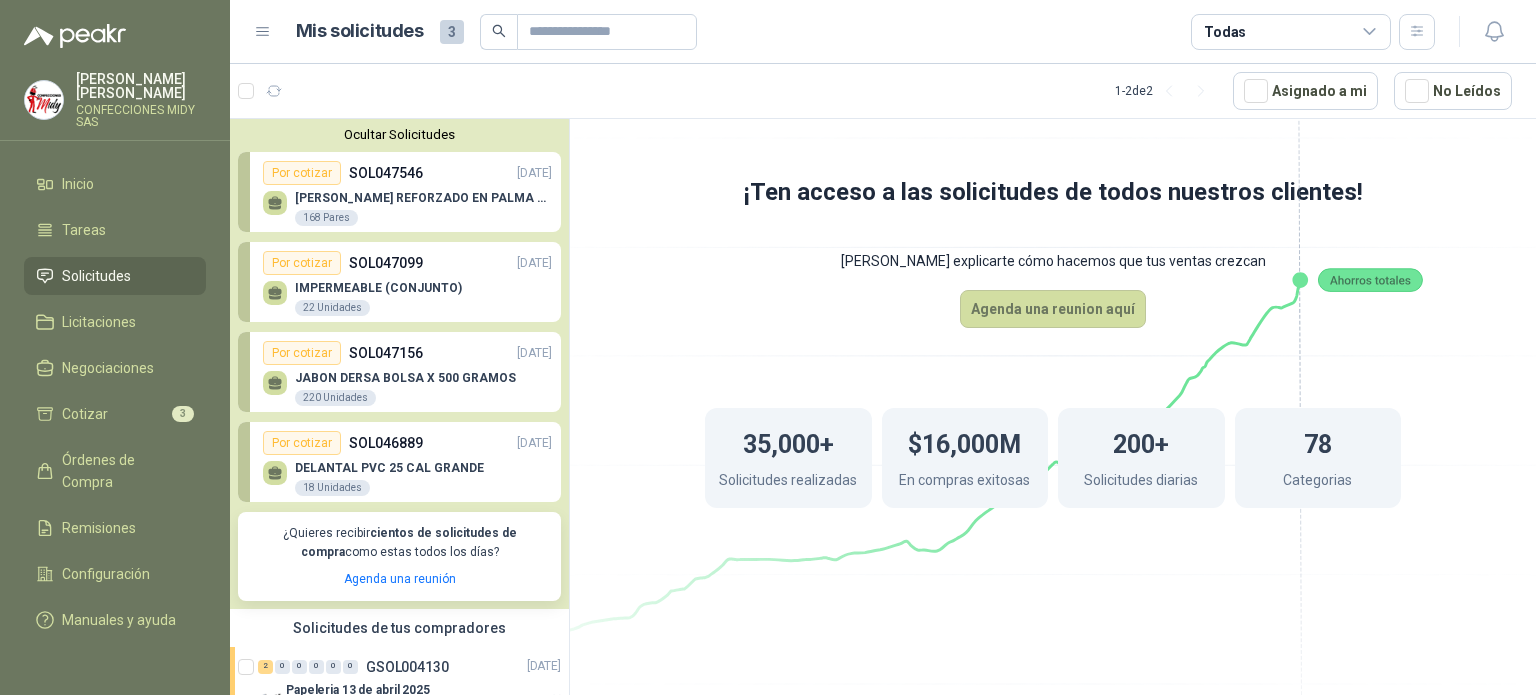 click on "Por cotizar" at bounding box center (302, 353) 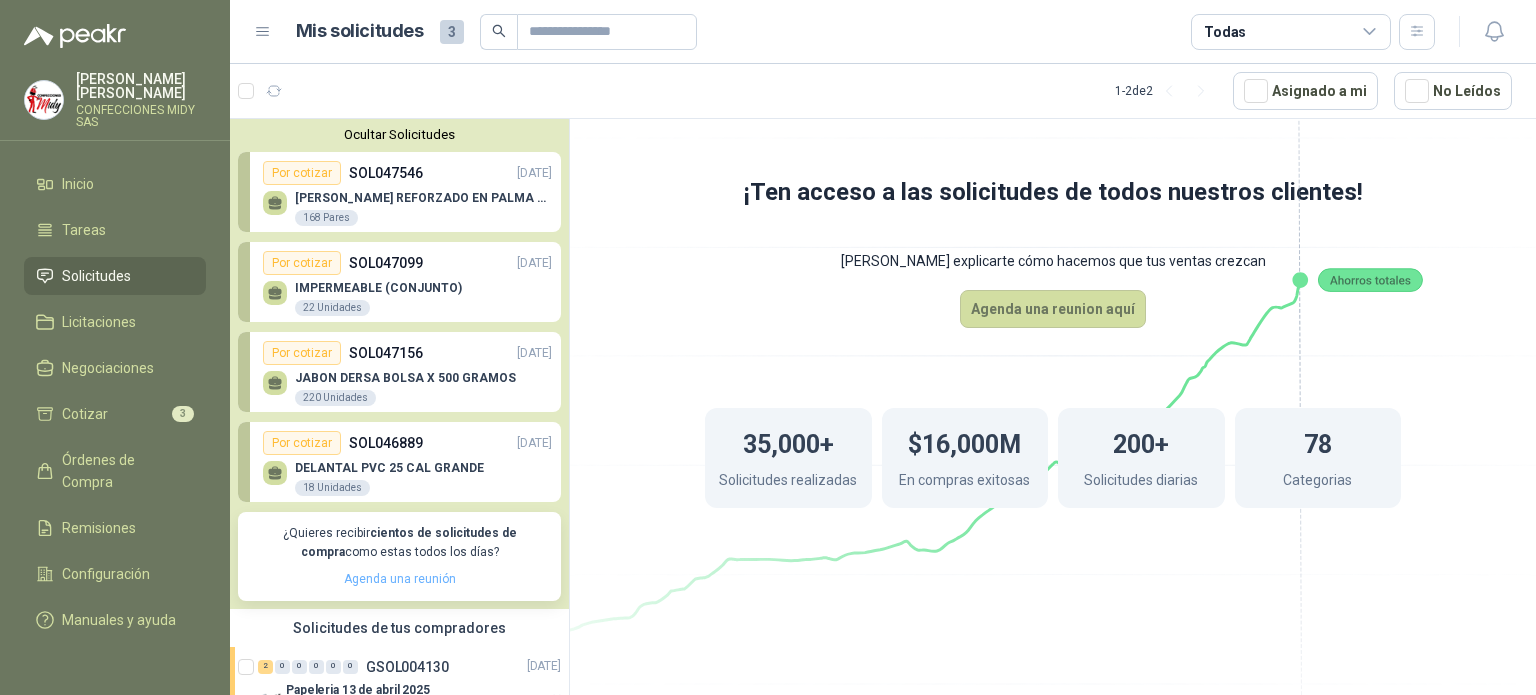 click on "Agenda una reunión" at bounding box center [400, 579] 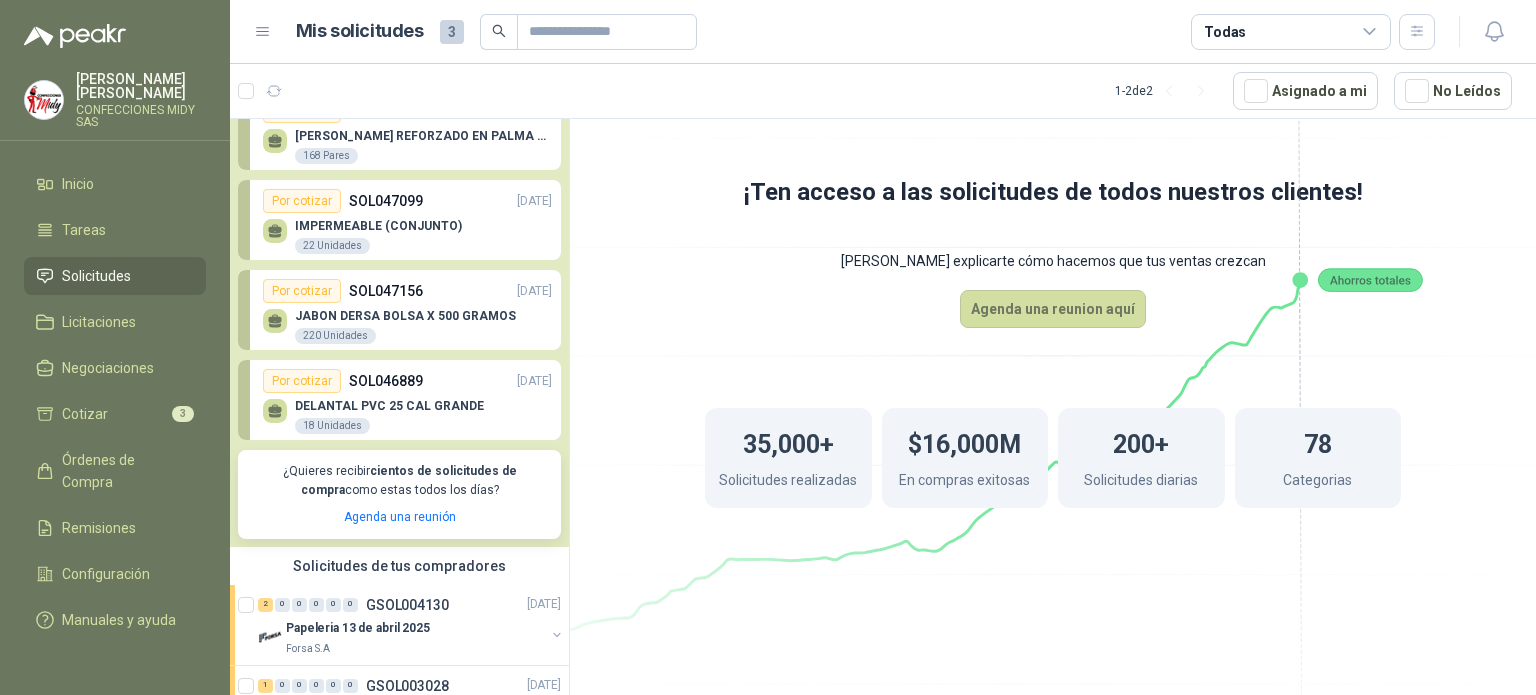 scroll, scrollTop: 0, scrollLeft: 0, axis: both 